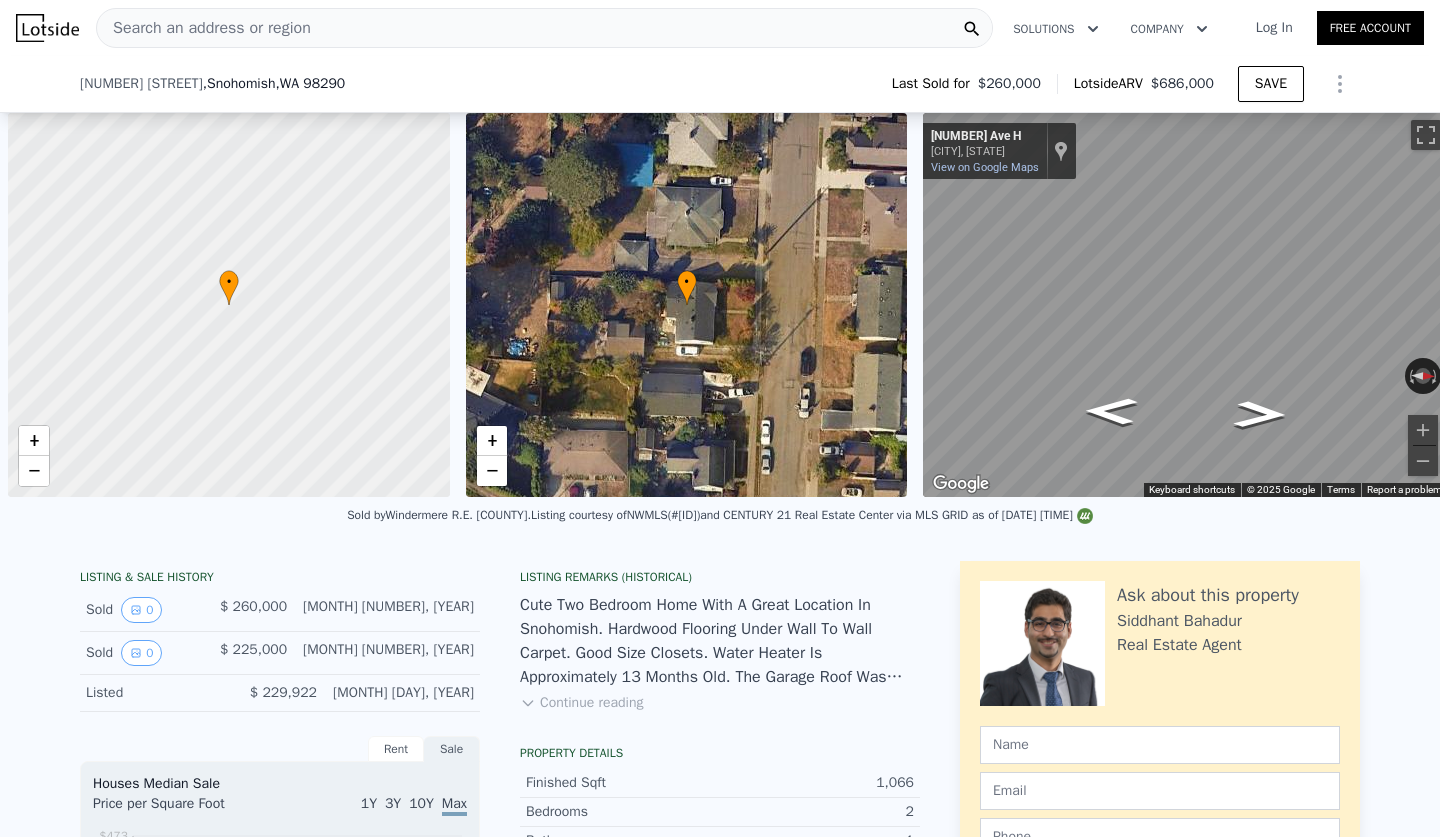 scroll, scrollTop: 0, scrollLeft: 0, axis: both 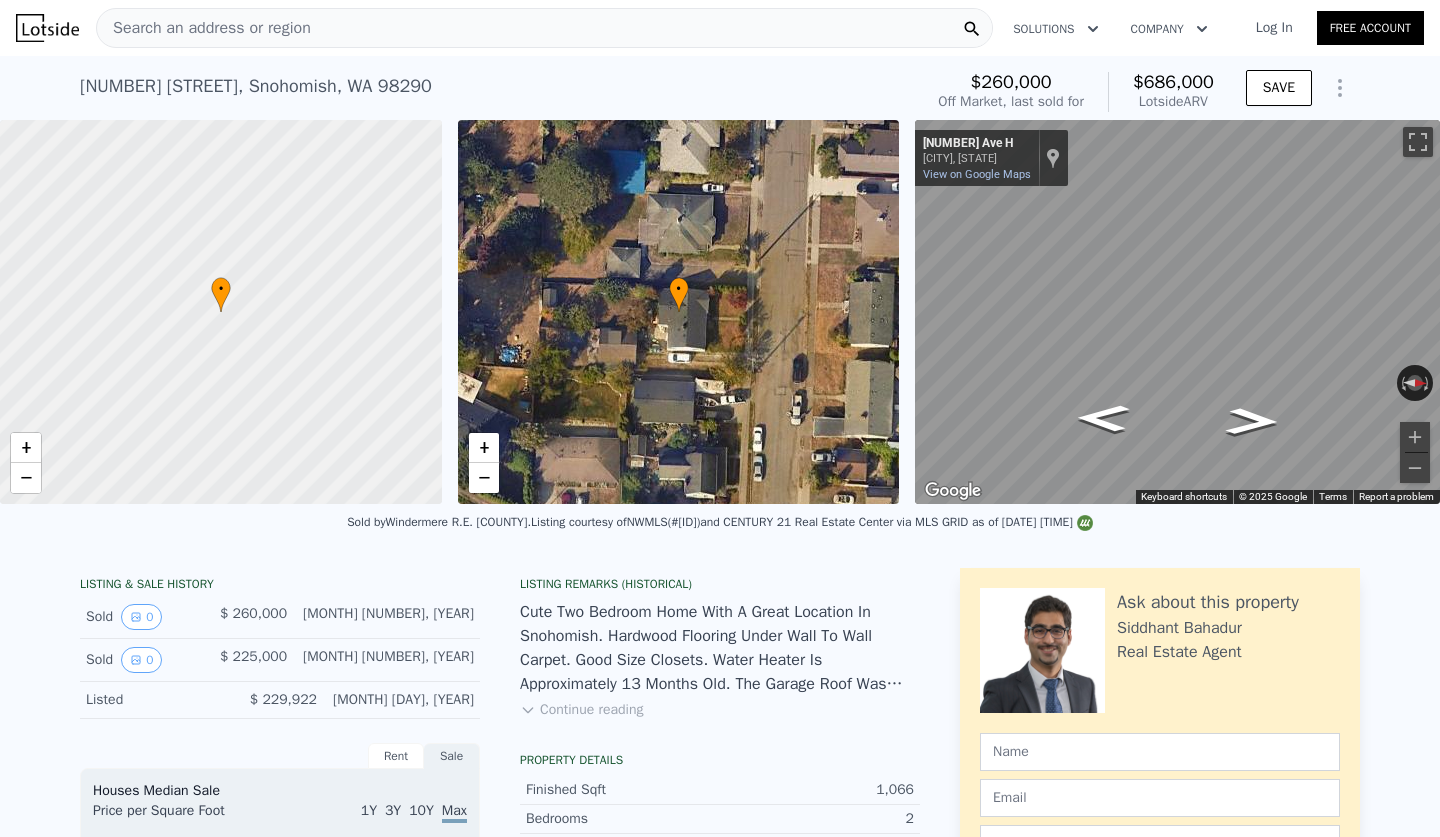 click on "Search an address or region" at bounding box center (544, 28) 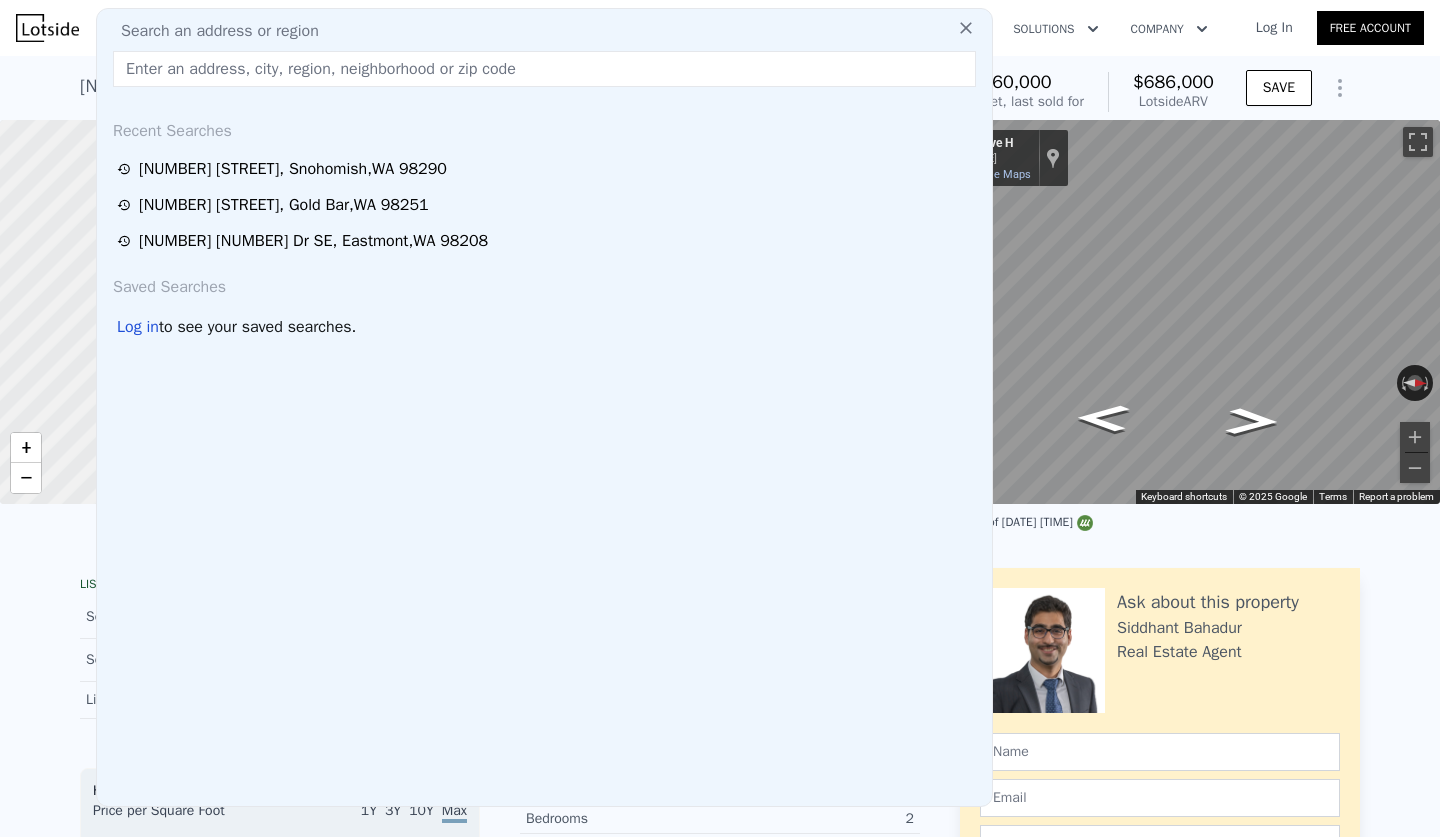 click at bounding box center [544, 69] 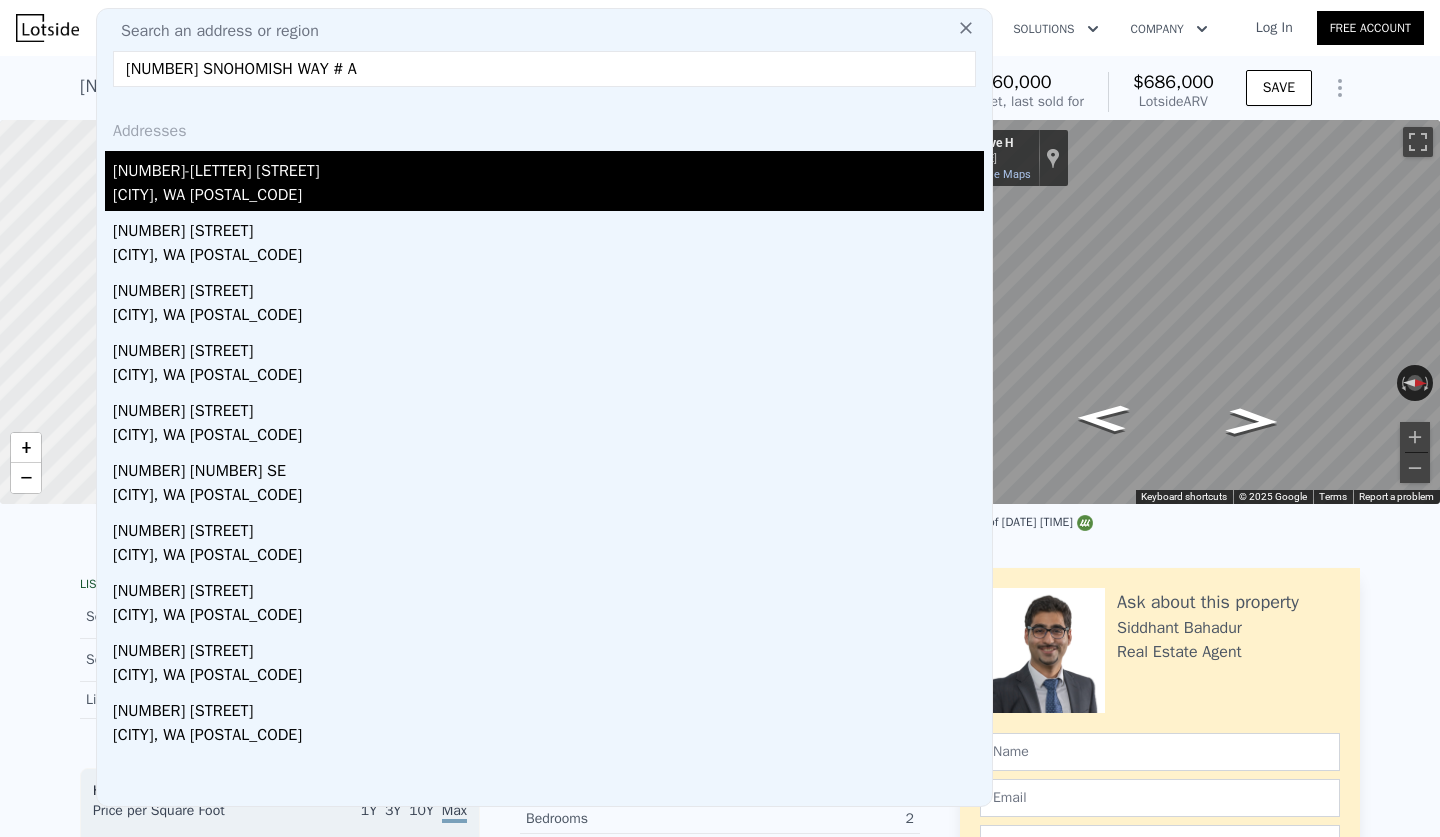 type on "[NUMBER] SNOHOMISH WAY # A" 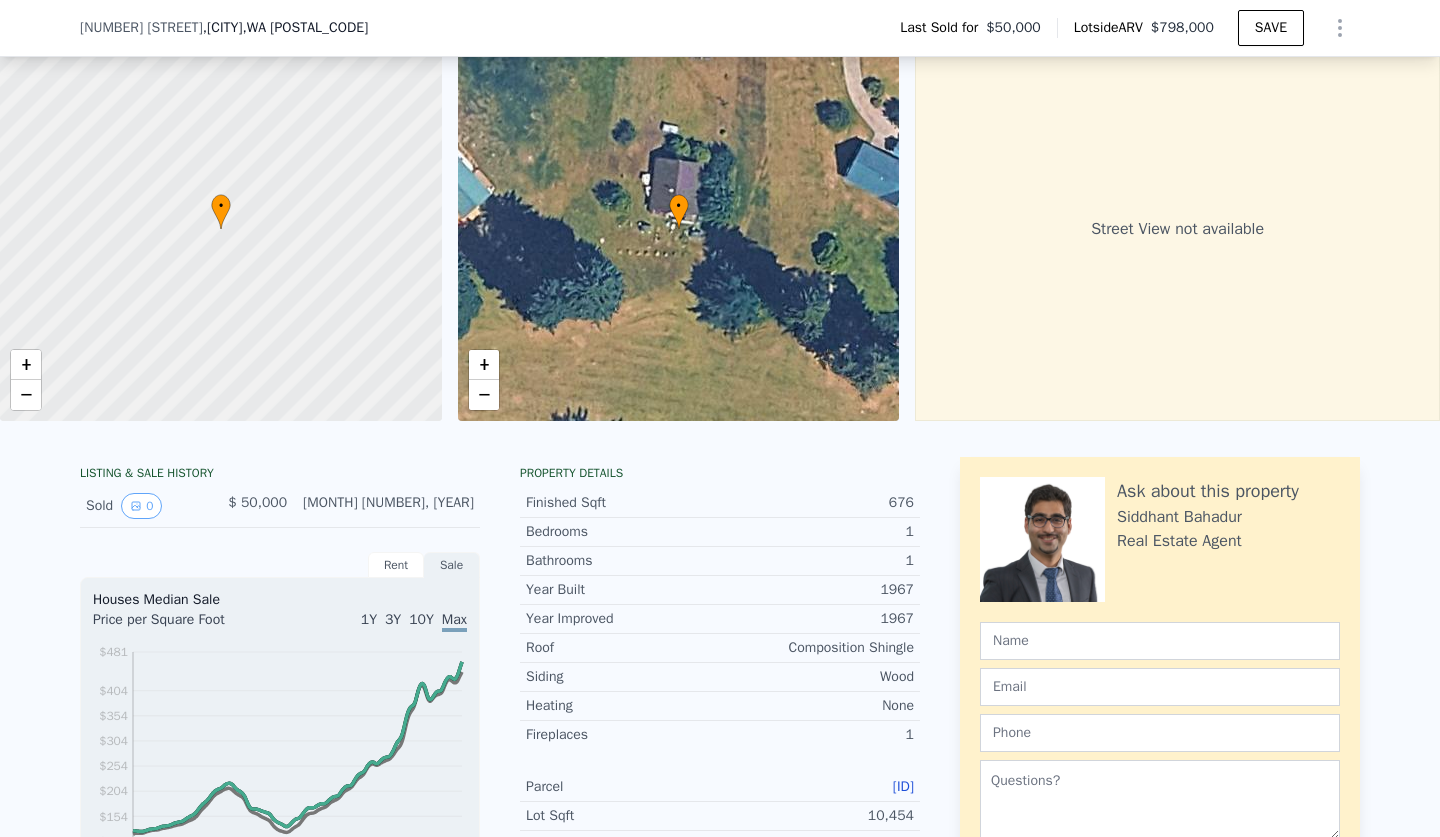 scroll, scrollTop: 320, scrollLeft: 0, axis: vertical 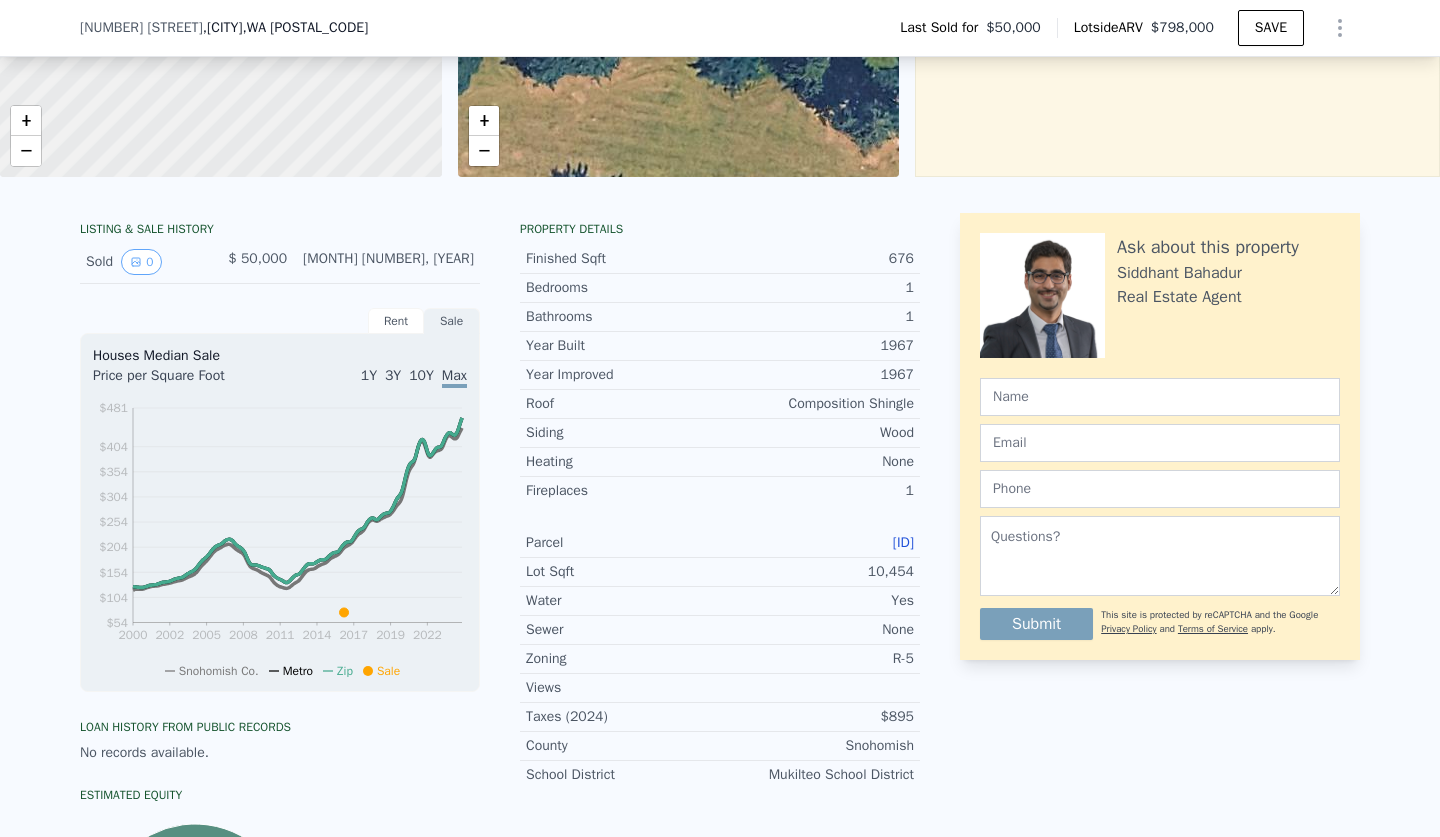 click on "[ID]" at bounding box center [903, 542] 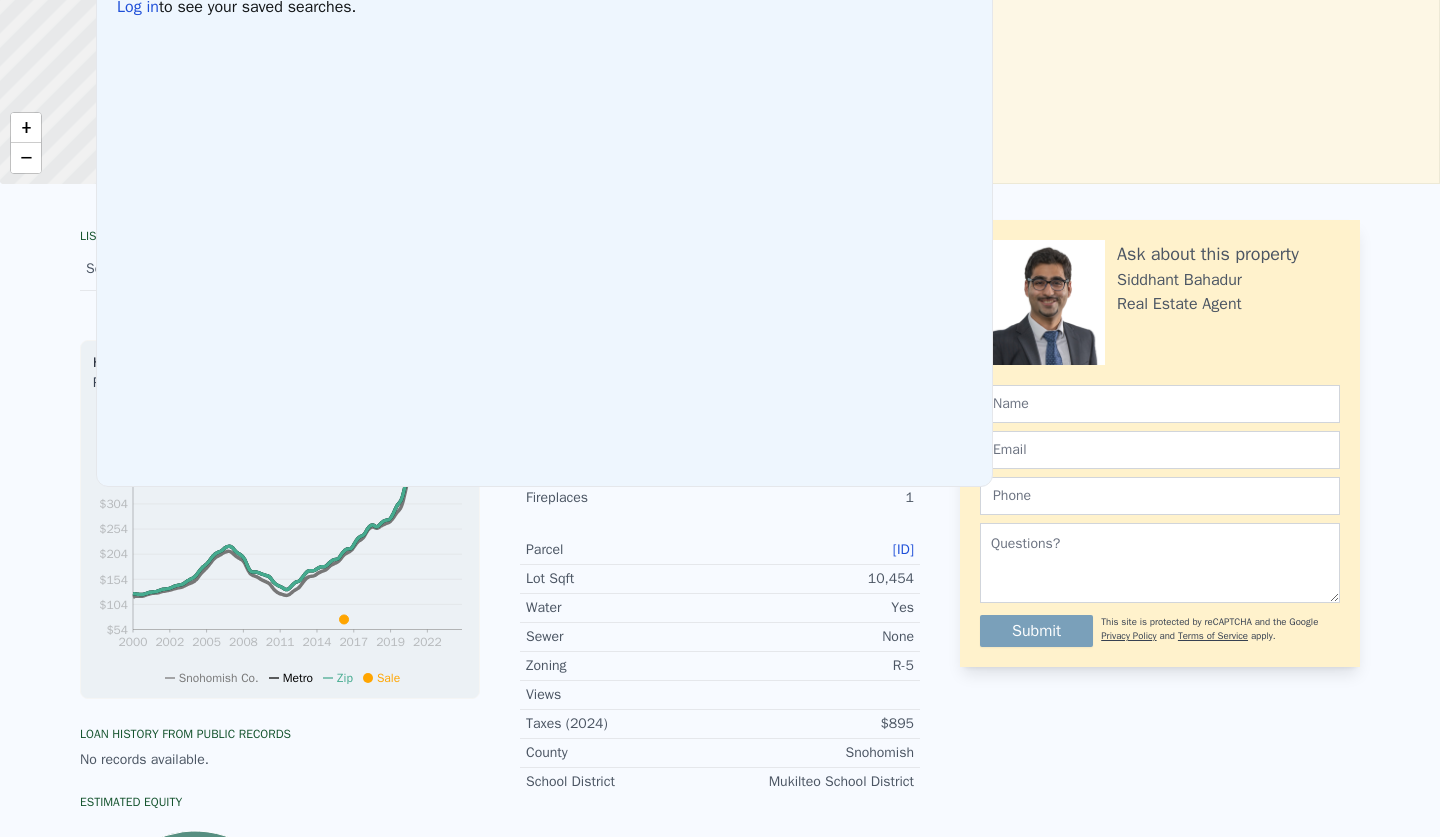 click on "Search an address or region" at bounding box center [212, -289] 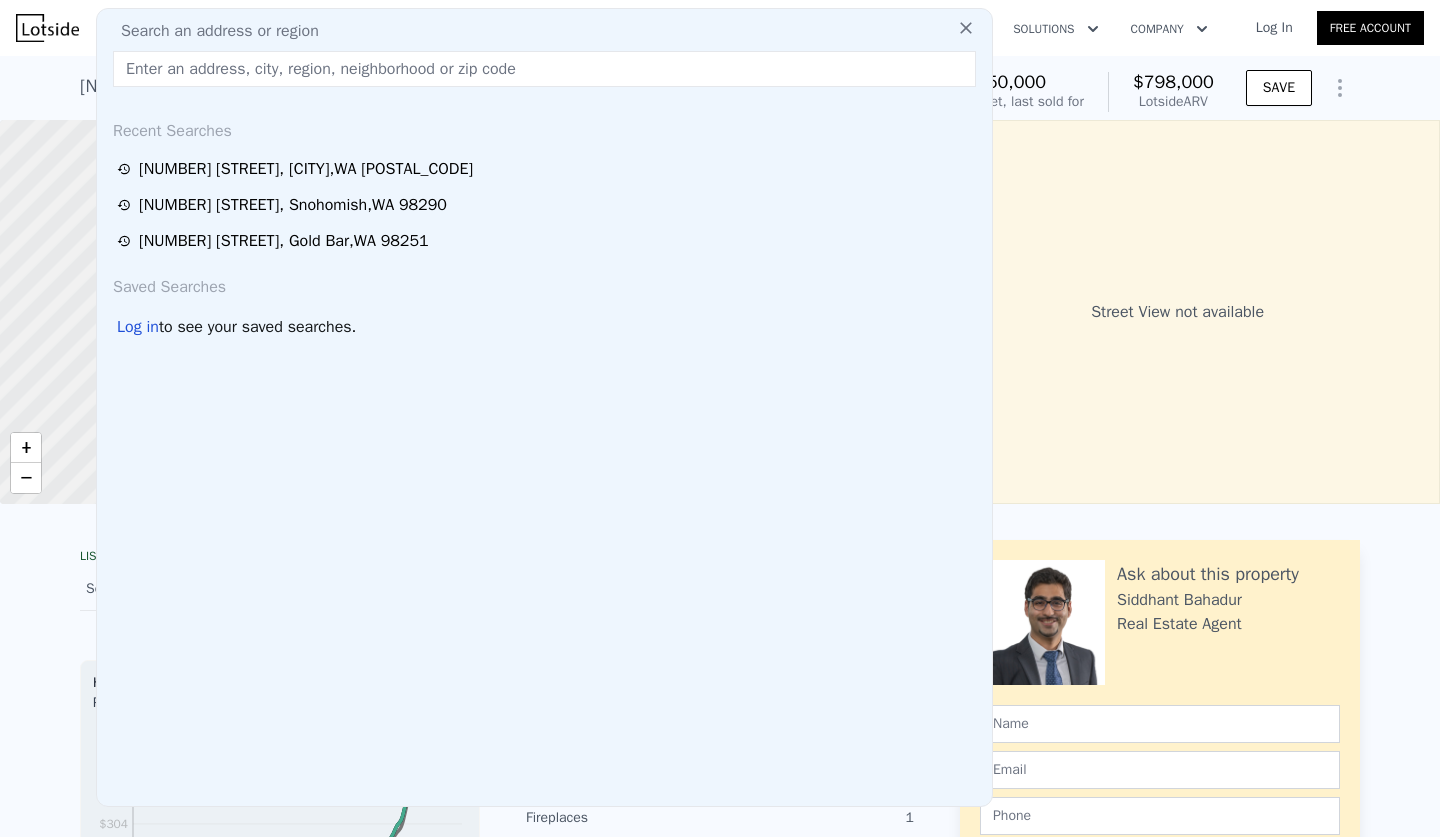 click at bounding box center [544, 69] 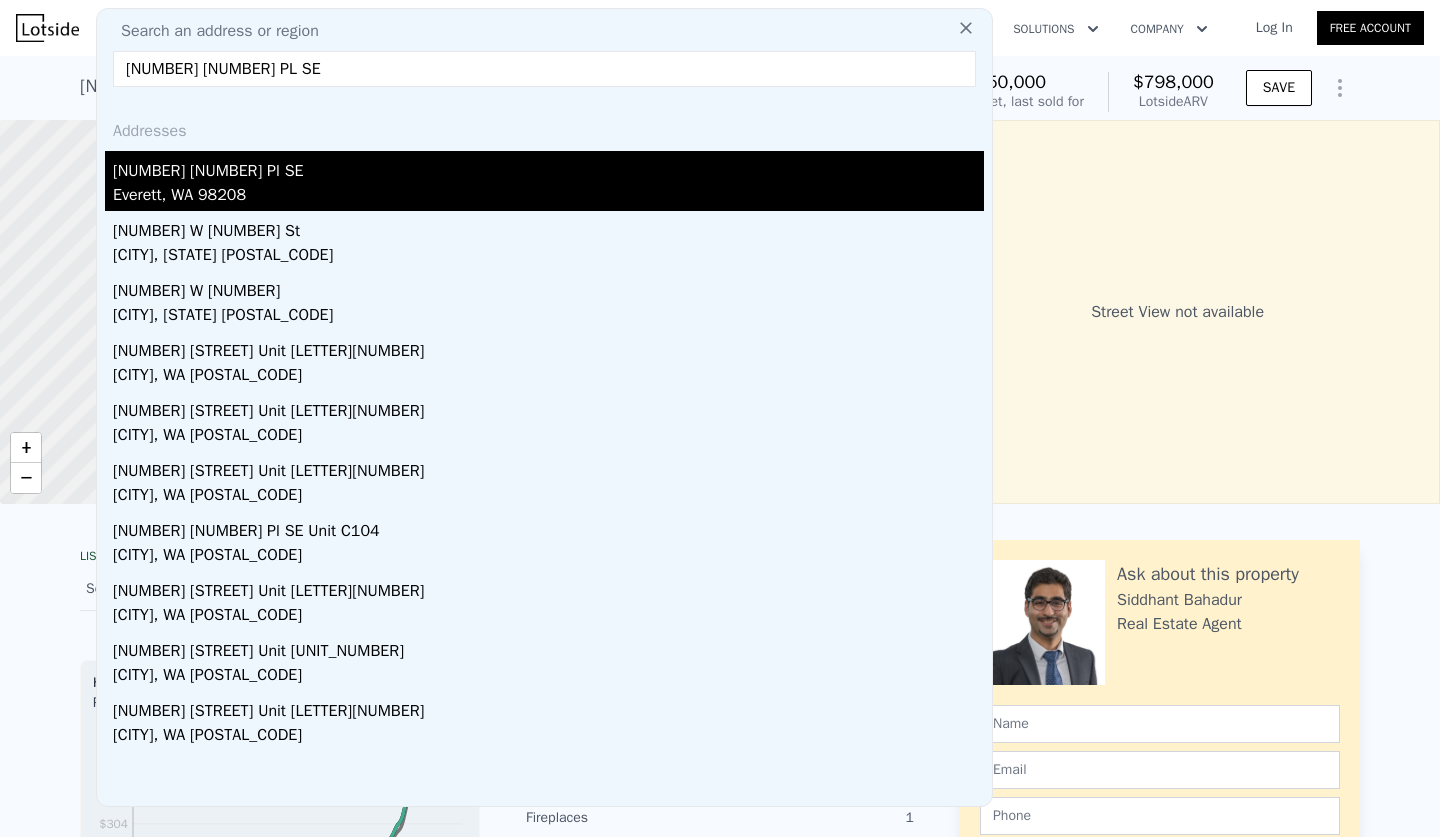 type on "[NUMBER] [NUMBER] PL SE" 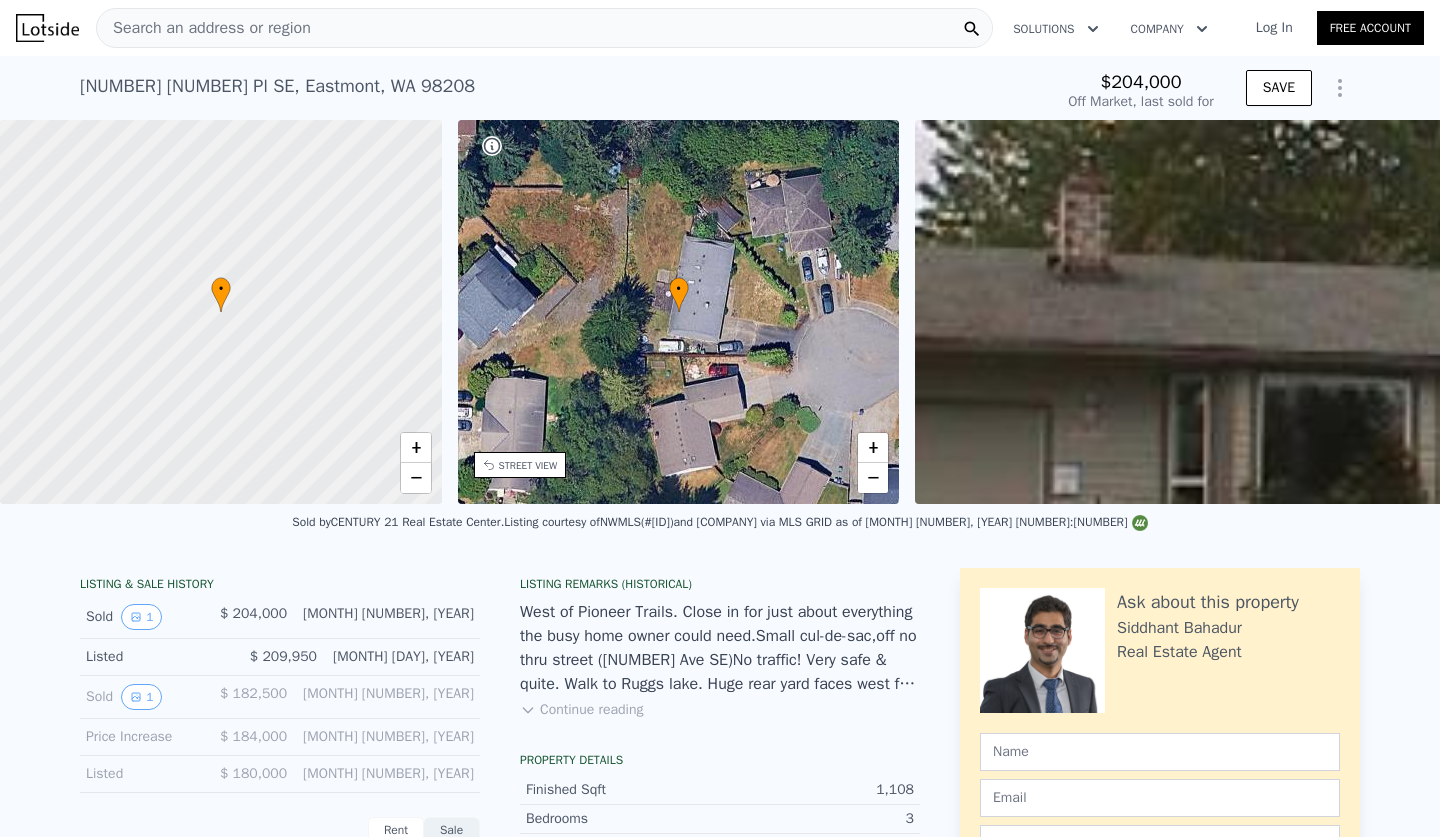 scroll, scrollTop: 417, scrollLeft: 0, axis: vertical 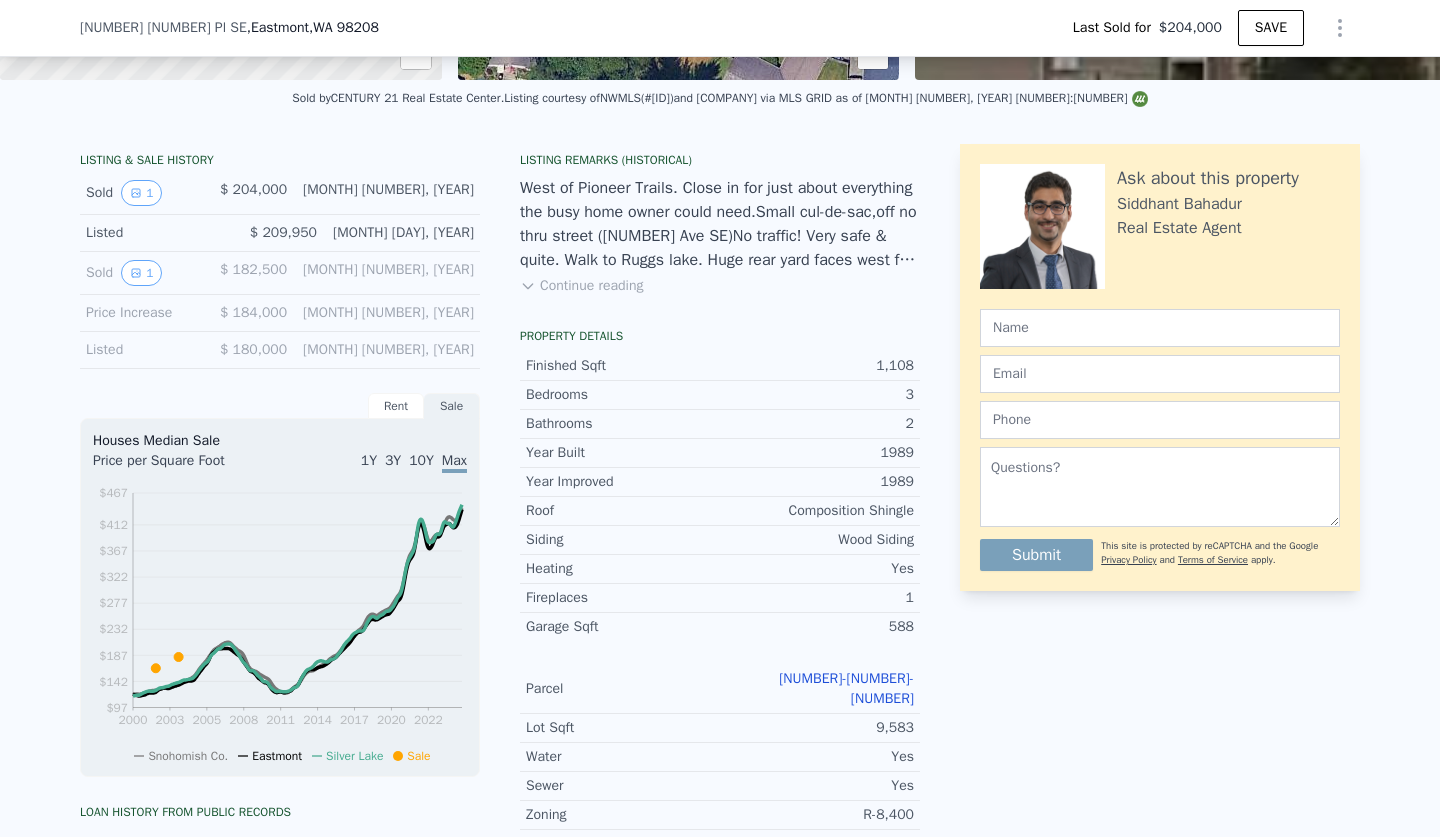 click on "[NUMBER]-[NUMBER]-[NUMBER]" at bounding box center [817, 689] 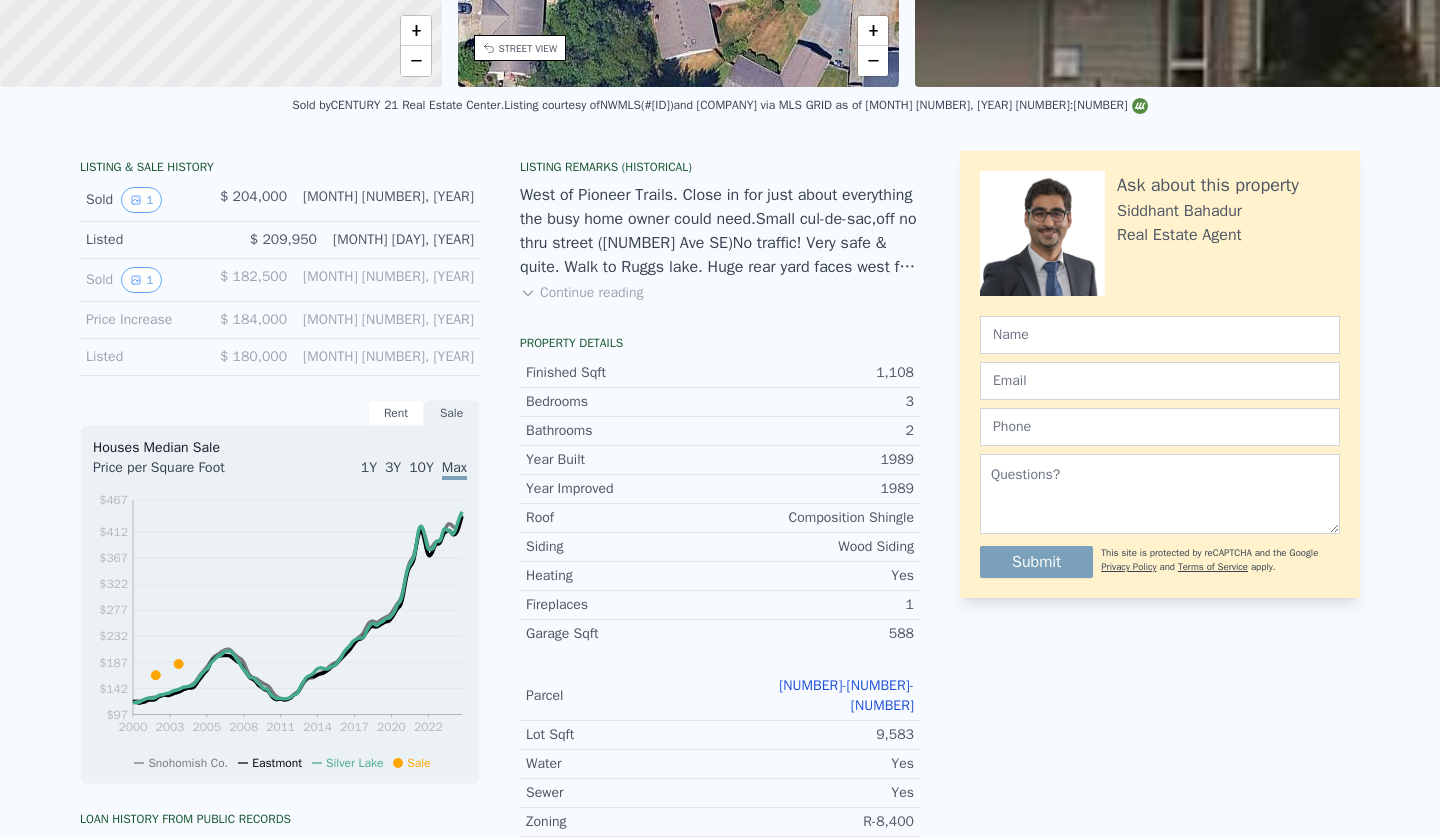 scroll, scrollTop: 0, scrollLeft: 0, axis: both 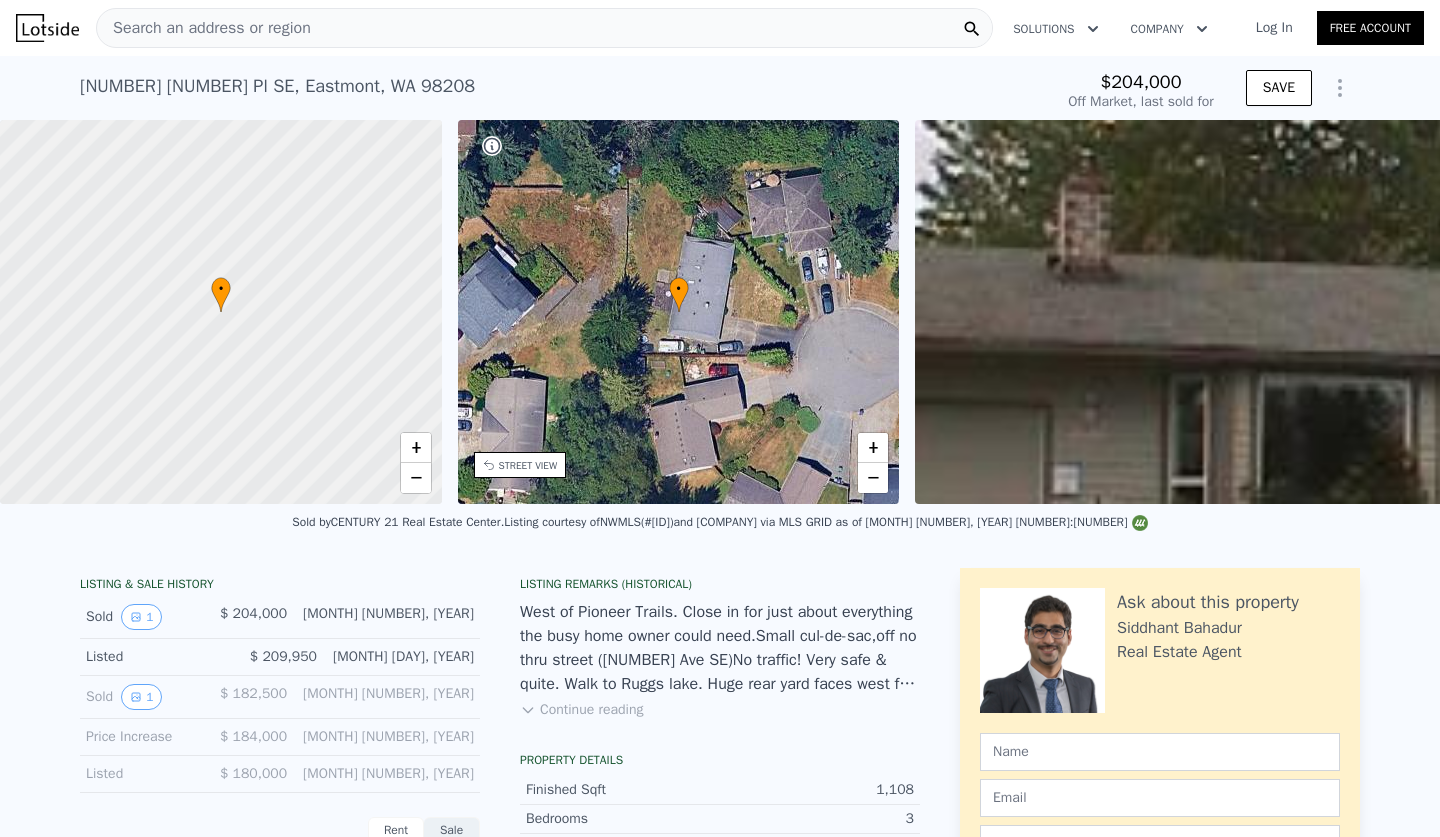 type on "$ 468,145" 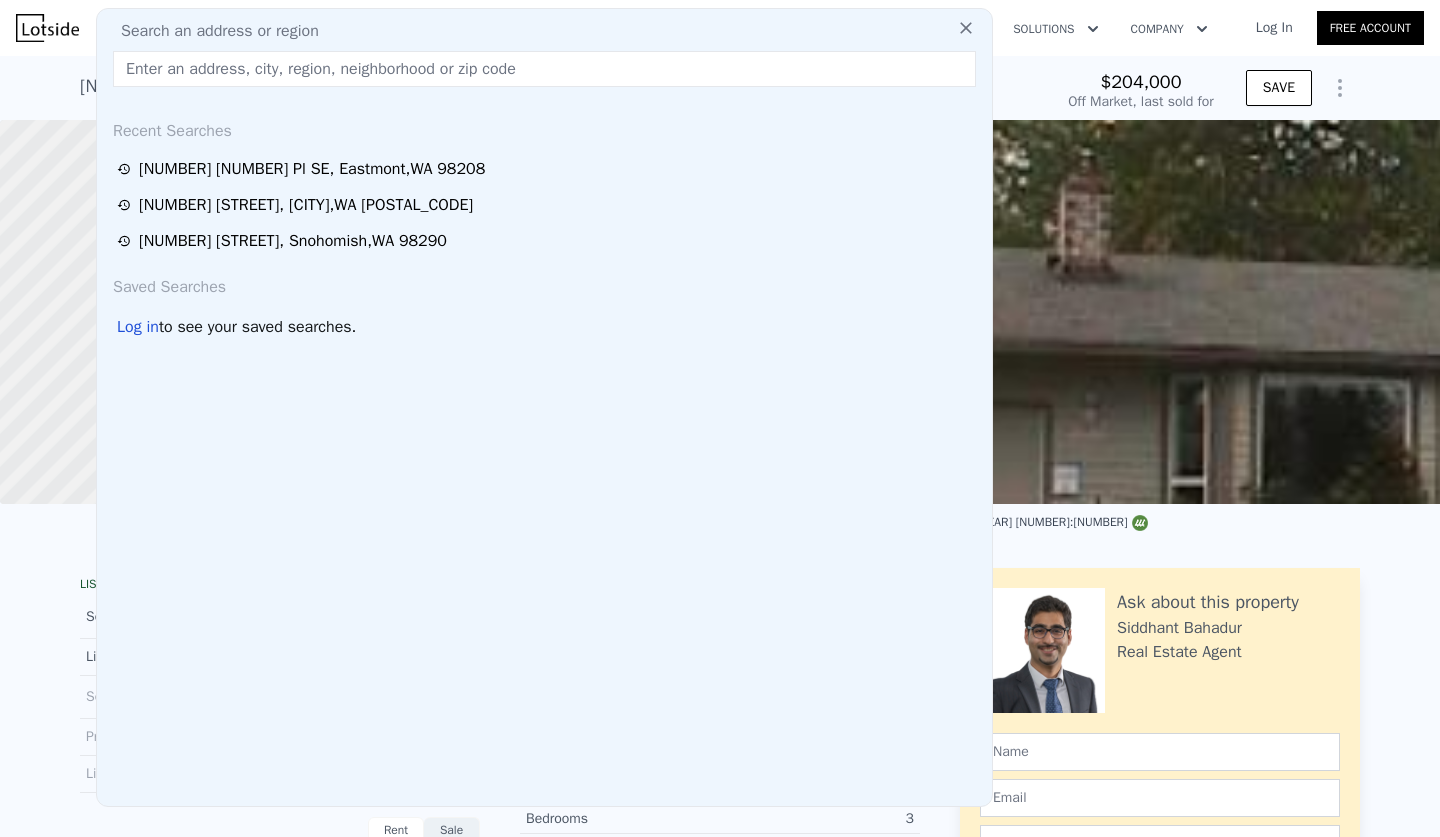 click at bounding box center (544, 69) 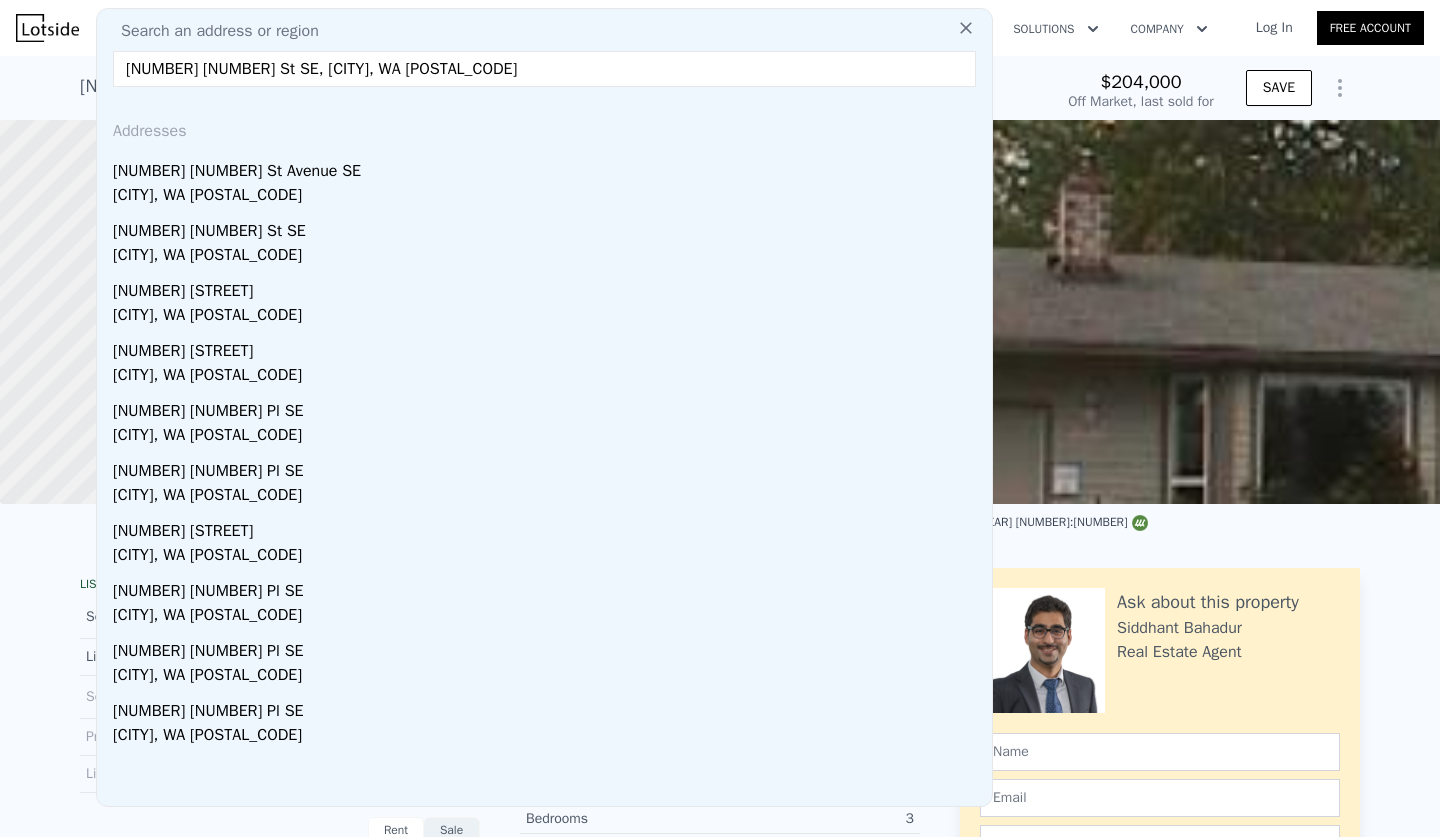click on "[NUMBER] [NUMBER] St SE, [CITY], WA [POSTAL_CODE]" at bounding box center (544, 69) 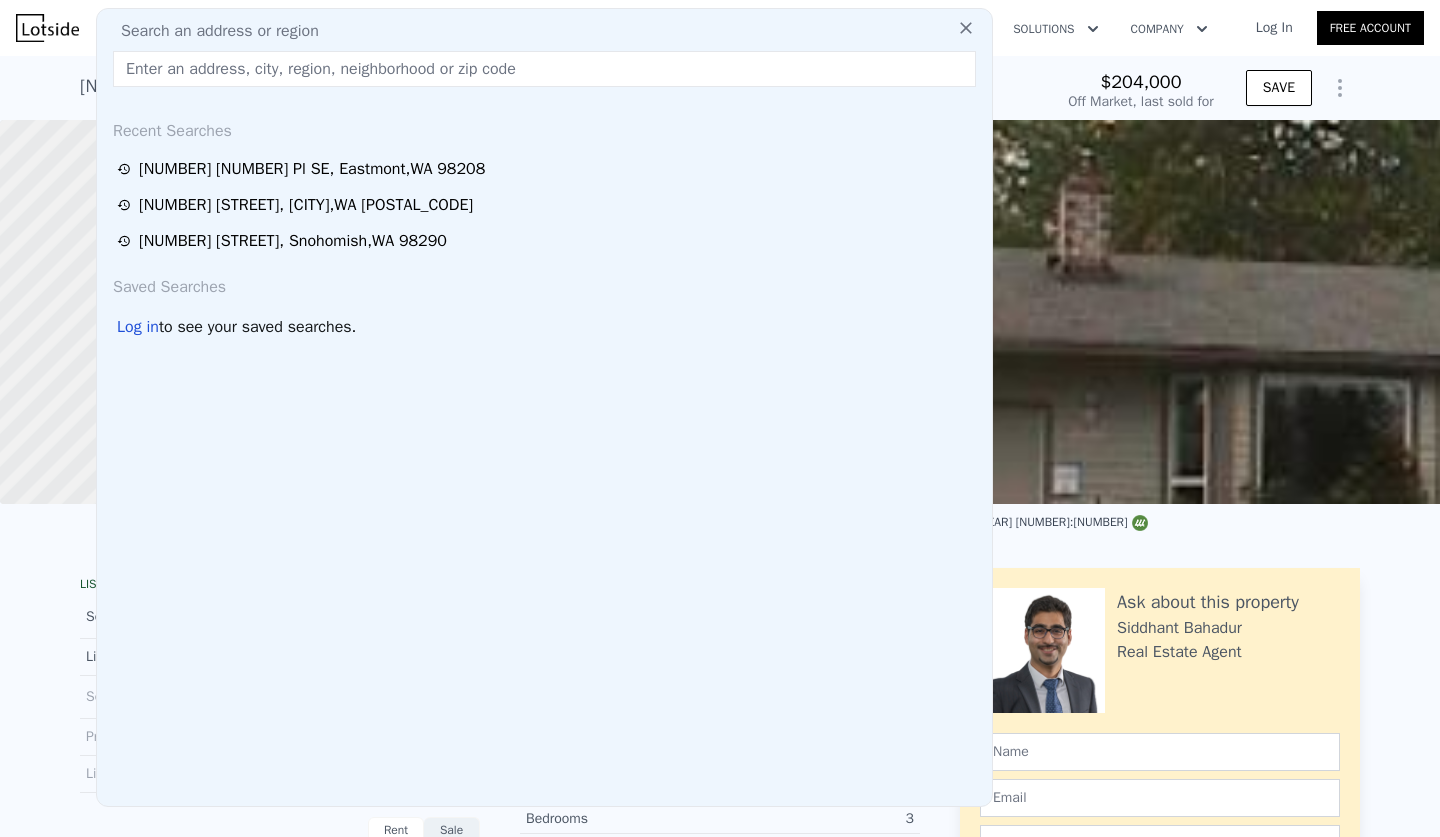 paste on "[NUMBER] [STREET]" 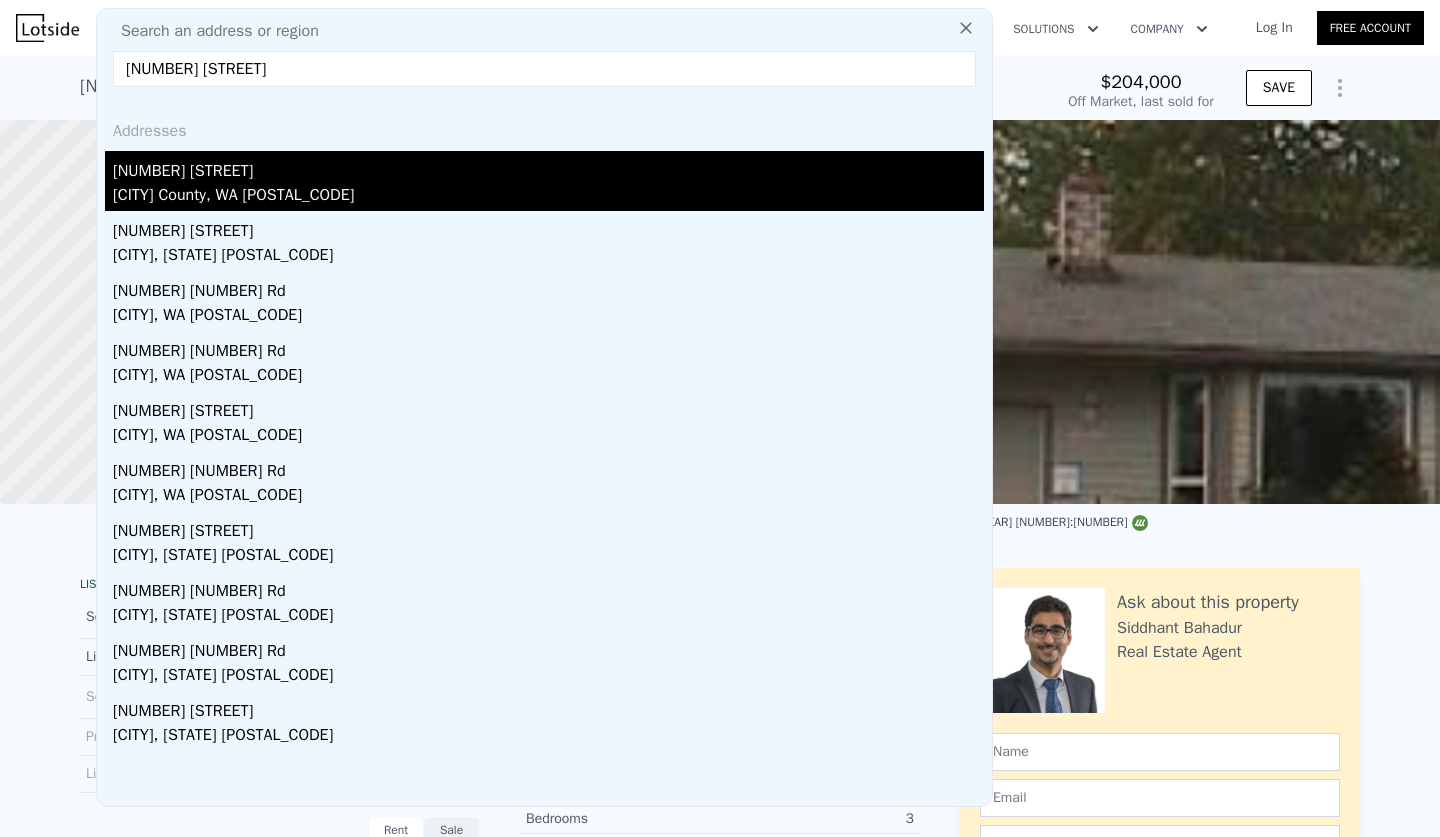 type on "[NUMBER] [STREET]" 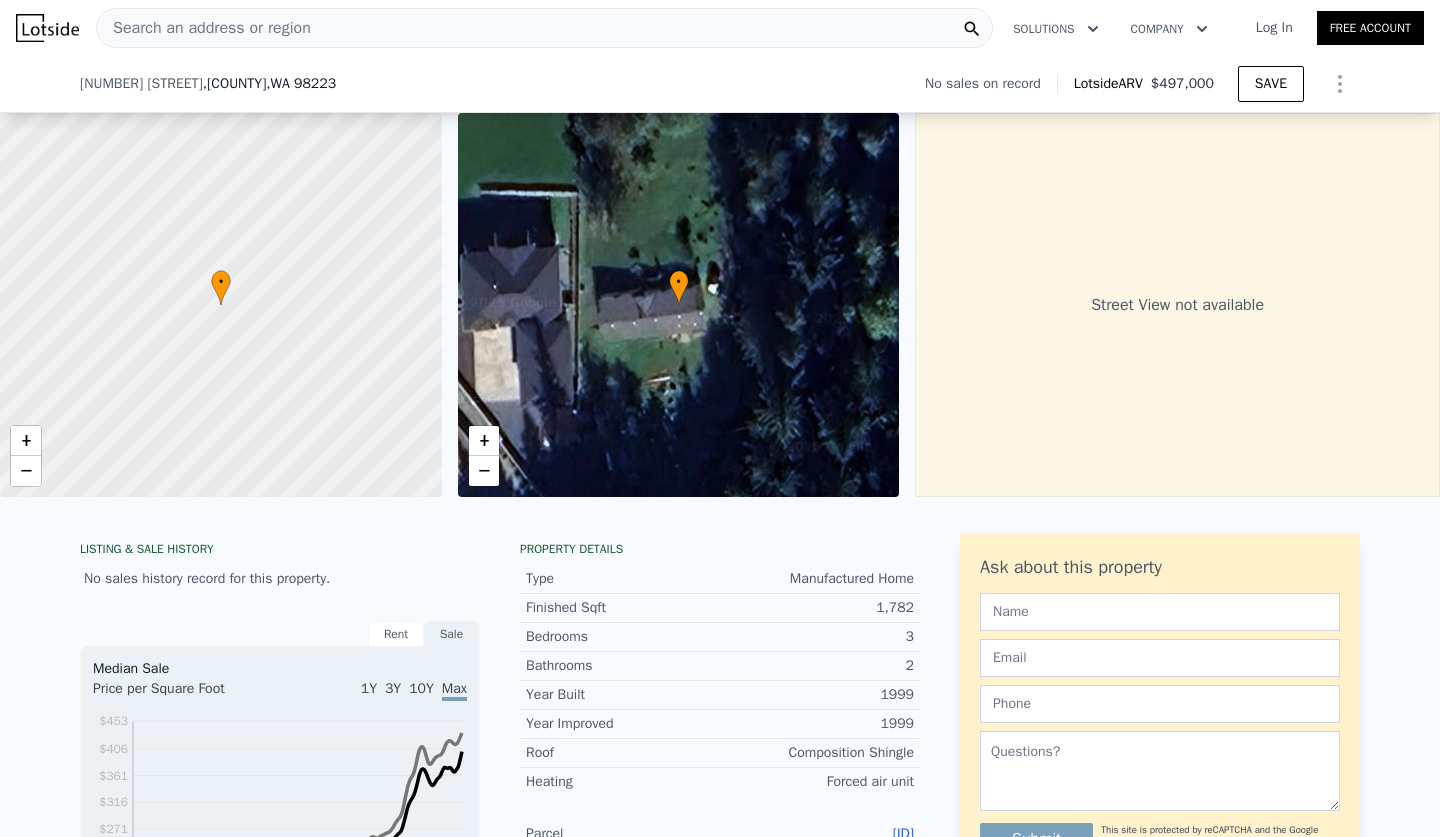 scroll, scrollTop: 166, scrollLeft: 0, axis: vertical 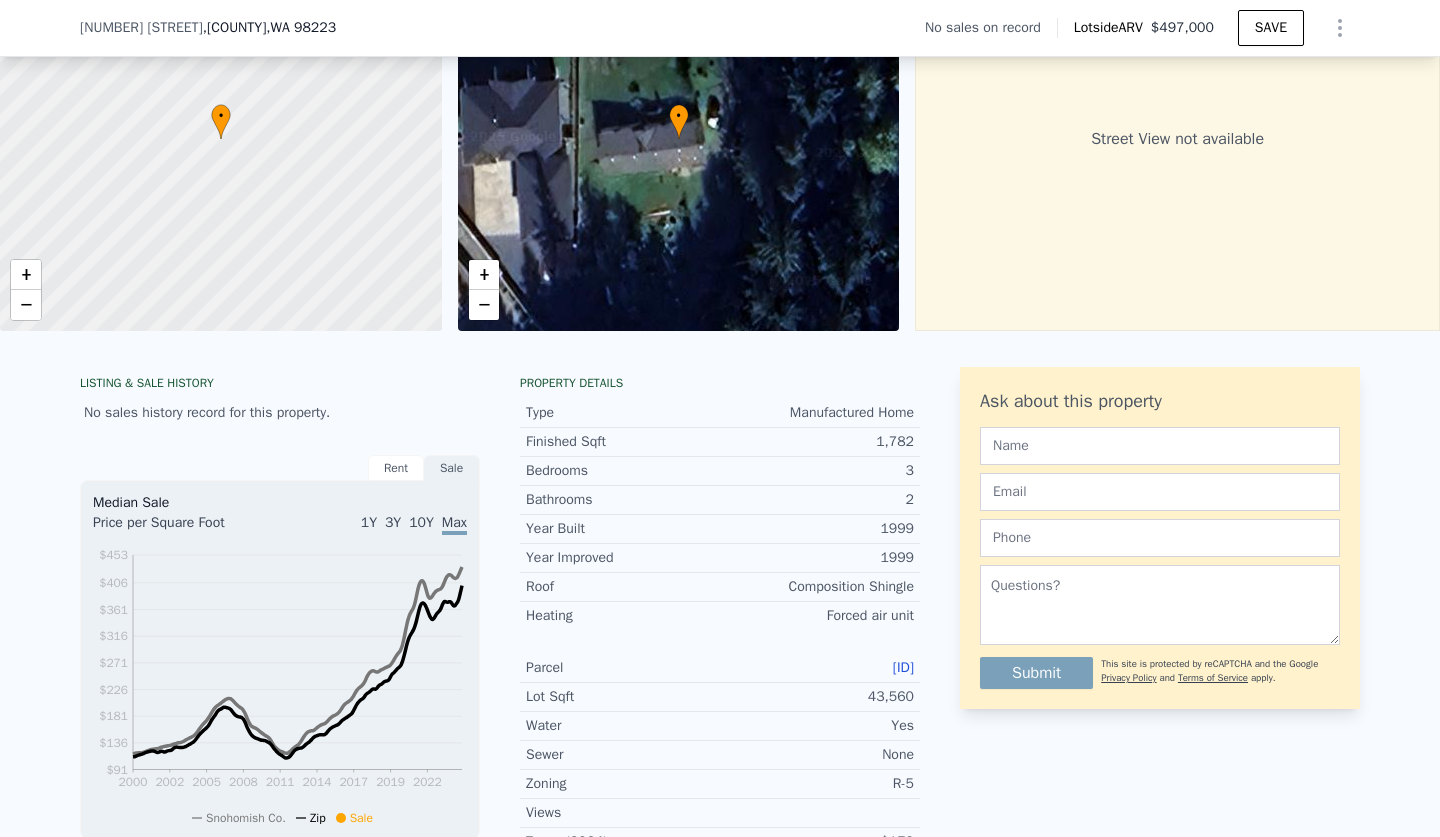 click on "[ID]" at bounding box center (903, 667) 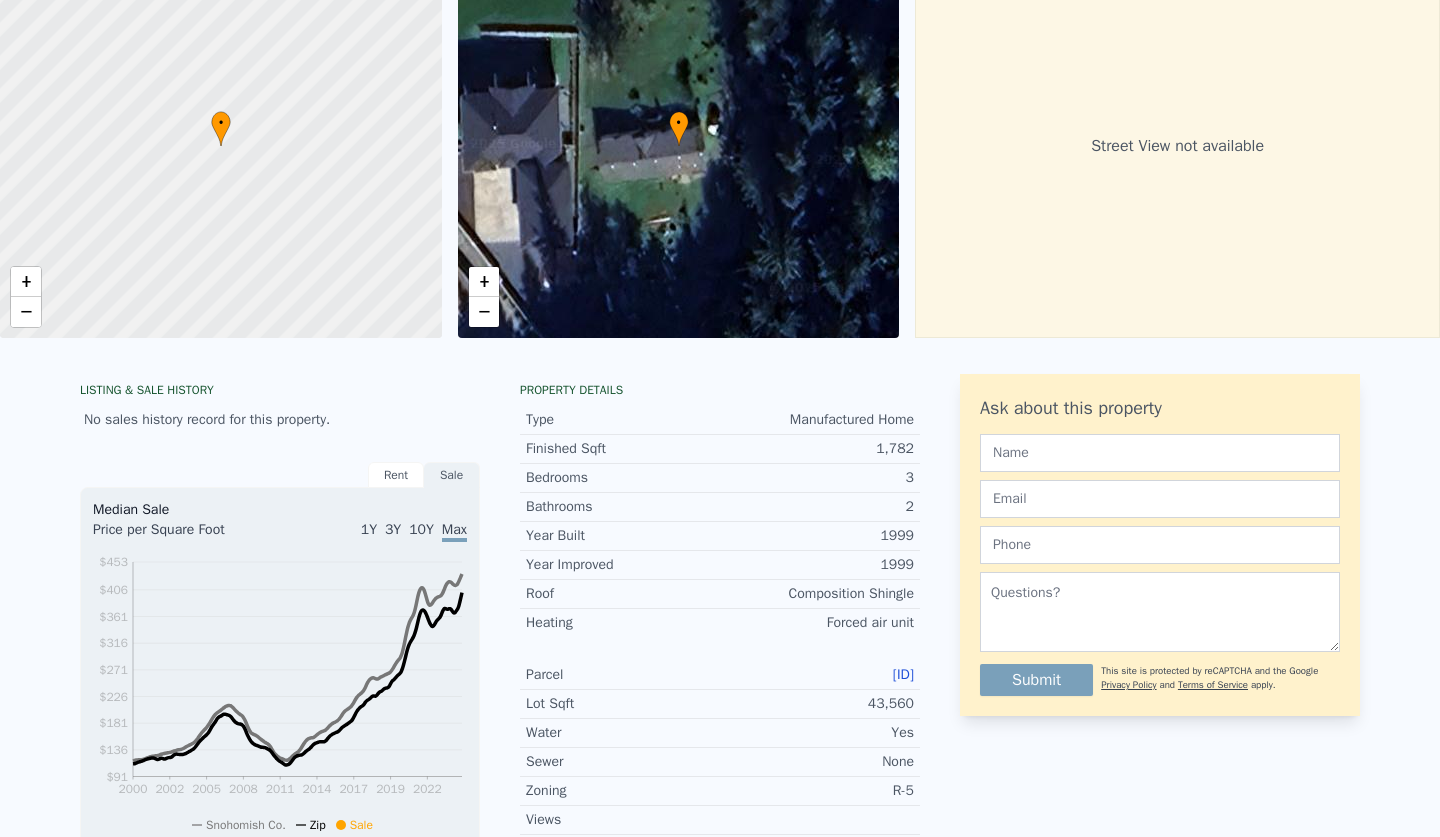 scroll, scrollTop: 0, scrollLeft: 0, axis: both 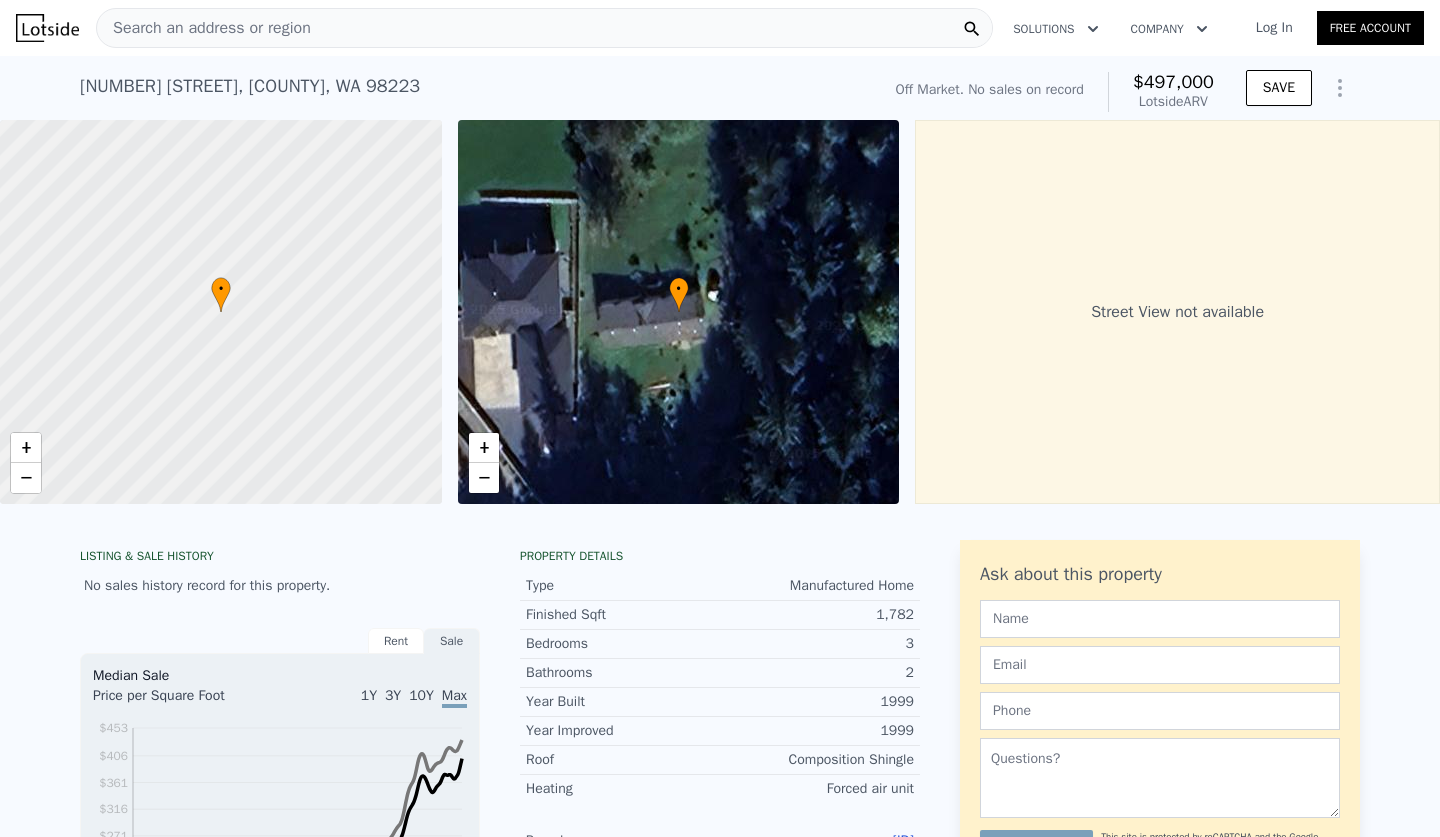 click on "Search an address or region" at bounding box center (544, 28) 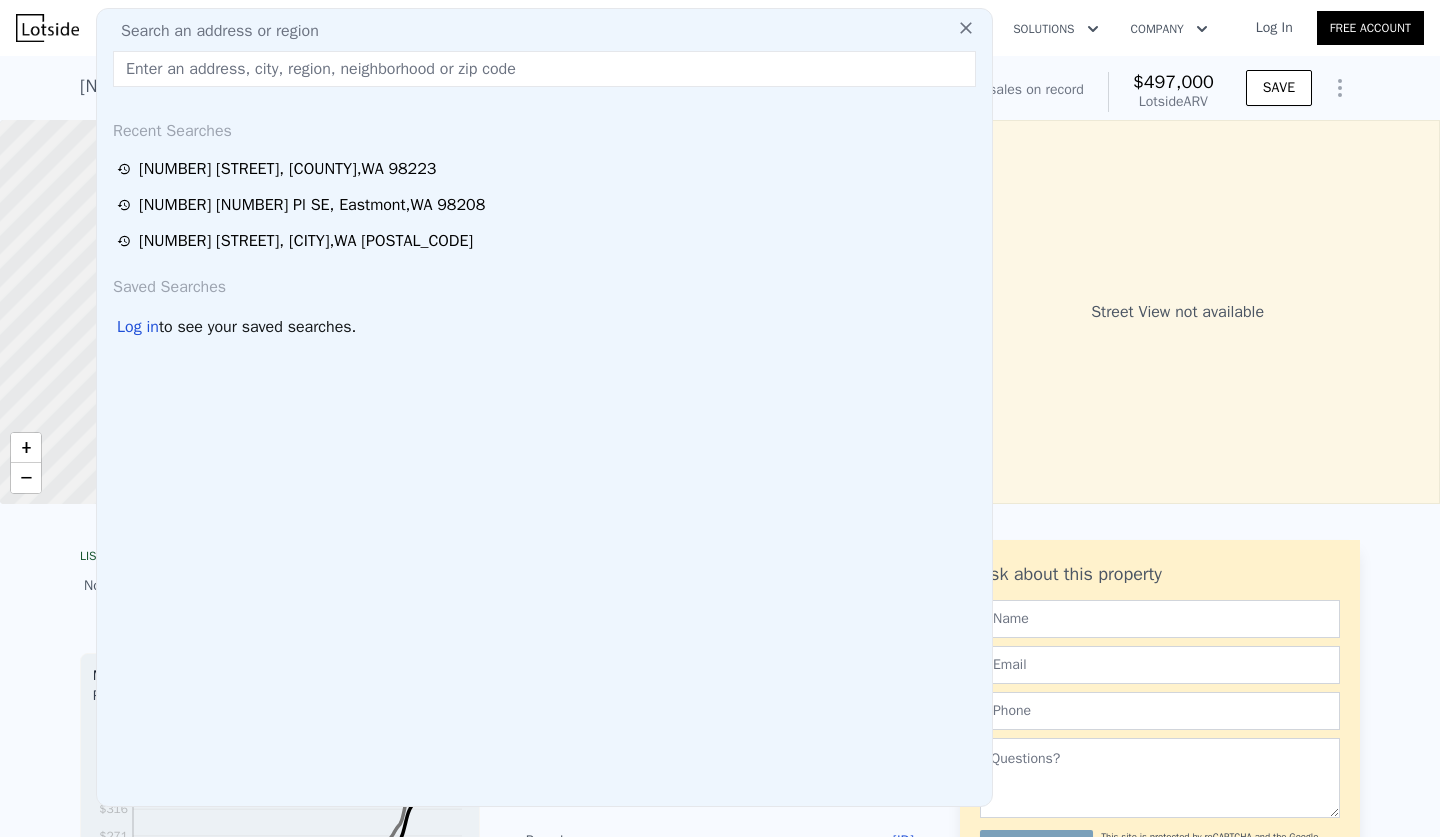 click at bounding box center [544, 69] 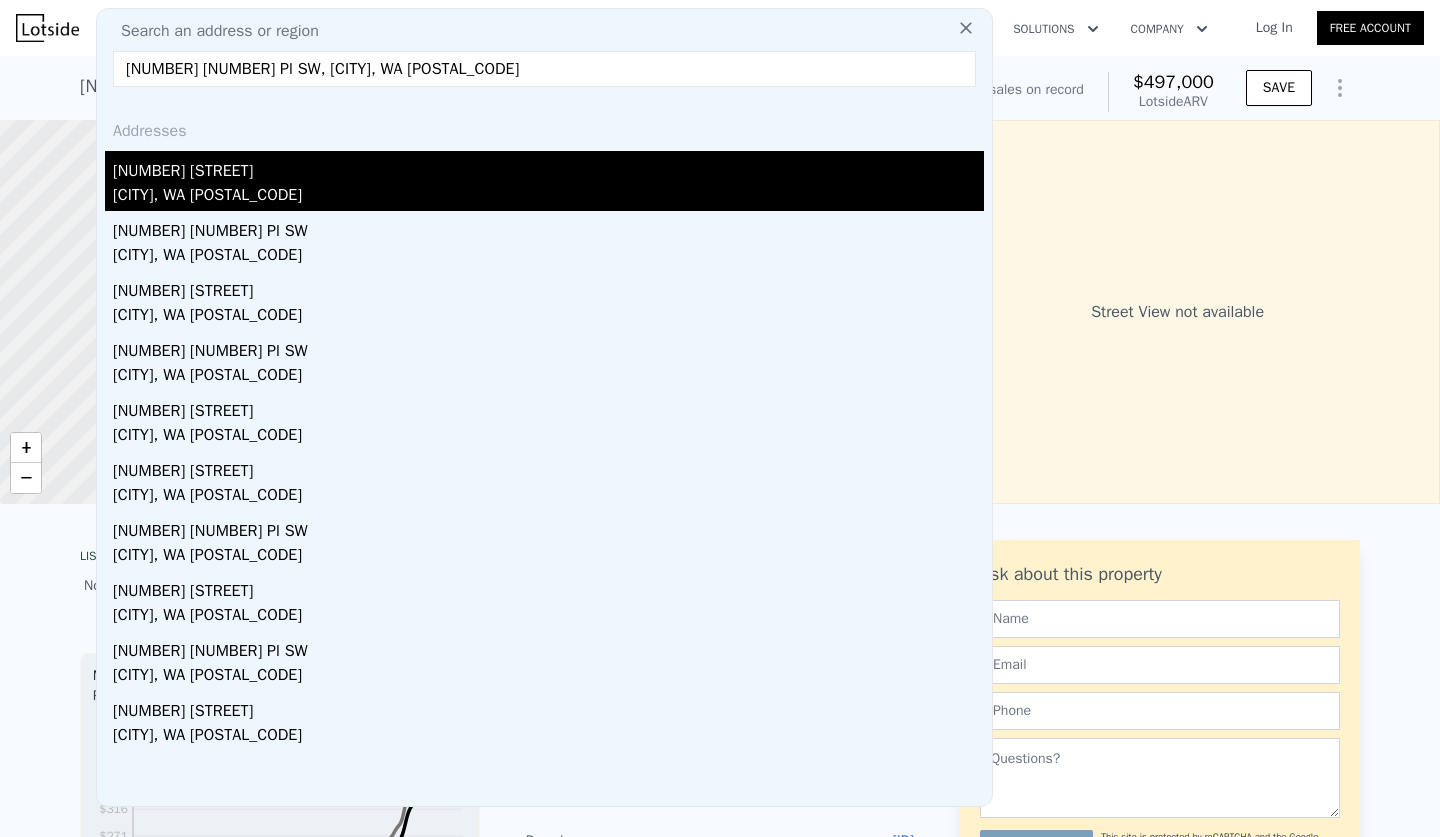 click on "[CITY], WA [POSTAL_CODE]" at bounding box center (548, 197) 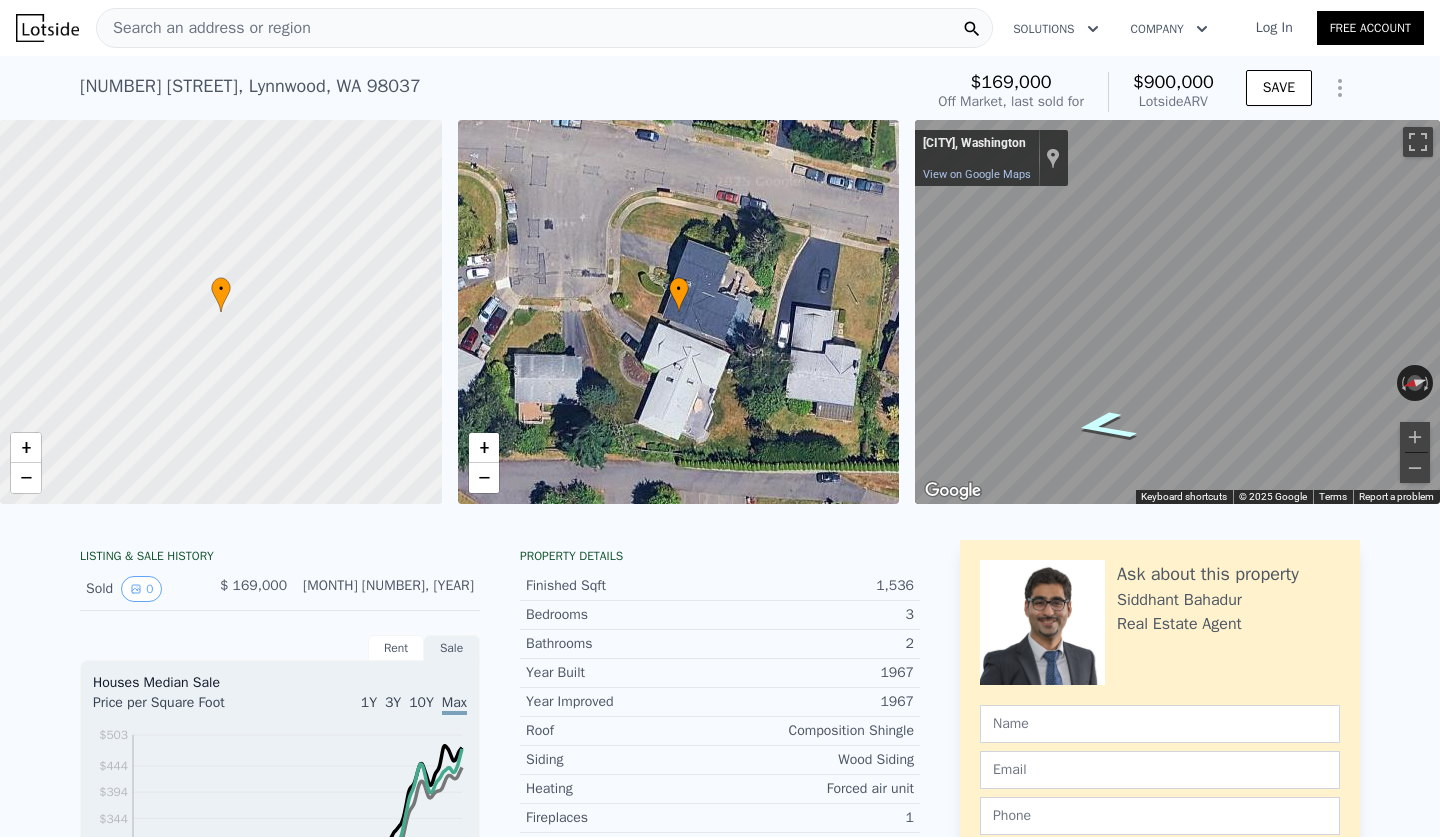 click 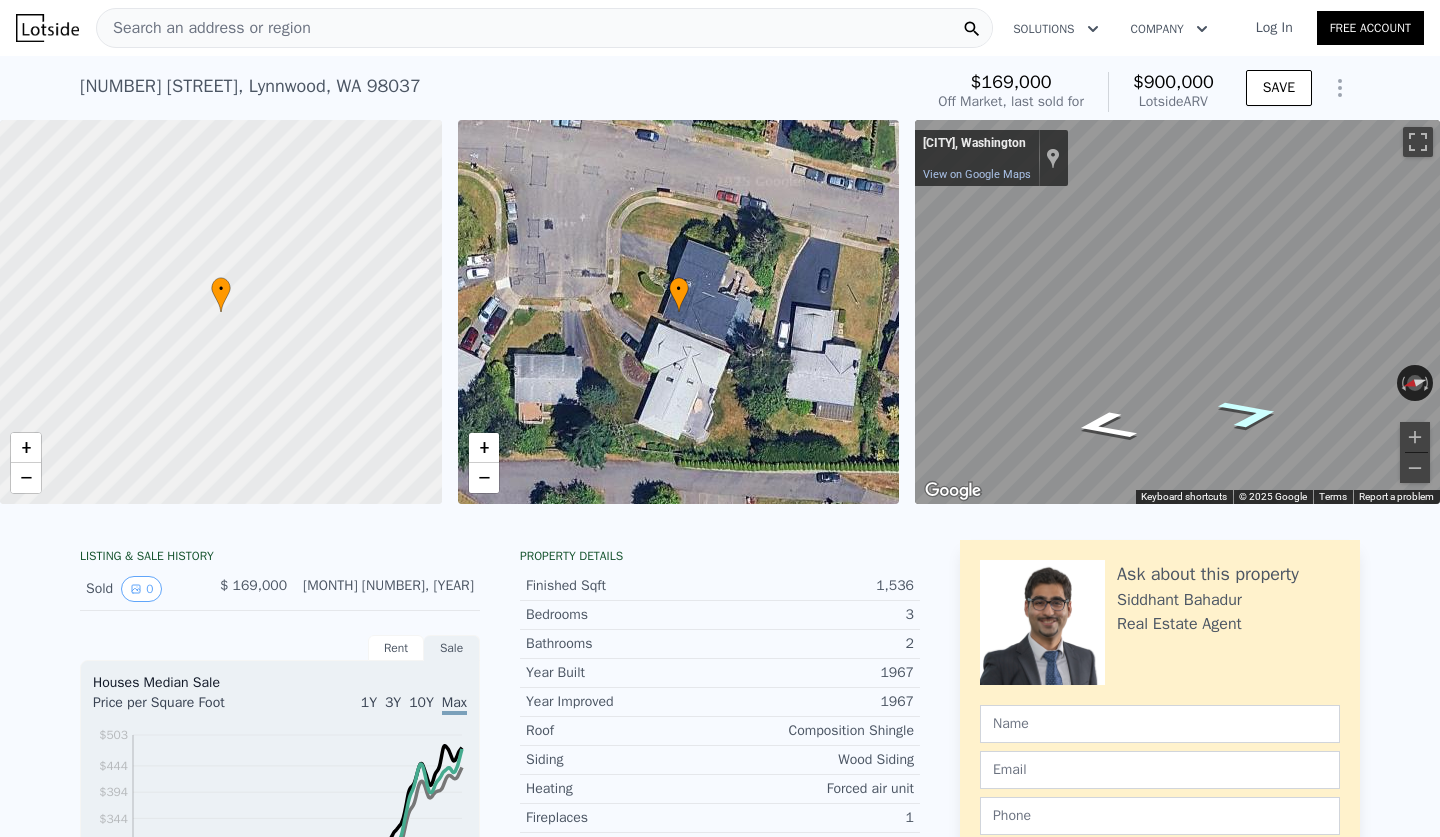 click 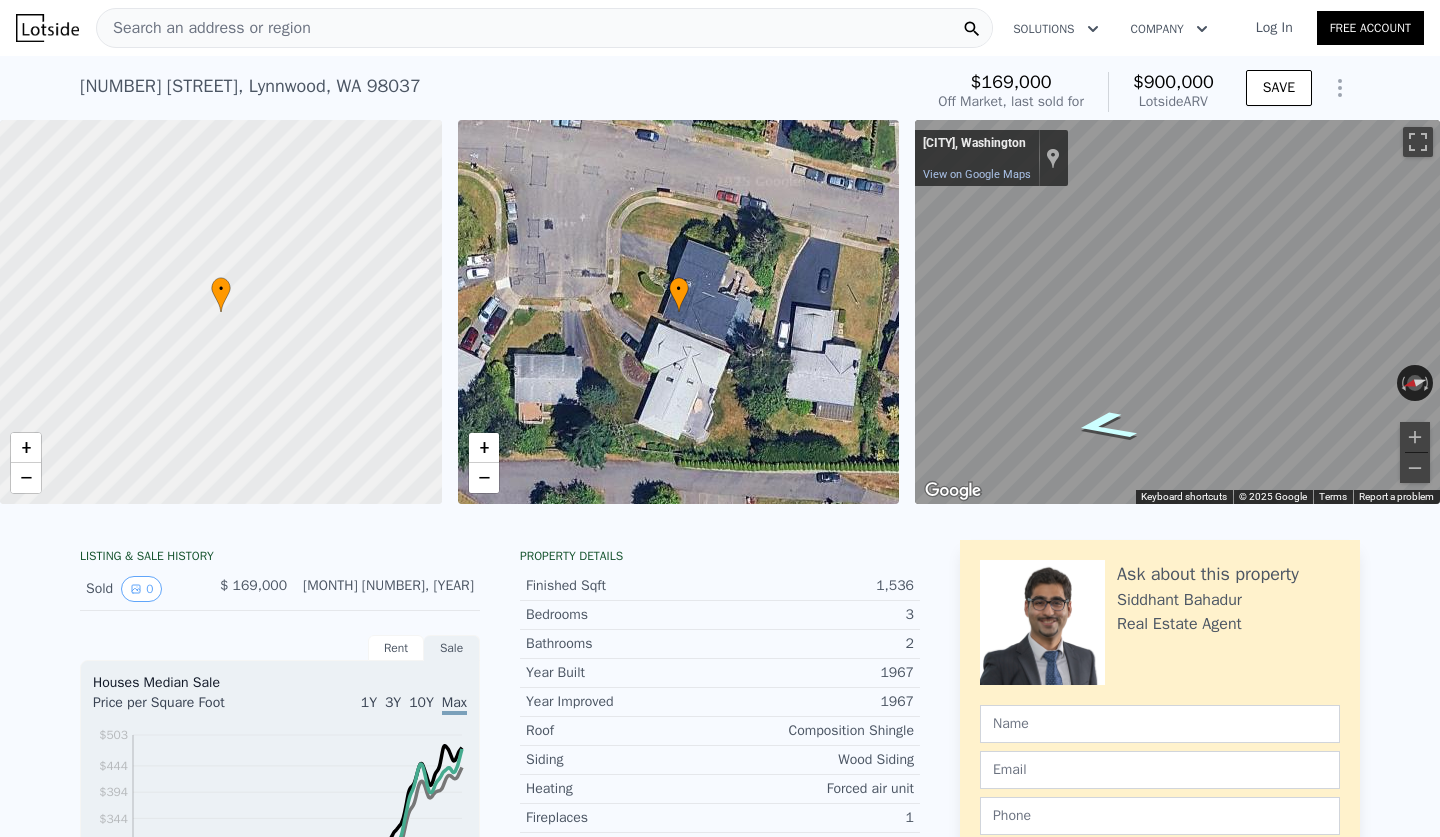 click 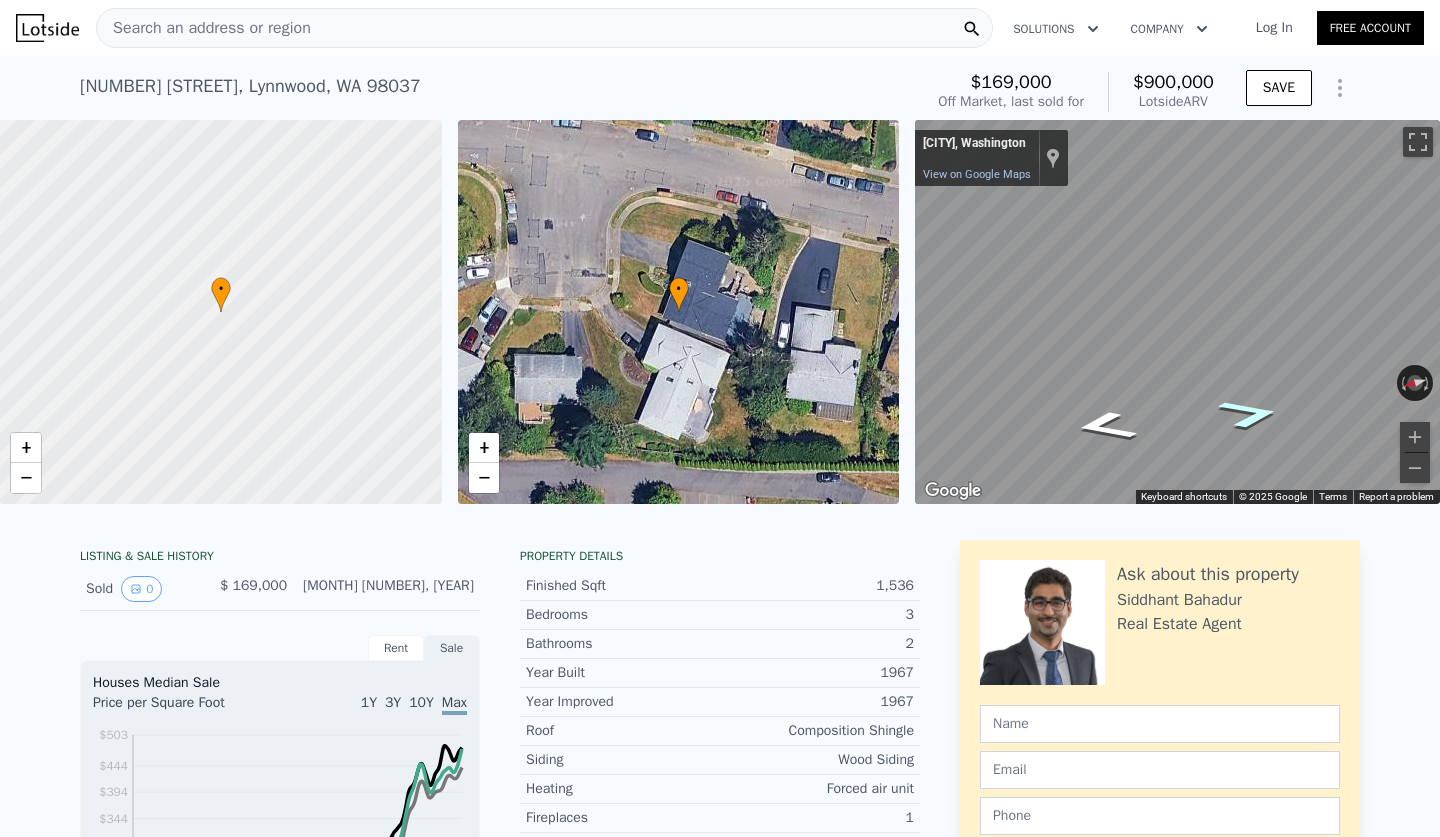 click 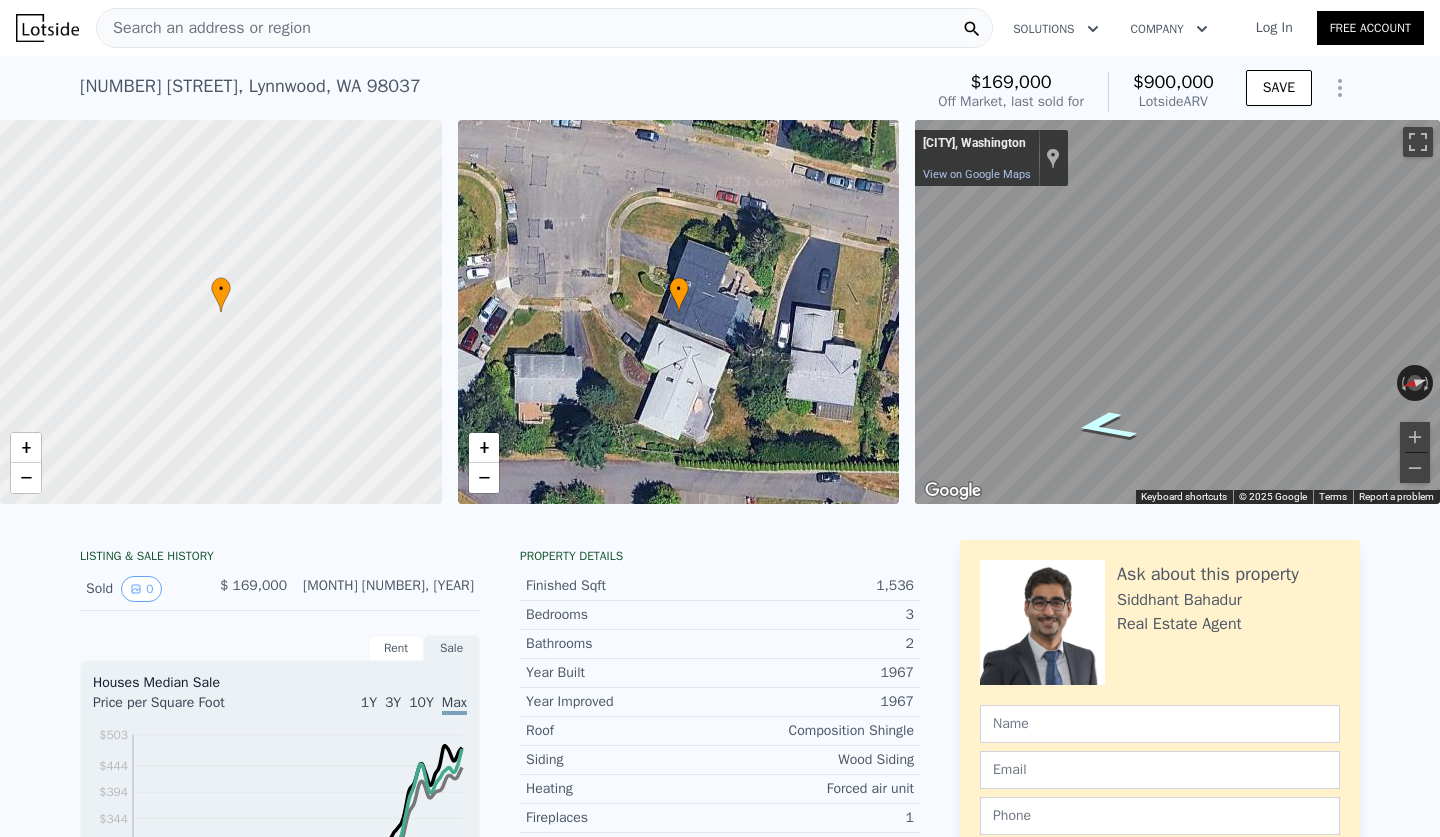 click on "Search an address or region" at bounding box center [544, 28] 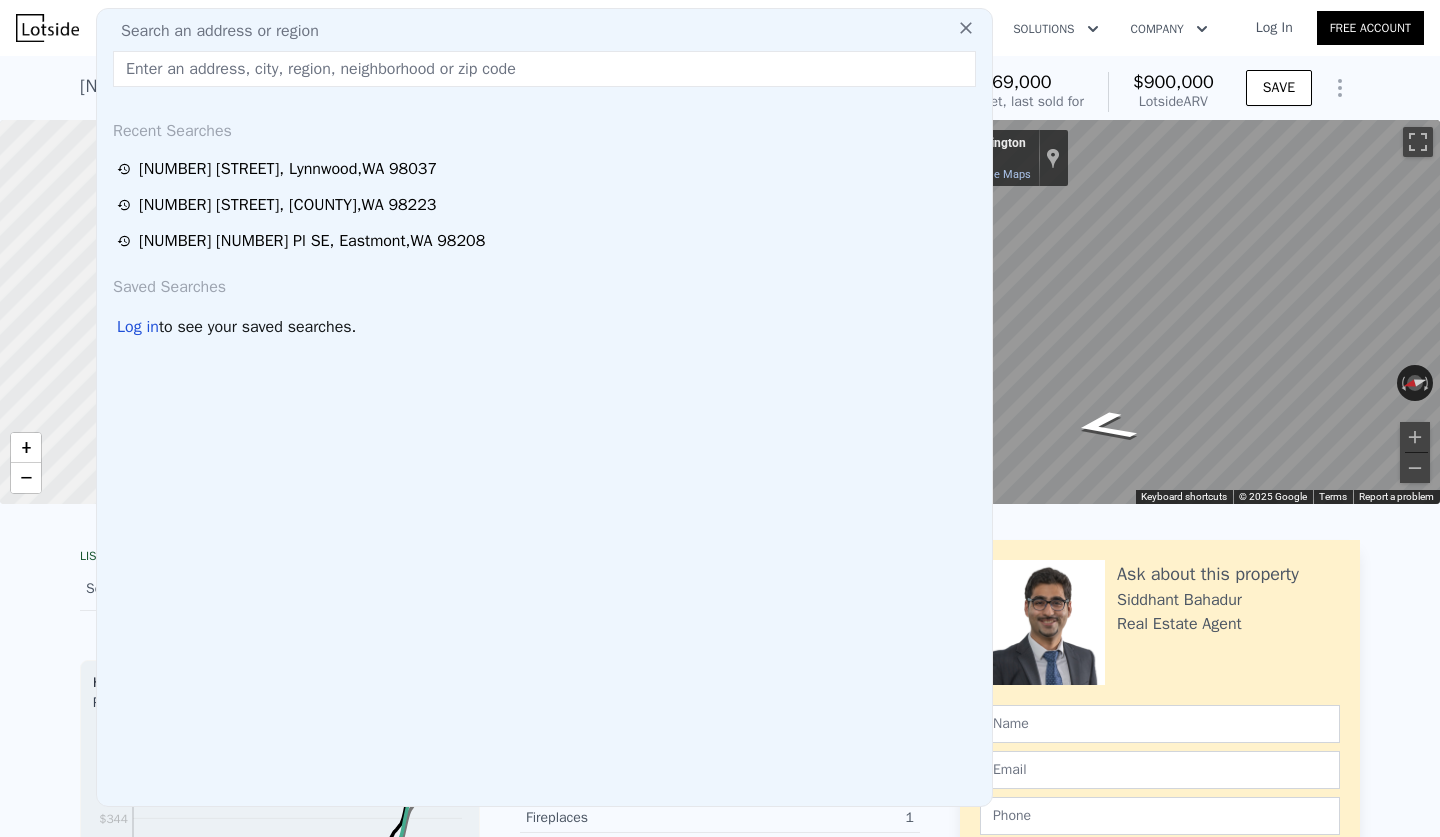 click on "Search an address or region" at bounding box center (544, 31) 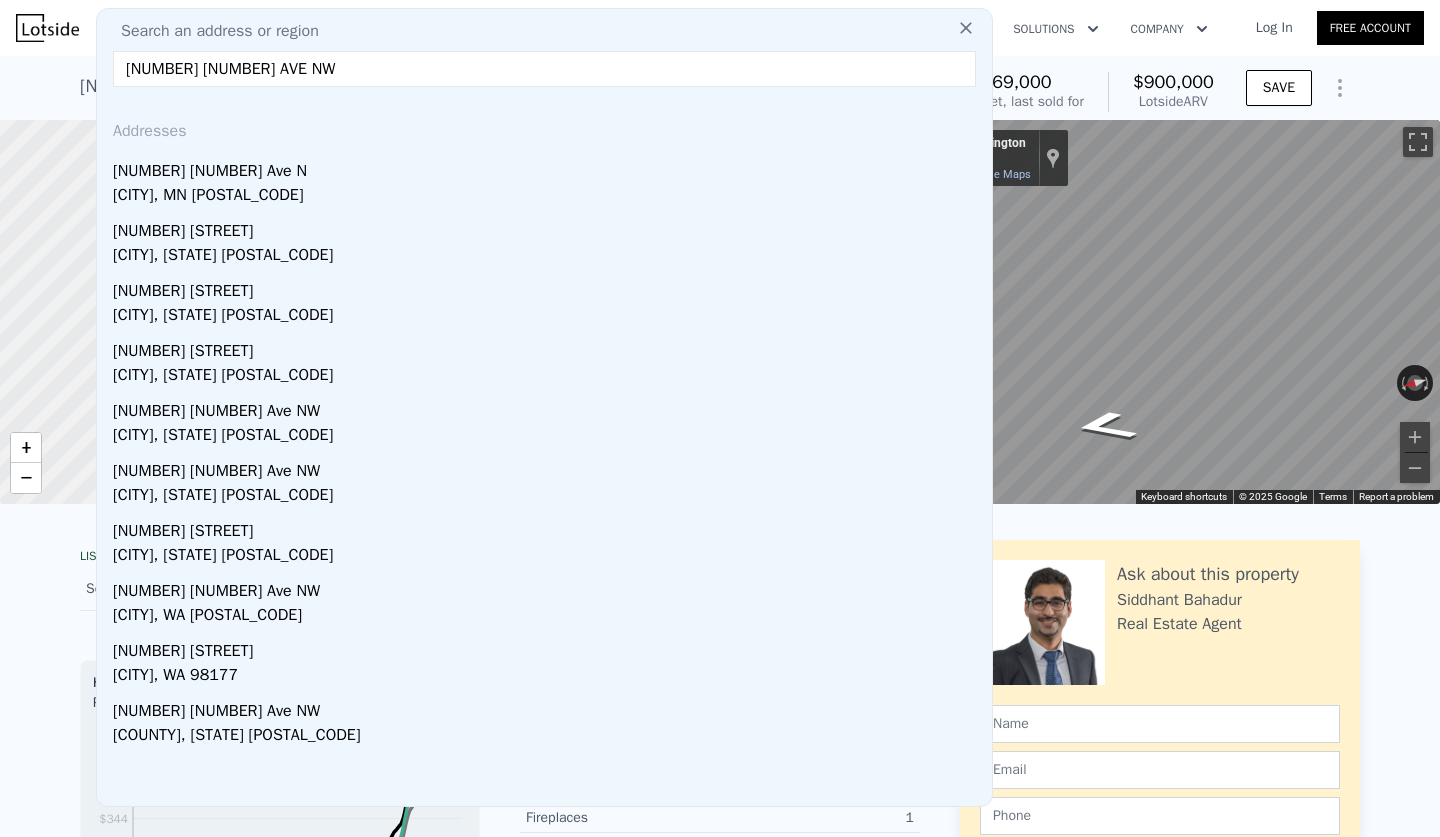 click on "[NUMBER] [NUMBER] AVE NW" at bounding box center [544, 69] 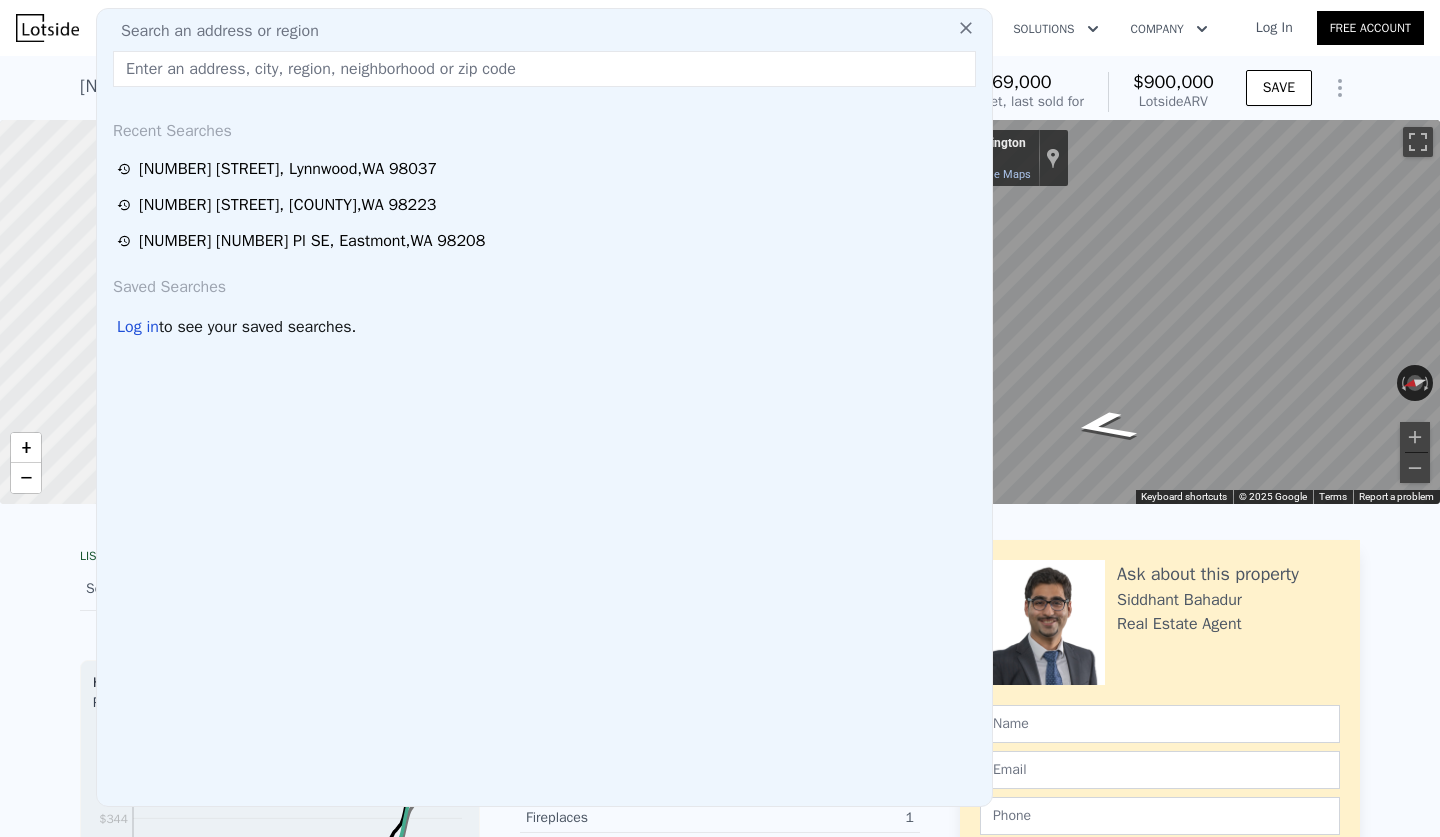 paste on "[NUMBER] [NUMBER] Ave W, [CITY], WA [POSTAL_CODE] [NUMBER] beds [NUMBER] baths [NUMBER] sqft Est. refi payment: $[NUMBER]/mo" 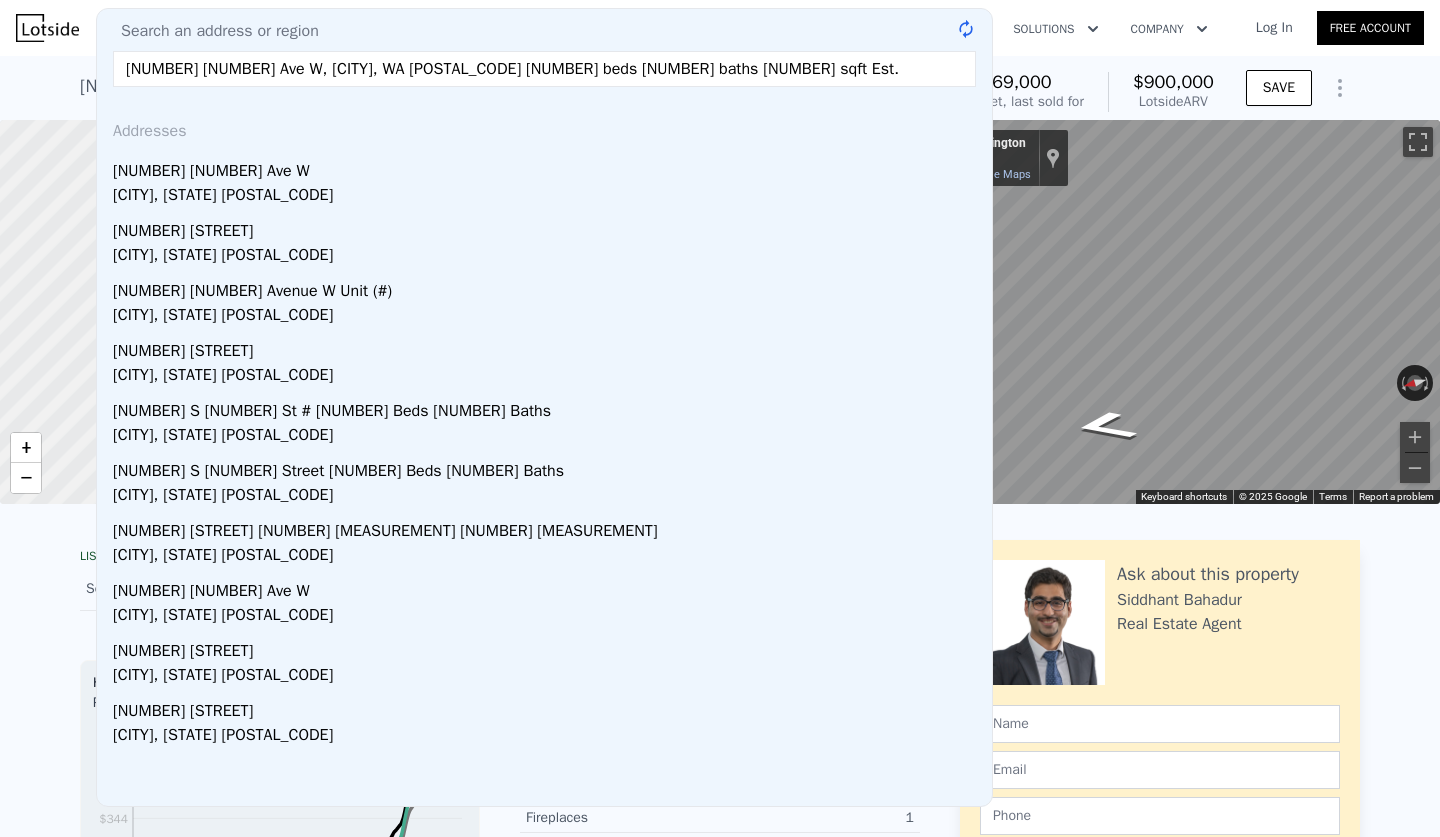 type on "[NUMBER] [STREET], [CITY], [STATE] [POSTAL_CODE] [NUMBER] [MEASUREMENT] [NUMBER] [MEASUREMENT] [MEASUREMENT] Est" 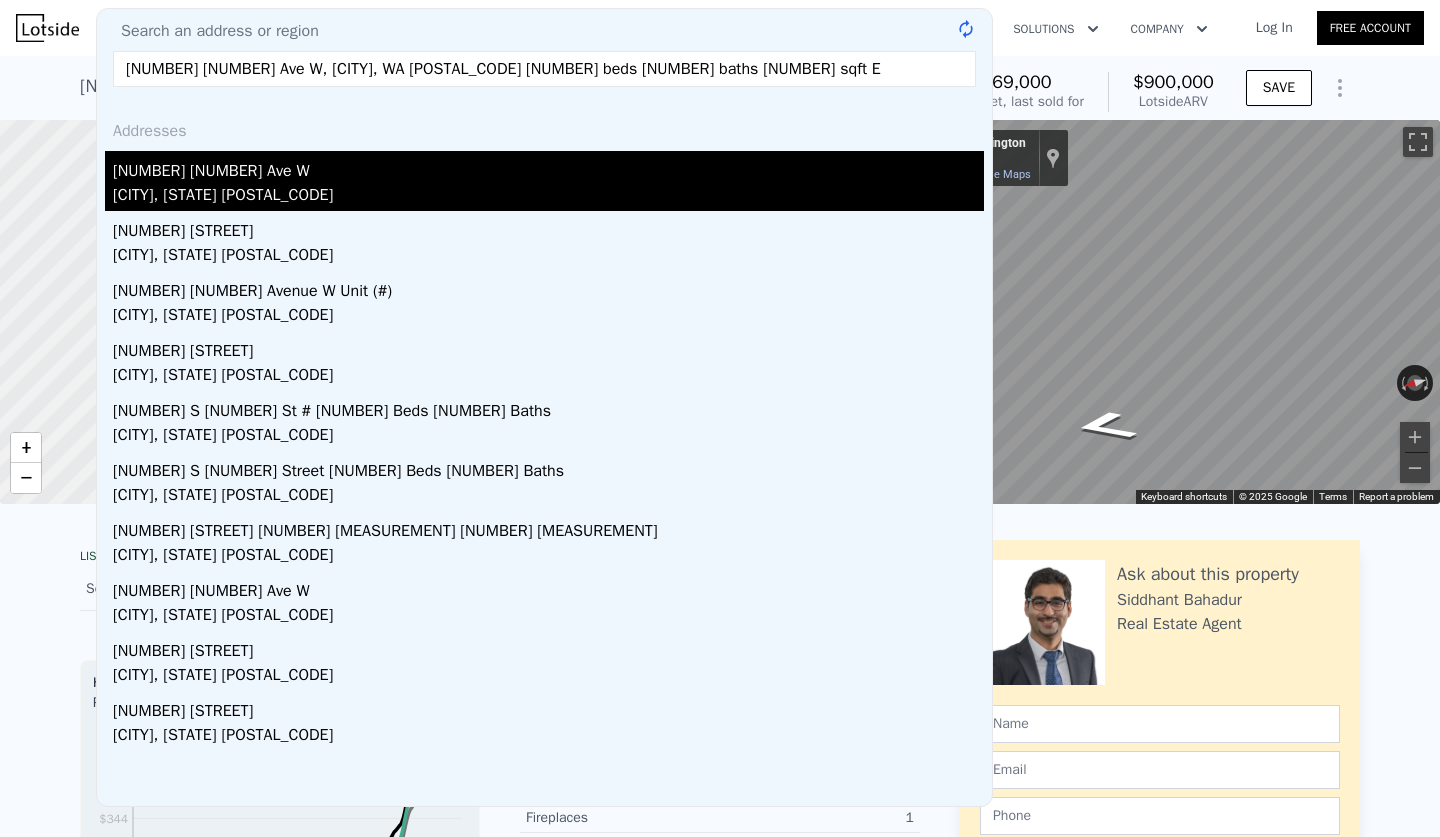 click on "[CITY], [STATE] [POSTAL_CODE]" at bounding box center [548, 197] 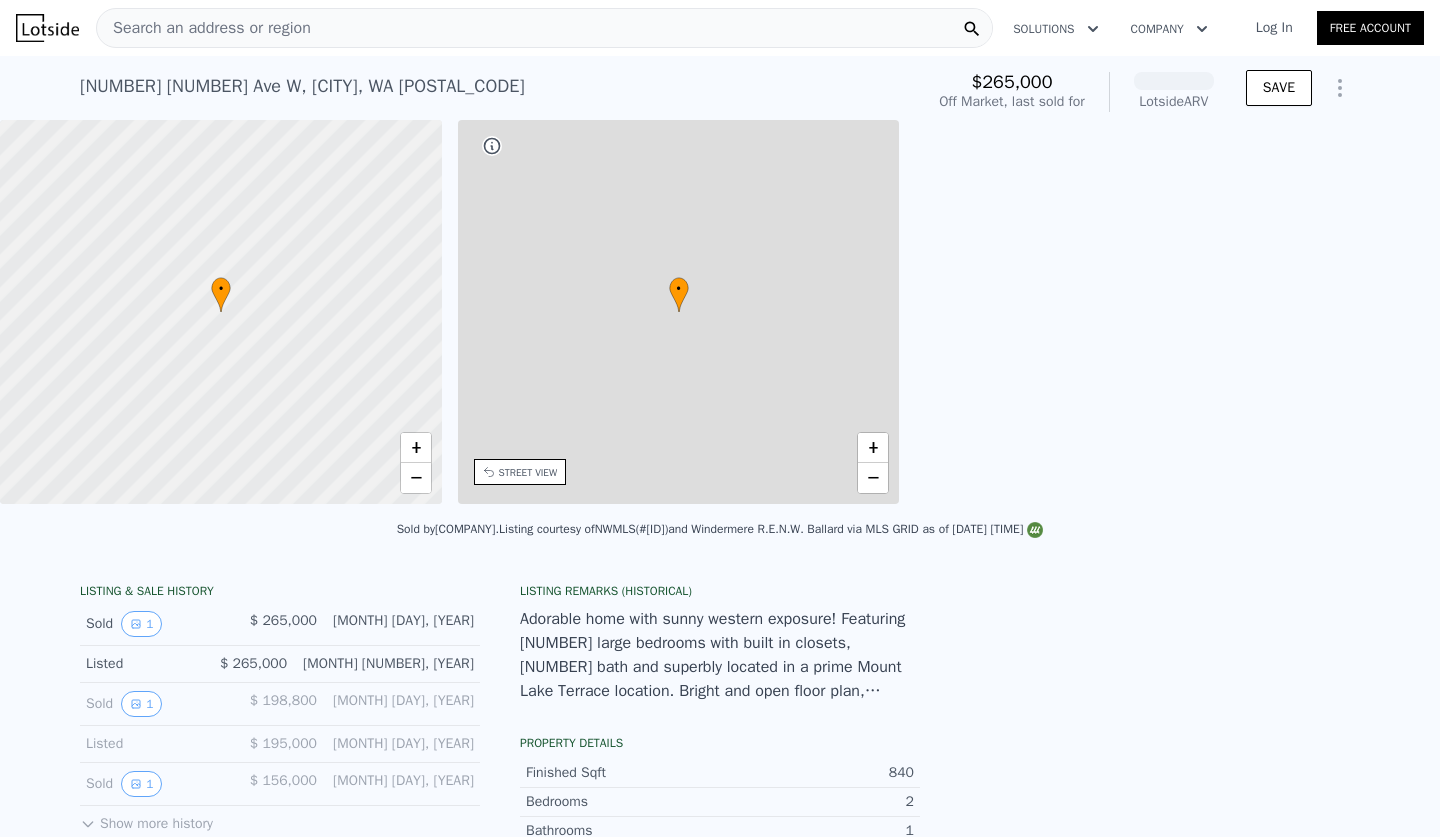 click at bounding box center (221, 312) 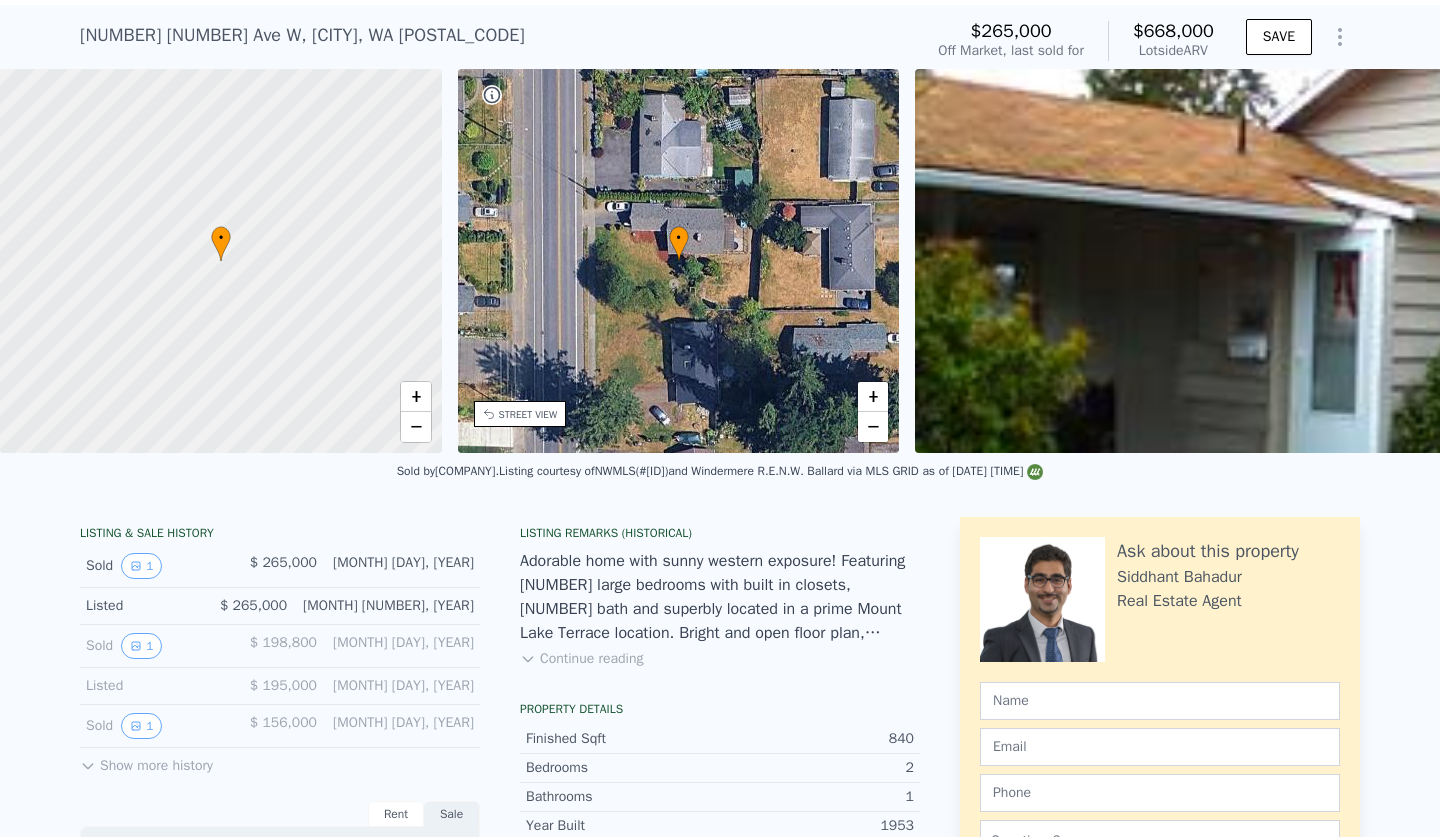 scroll, scrollTop: 236, scrollLeft: 0, axis: vertical 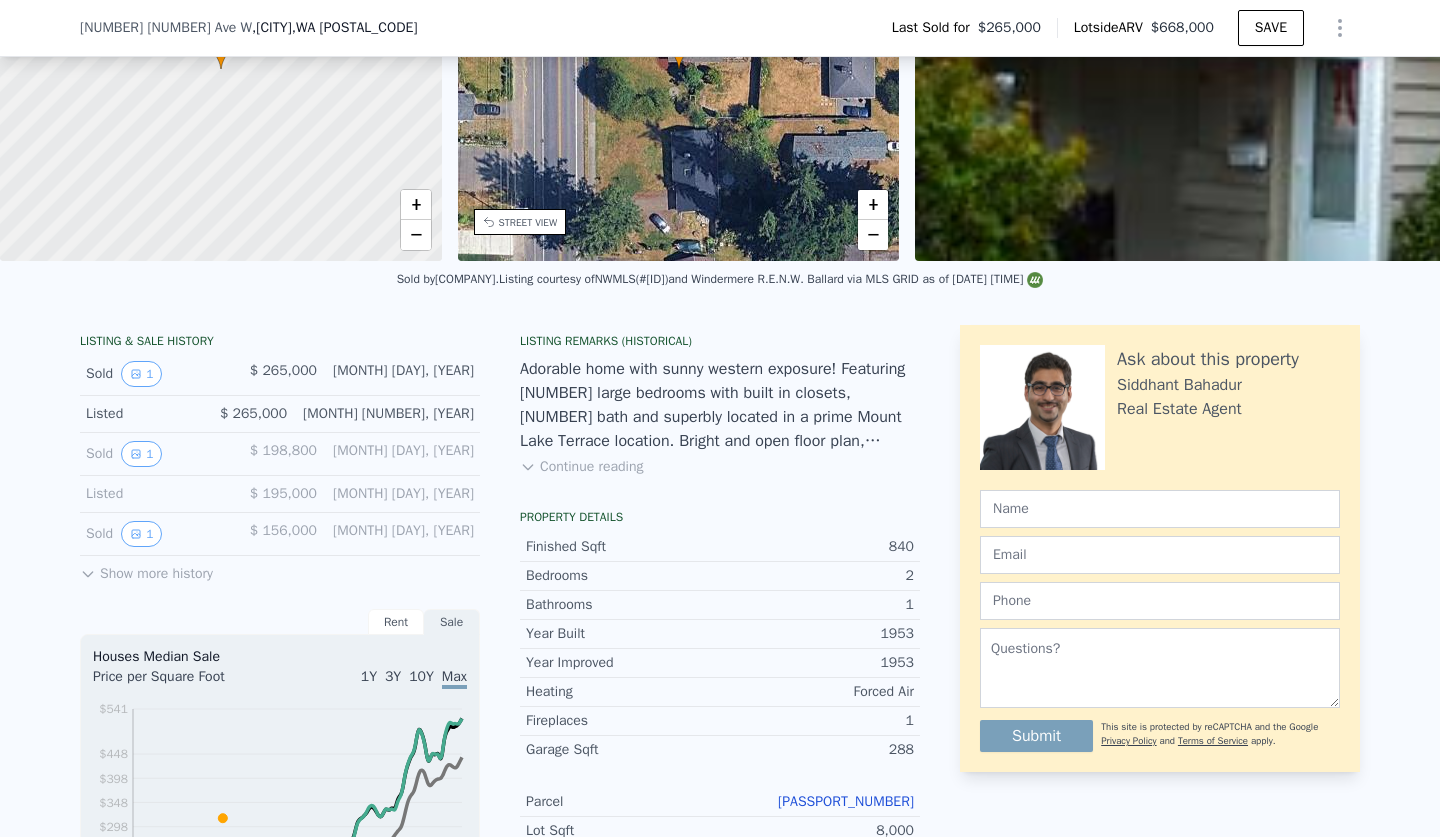 click on "[PASSPORT_NUMBER]" at bounding box center [846, 801] 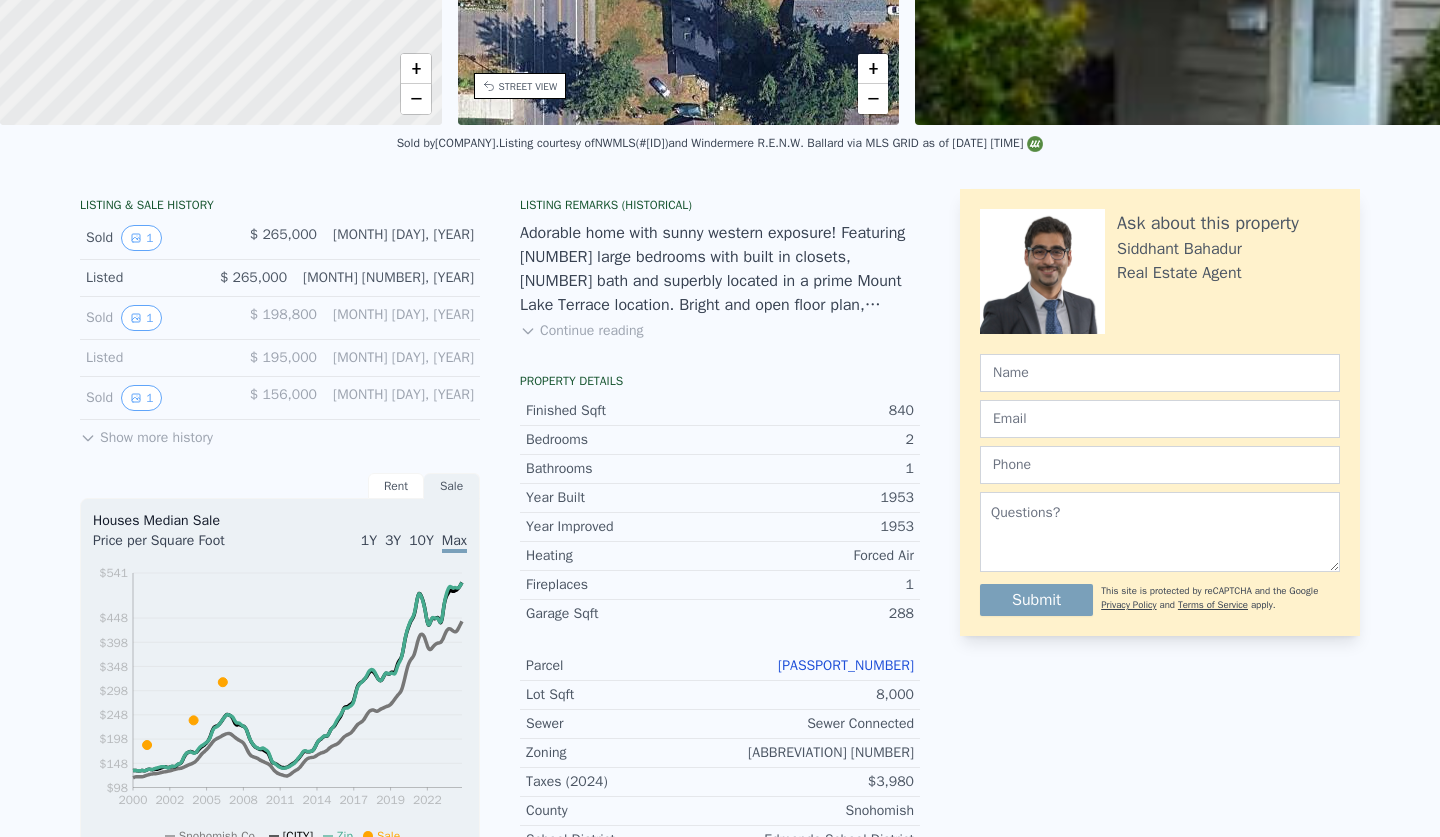 scroll, scrollTop: 0, scrollLeft: 0, axis: both 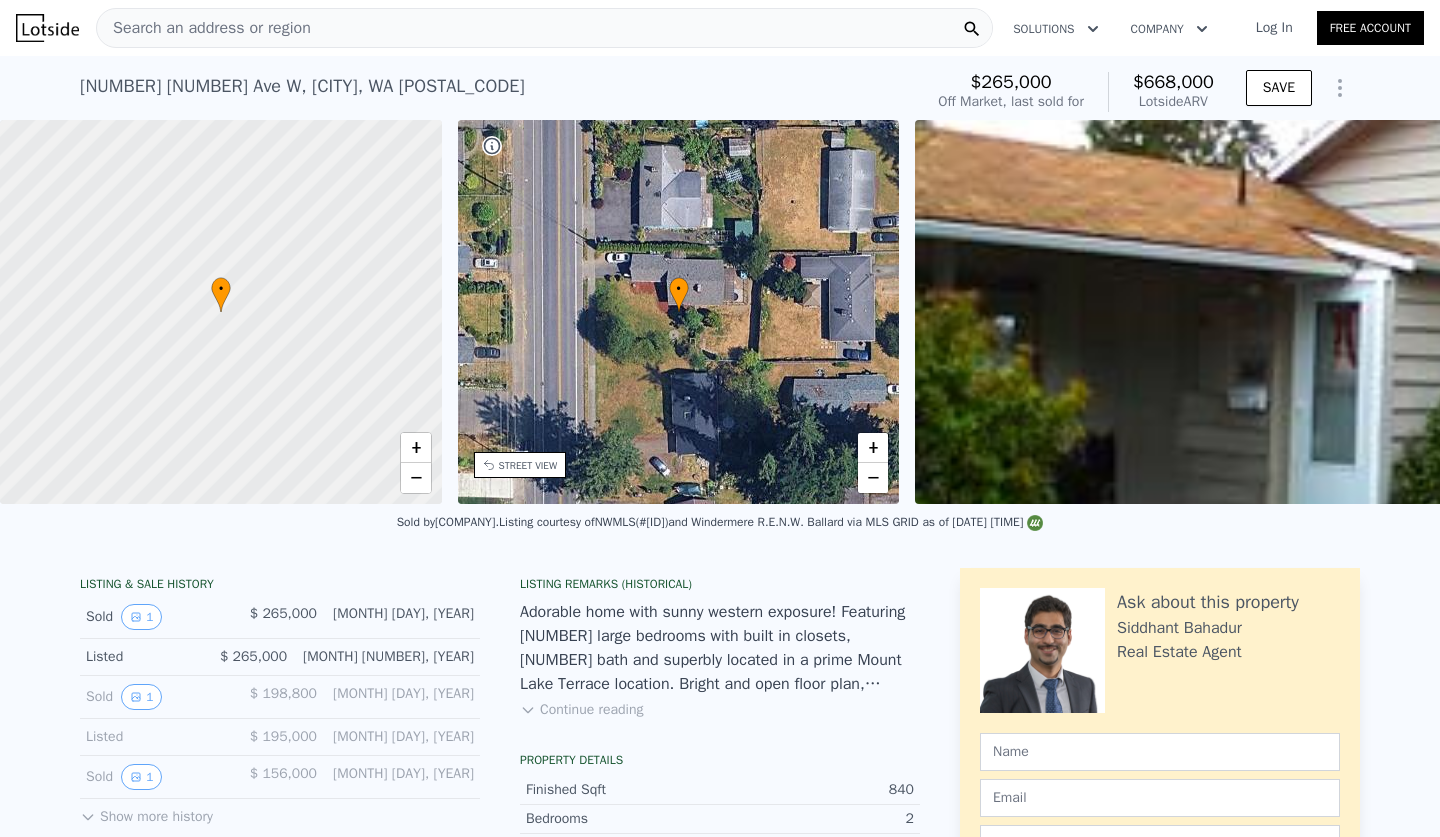click on "Search an address or region" at bounding box center (204, 28) 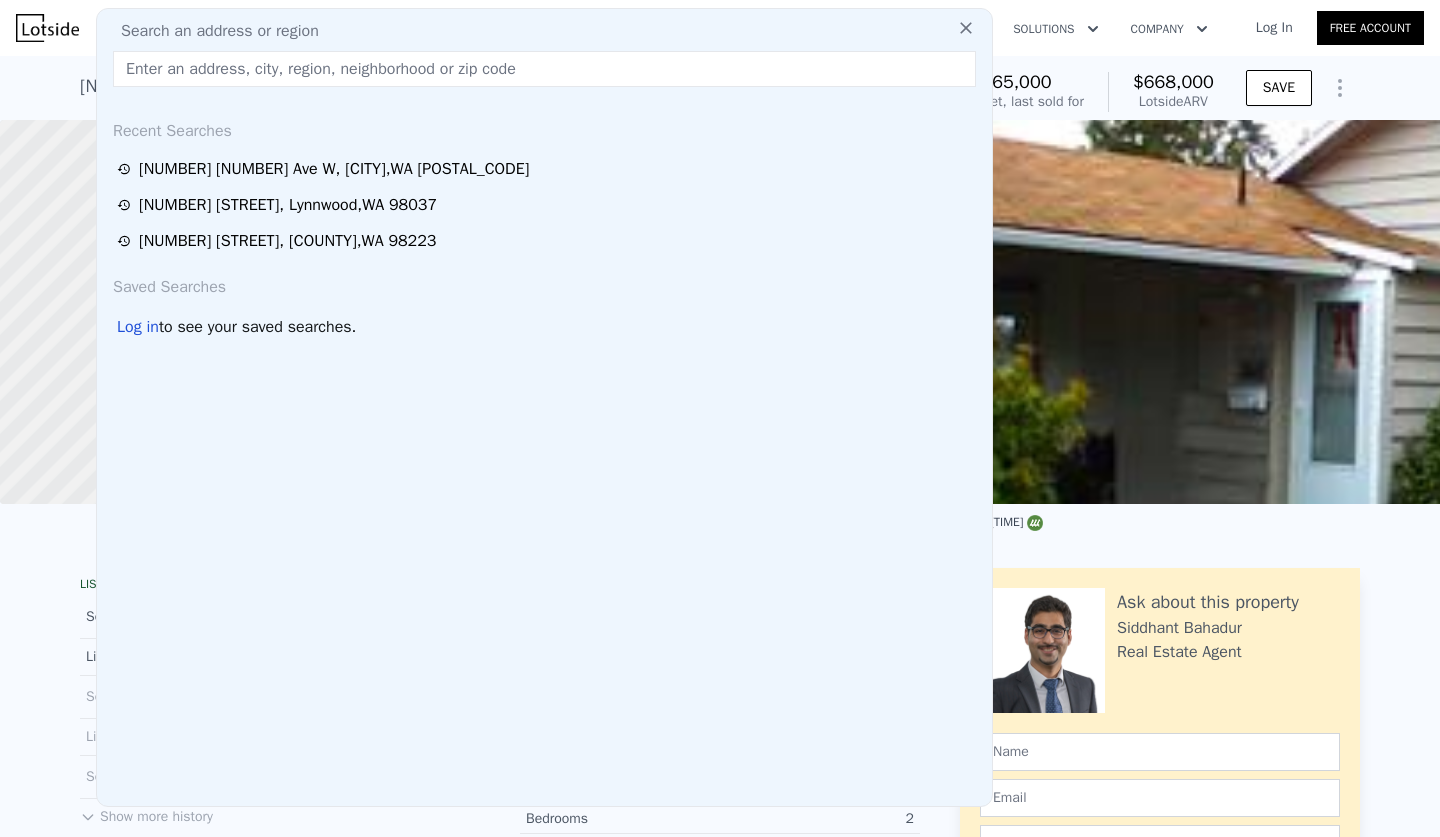 type on "[NUMBER] [STREET], [CITY], [STATE] [POSTAL_CODE]" 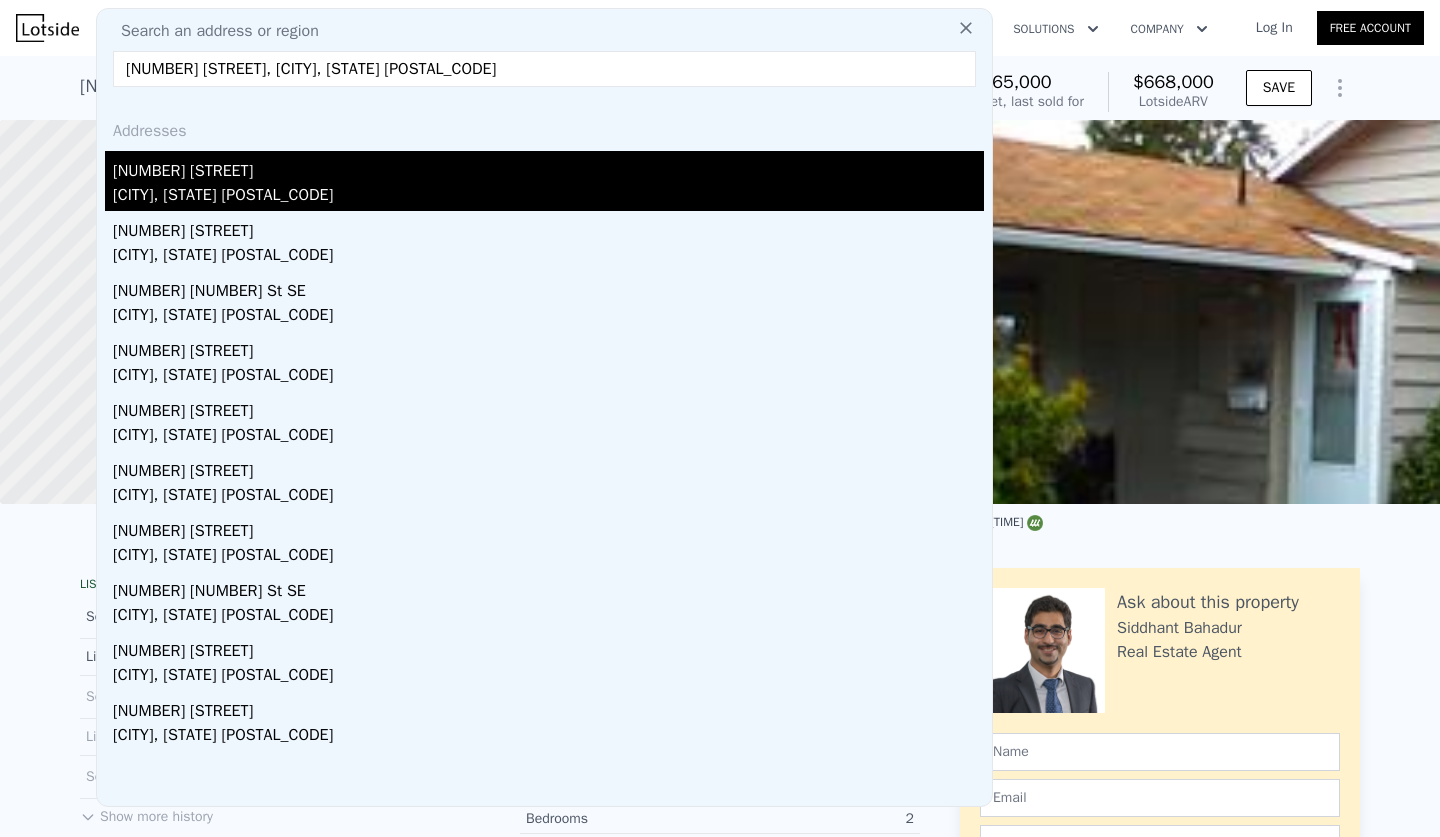 click on "[CITY], [STATE] [POSTAL_CODE]" at bounding box center [548, 197] 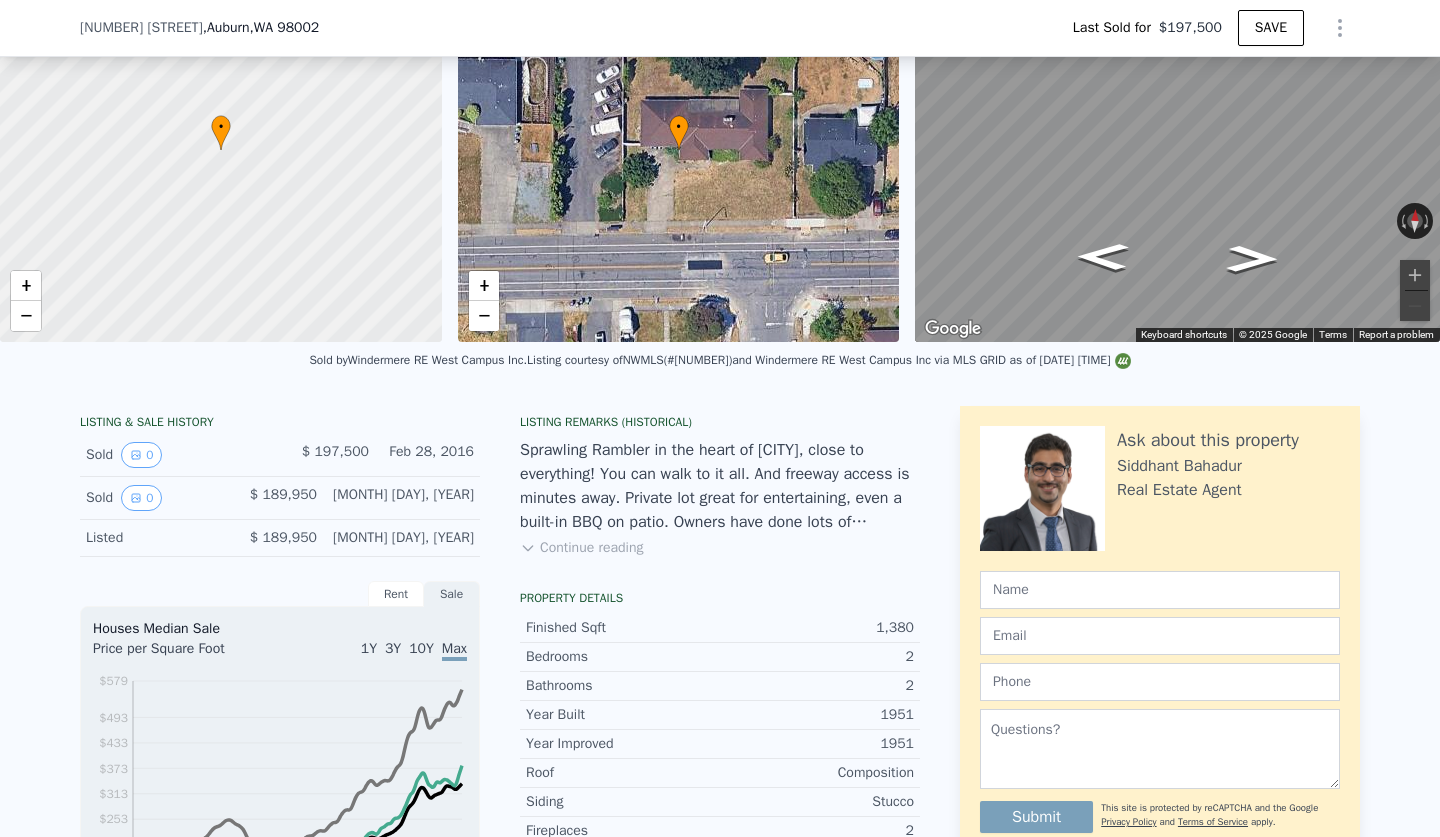scroll, scrollTop: 655, scrollLeft: 0, axis: vertical 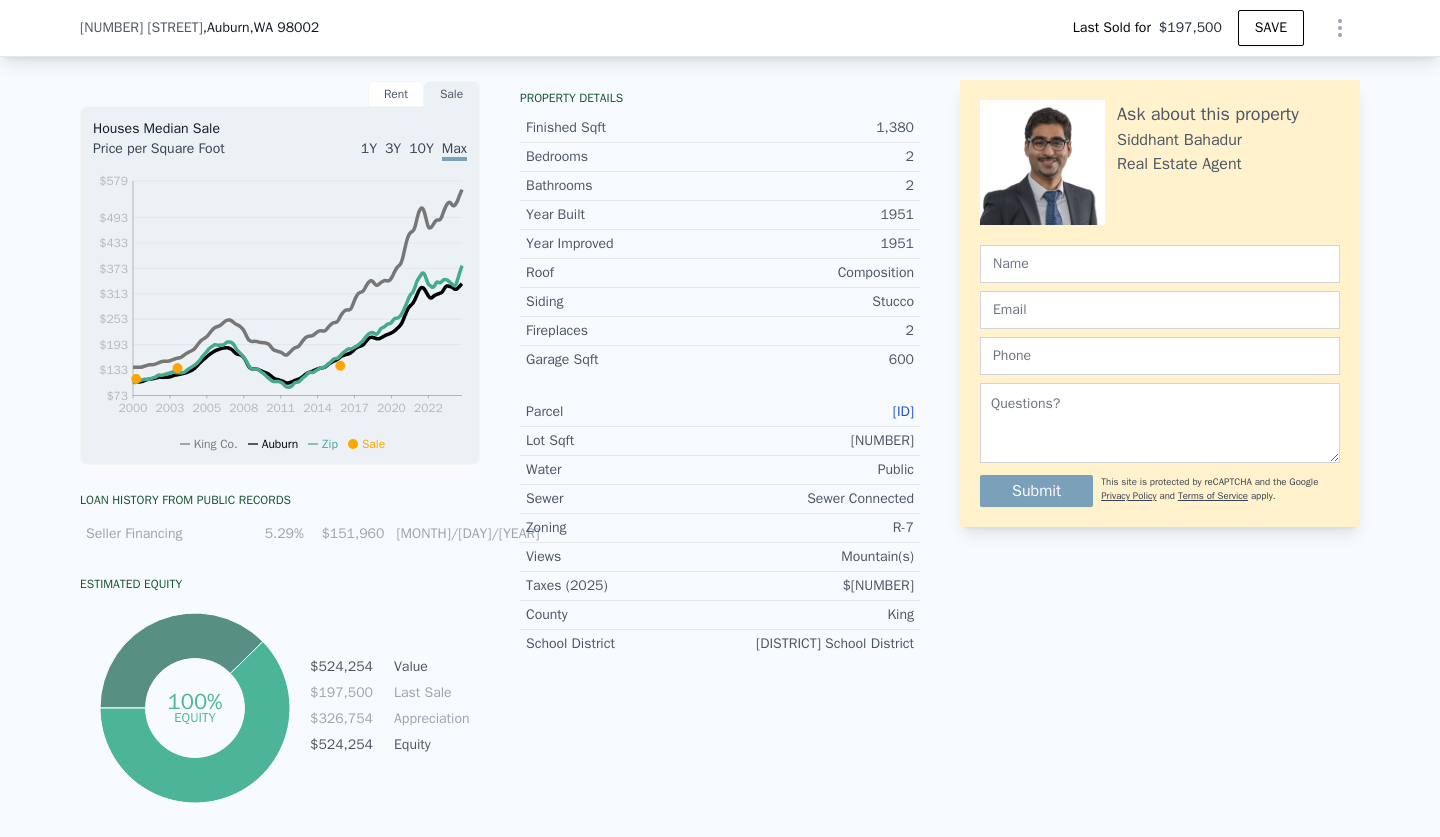 click on "[ID]" at bounding box center [903, 411] 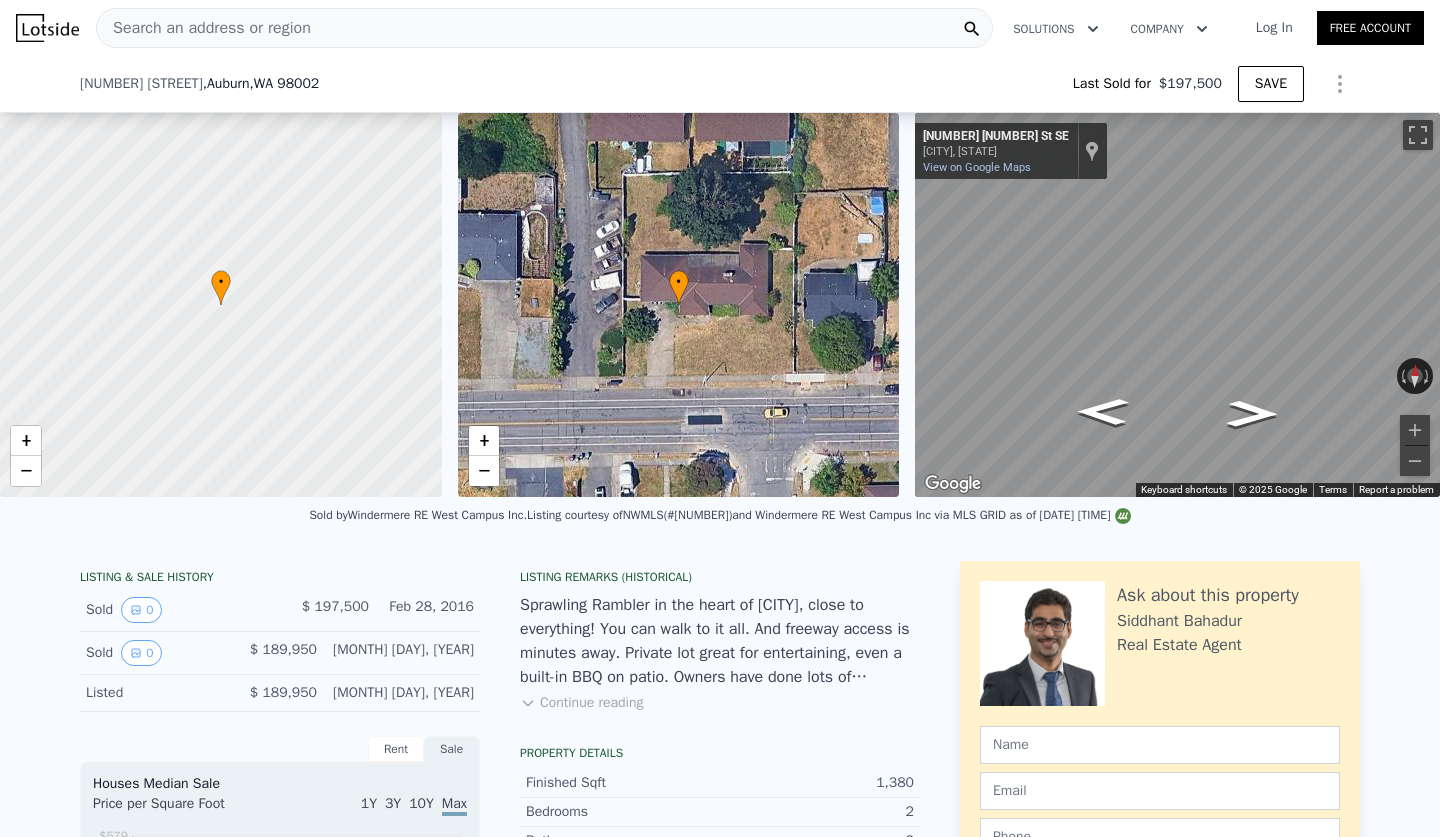 click on "Search an address or region" at bounding box center (204, 28) 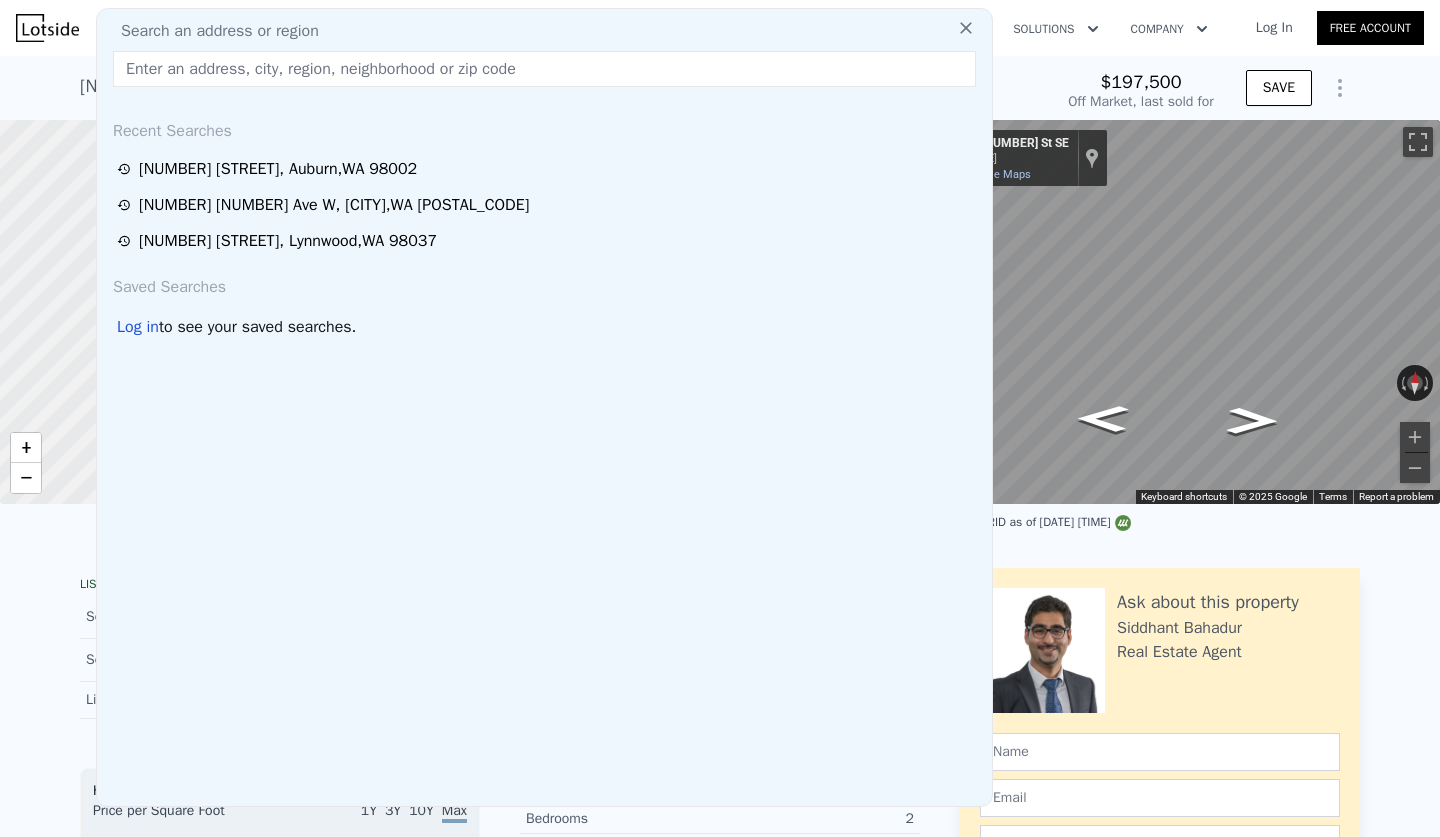 type on "$ 335,956" 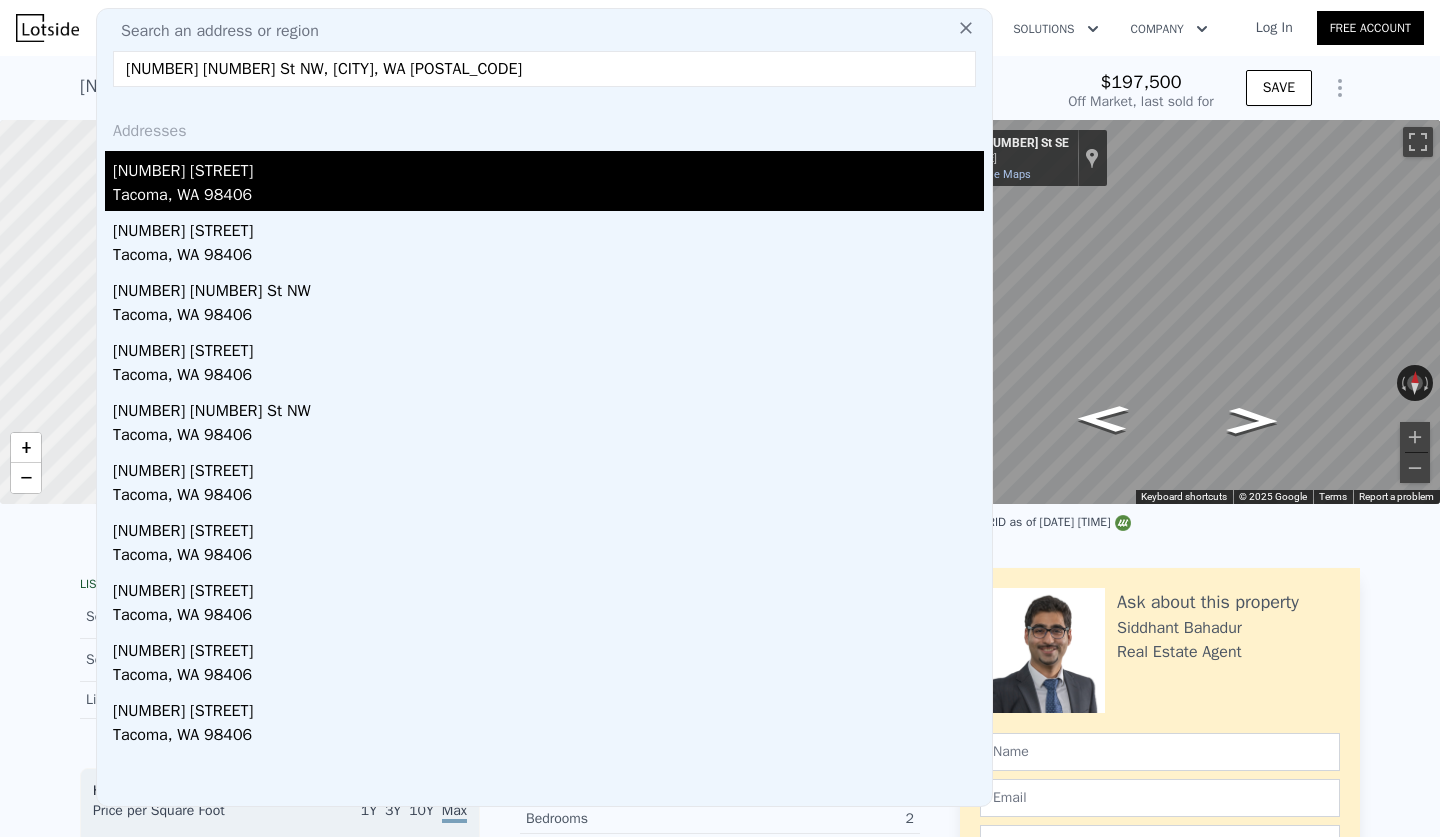 type on "[NUMBER] [NUMBER] St NW, [CITY], WA [POSTAL_CODE]" 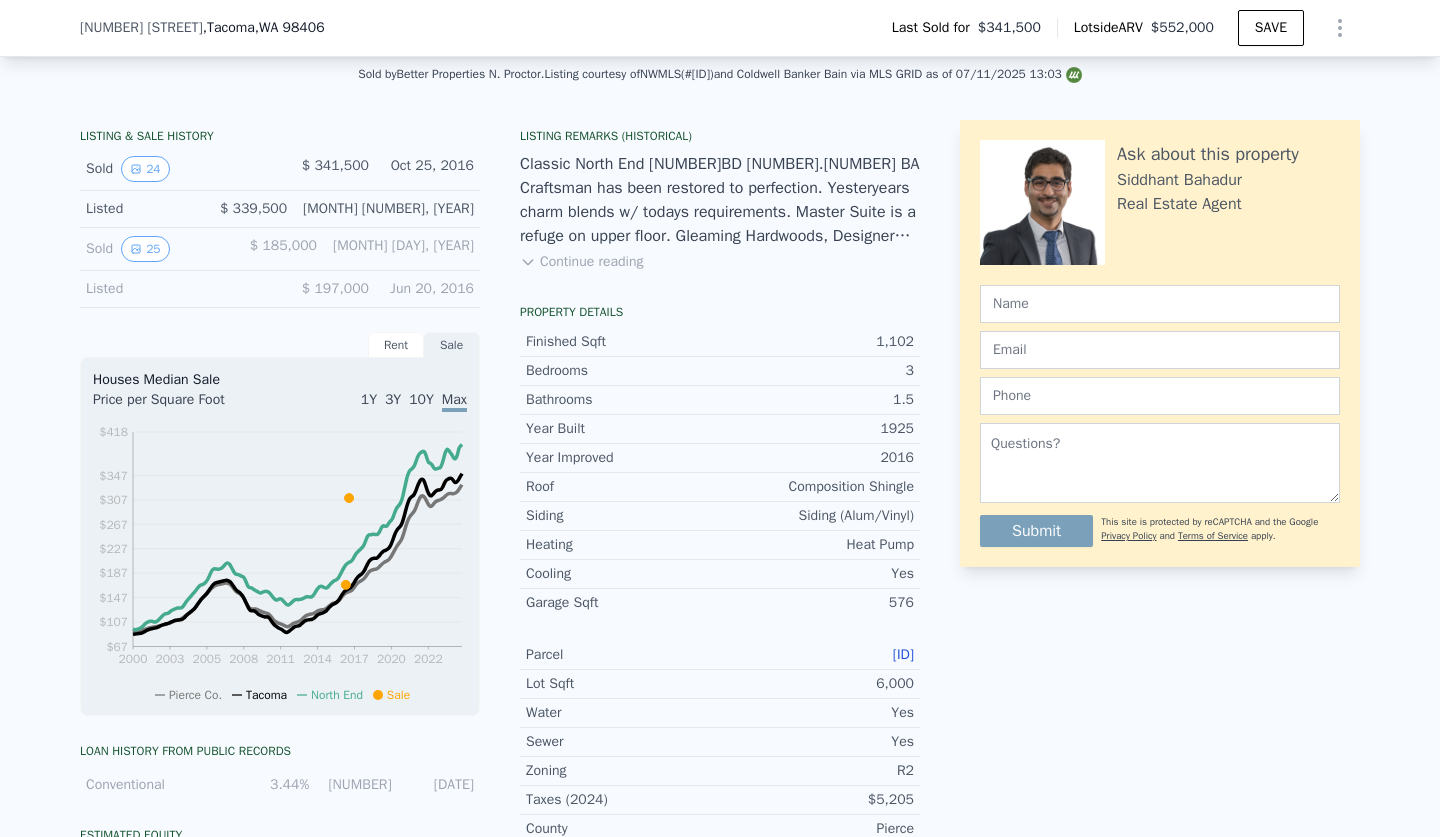scroll, scrollTop: 445, scrollLeft: 0, axis: vertical 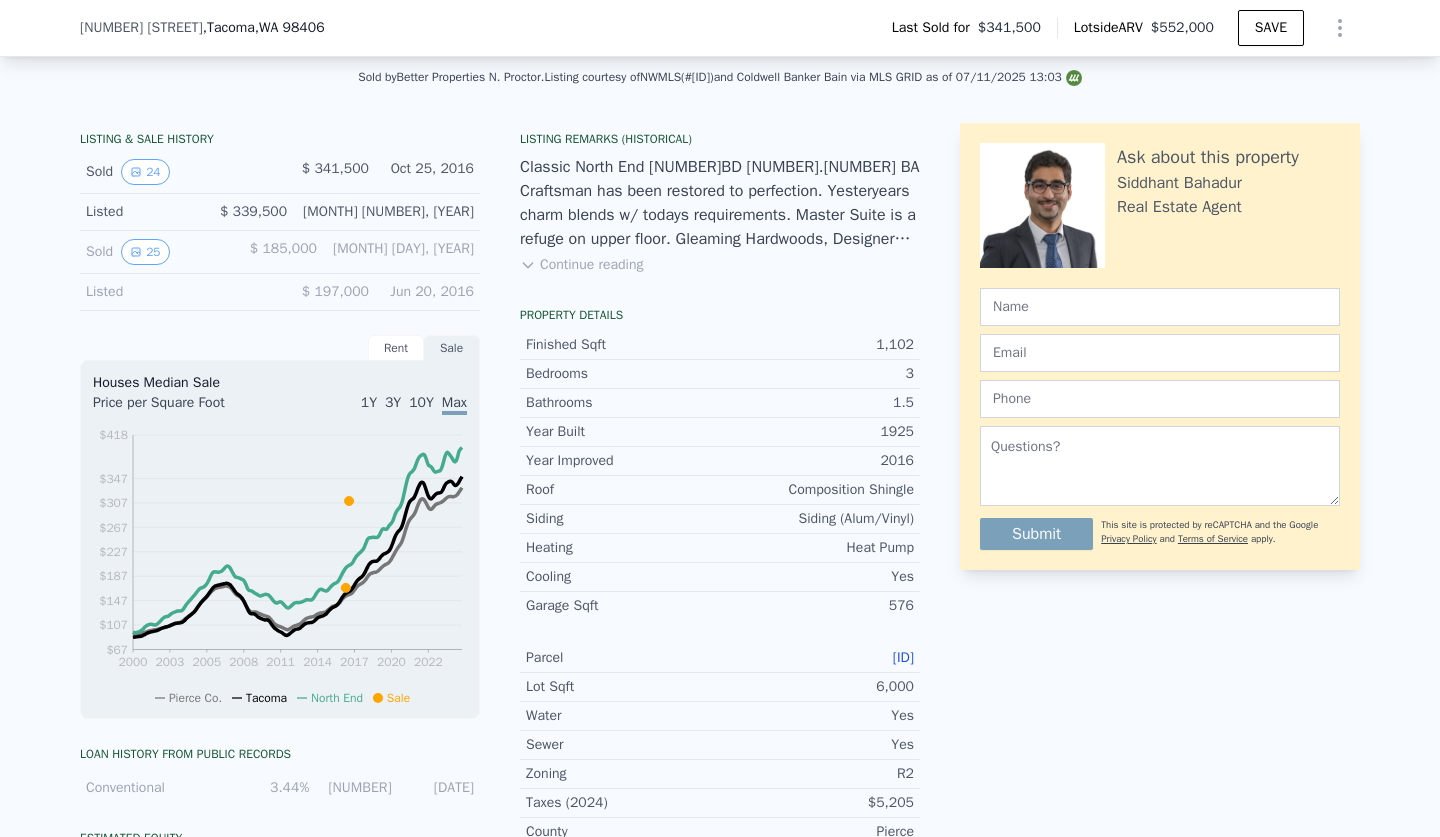click on "[ID]" at bounding box center (903, 657) 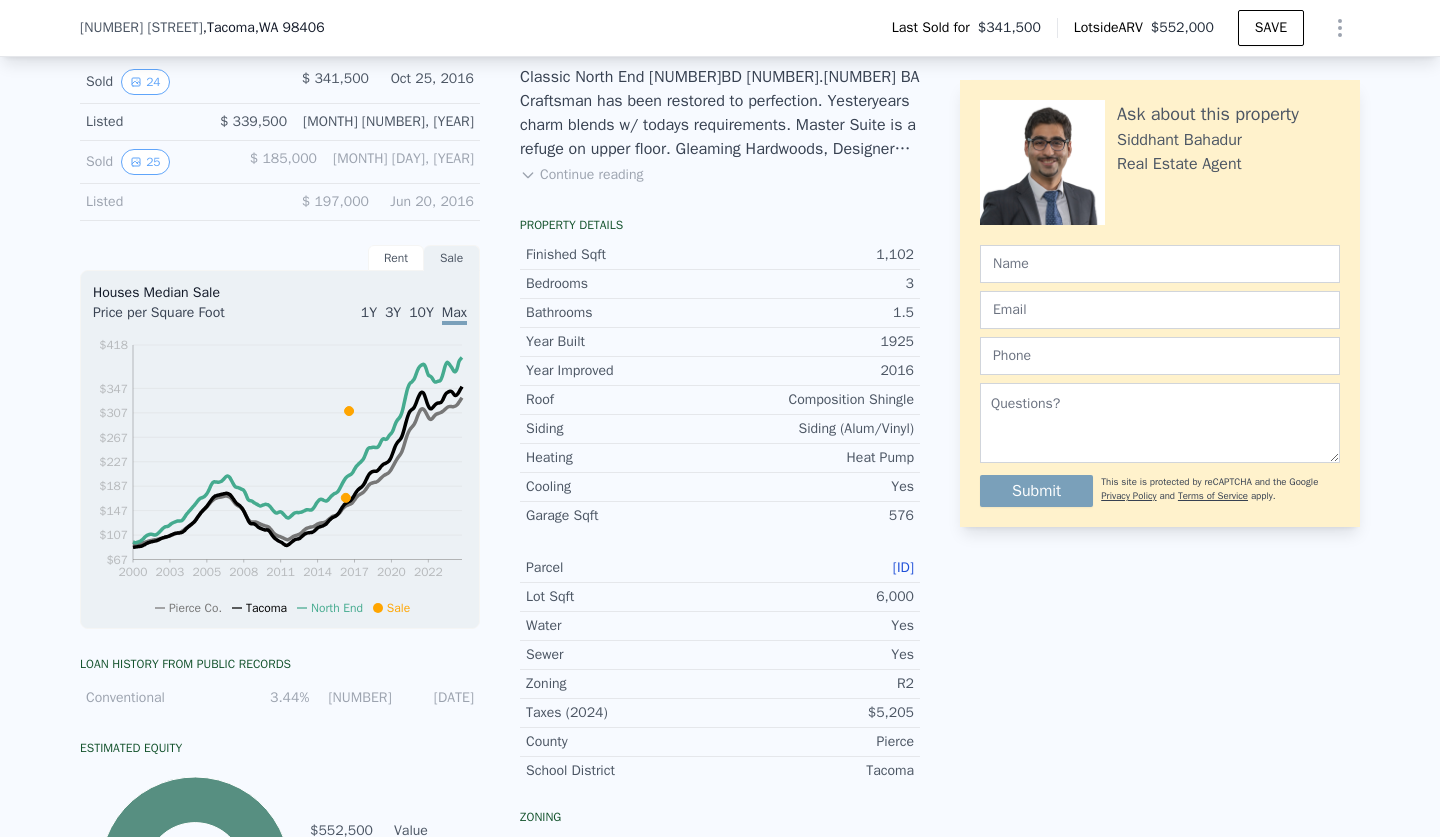scroll, scrollTop: 577, scrollLeft: 0, axis: vertical 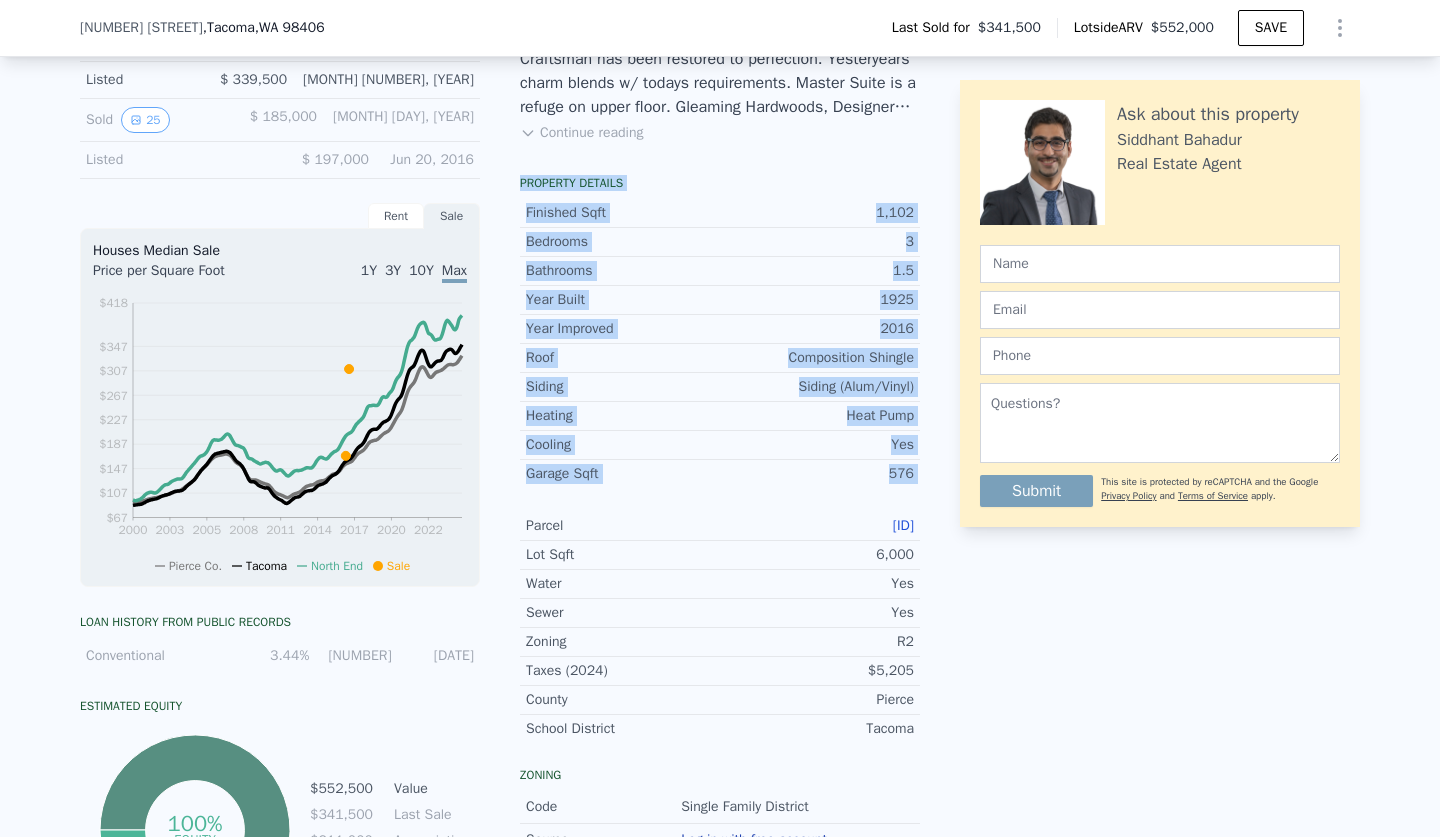 drag, startPoint x: 524, startPoint y: 174, endPoint x: 649, endPoint y: 501, distance: 350.07715 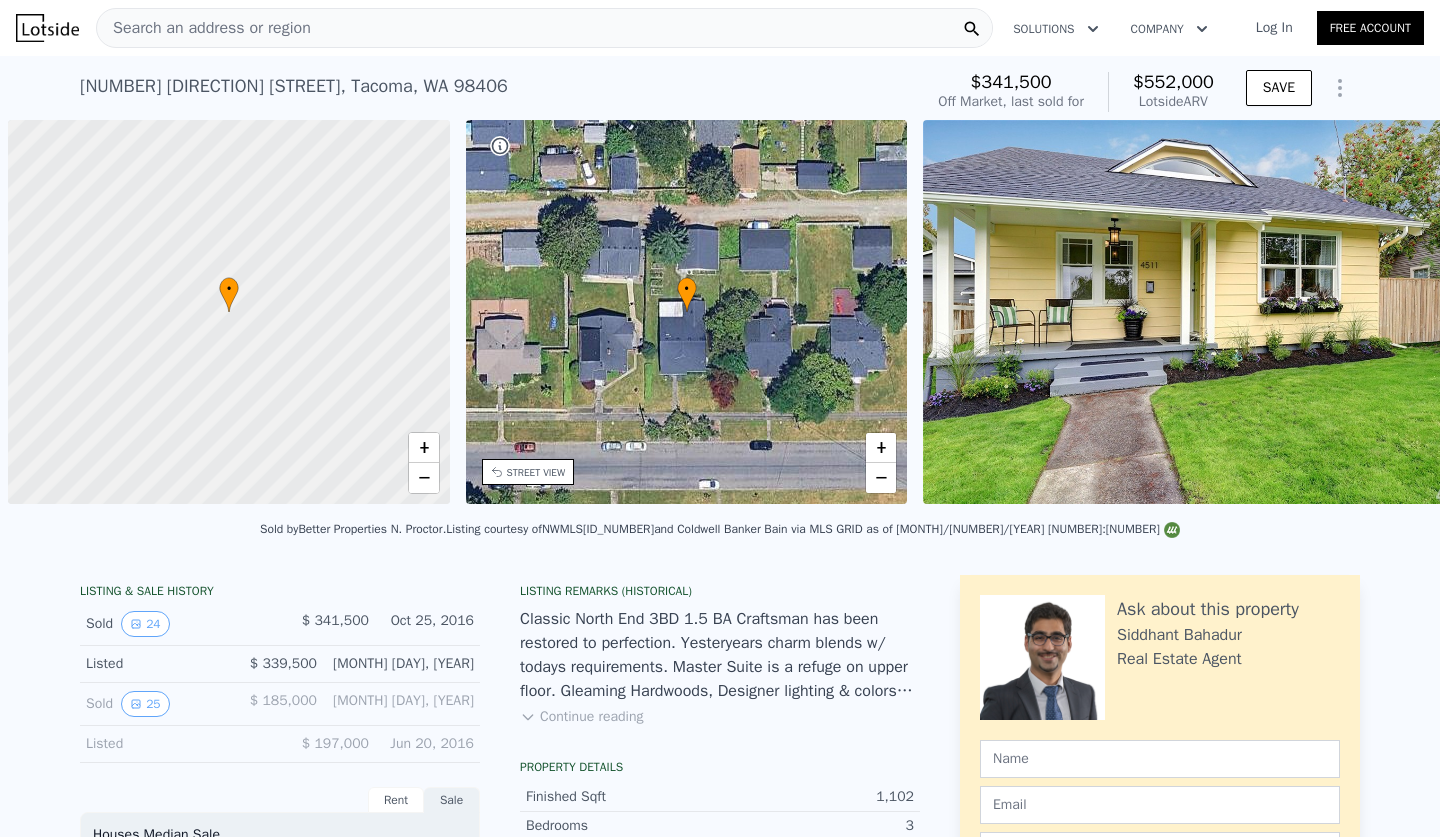 scroll, scrollTop: 0, scrollLeft: 0, axis: both 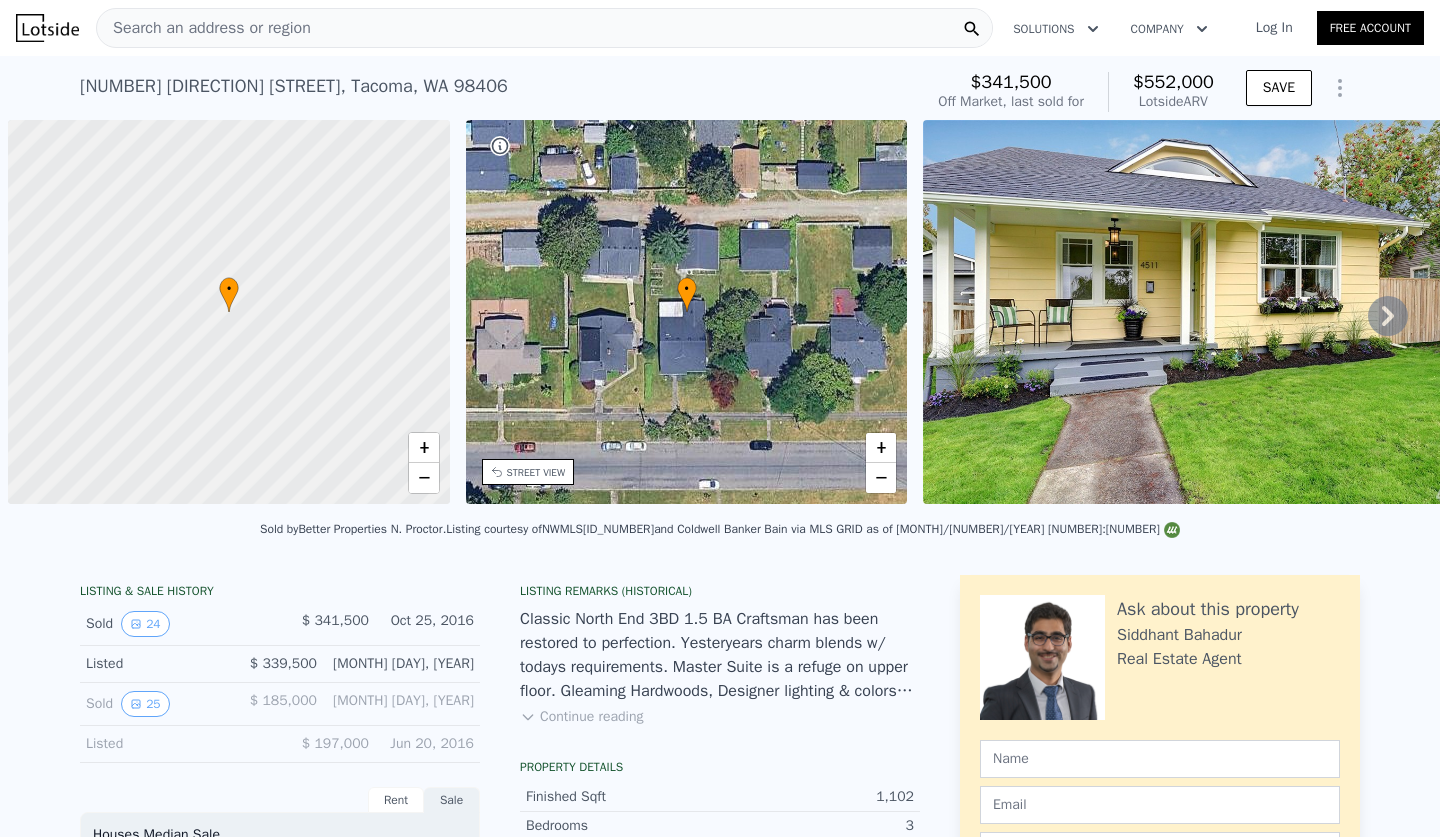 click on "Search an address or region" at bounding box center [544, 28] 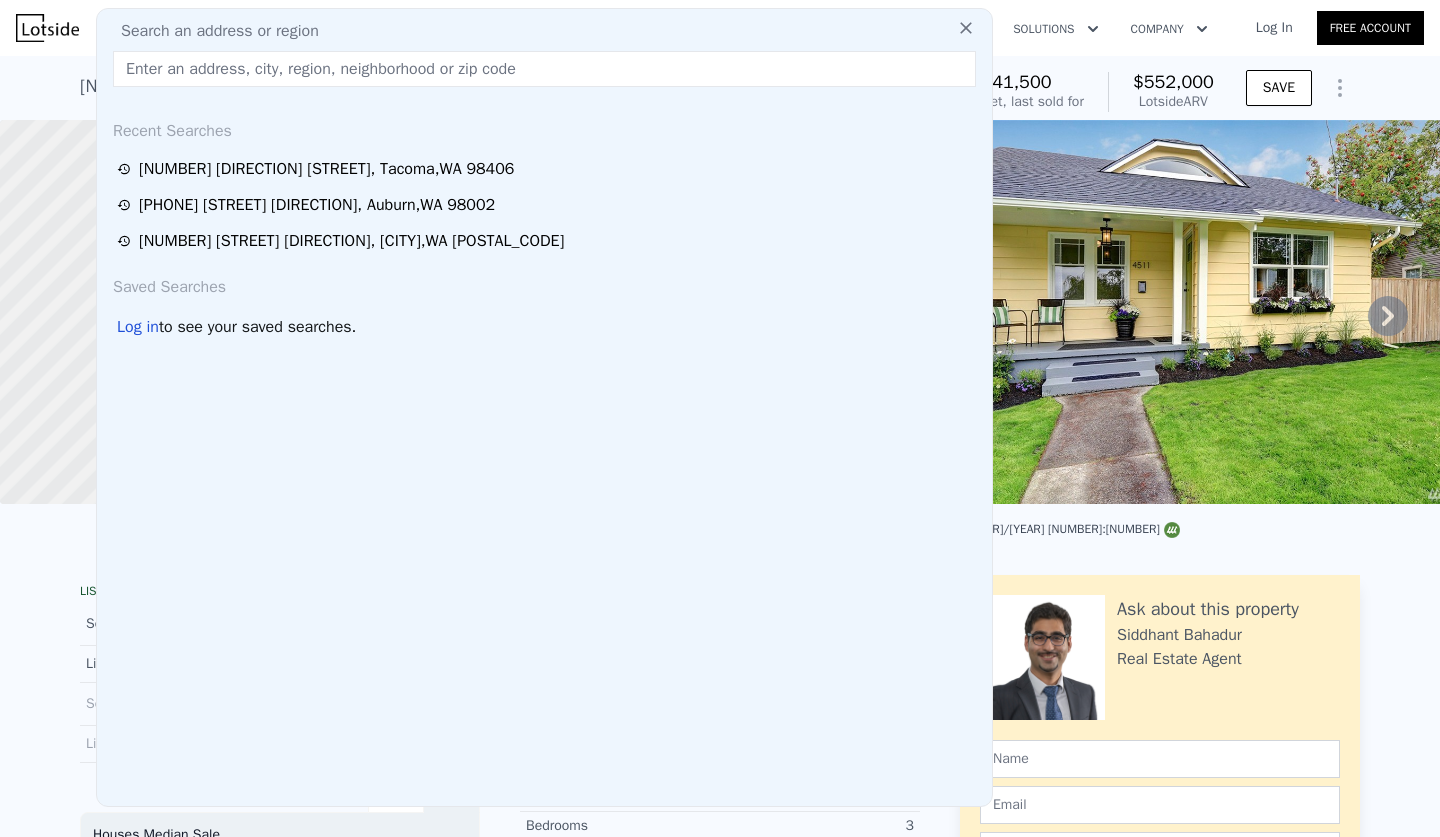 scroll, scrollTop: 0, scrollLeft: 0, axis: both 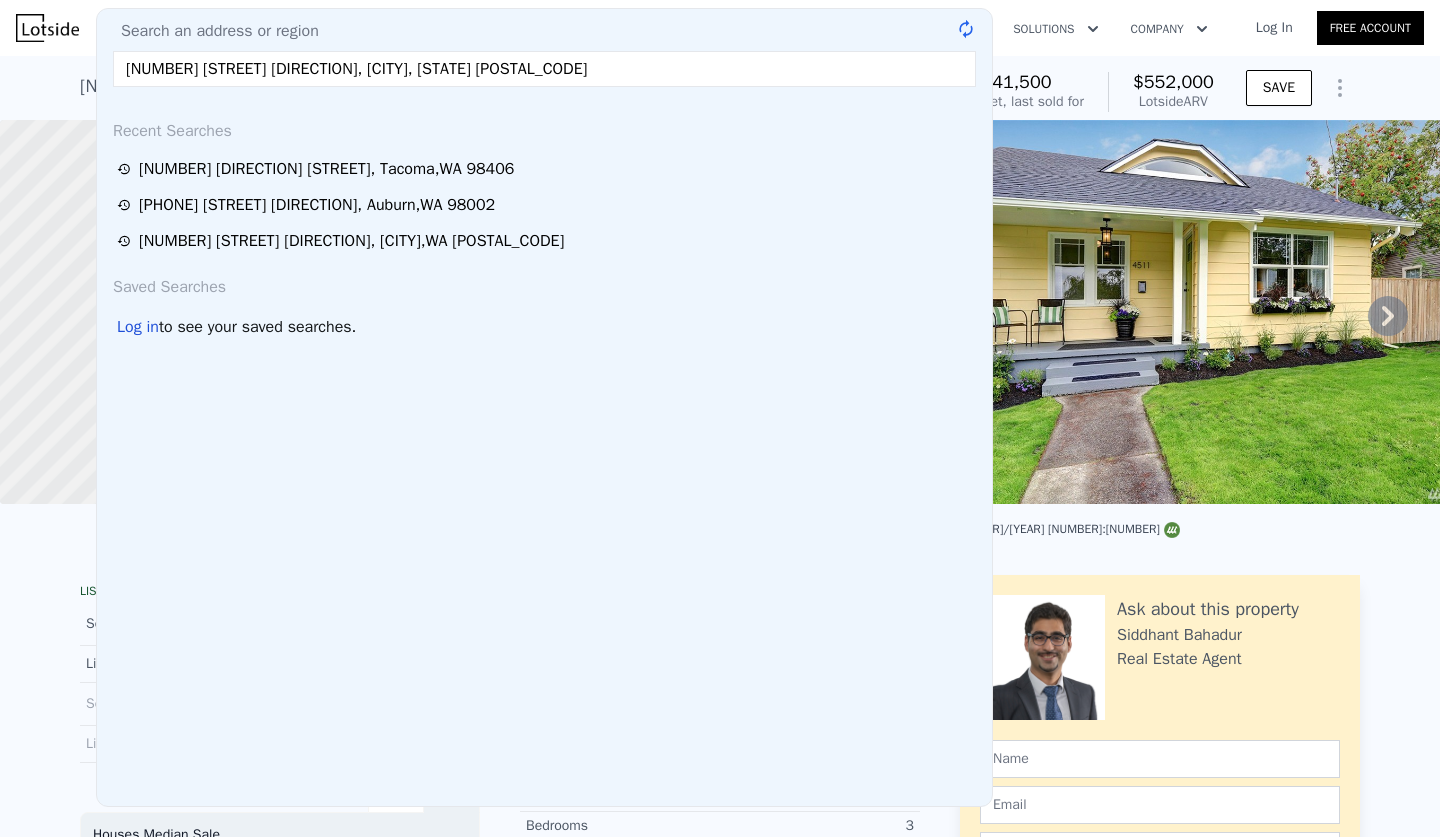 type on "[NUMBER] [STREET] [DIRECTION], [CITY], [STATE] [POSTAL_CODE]" 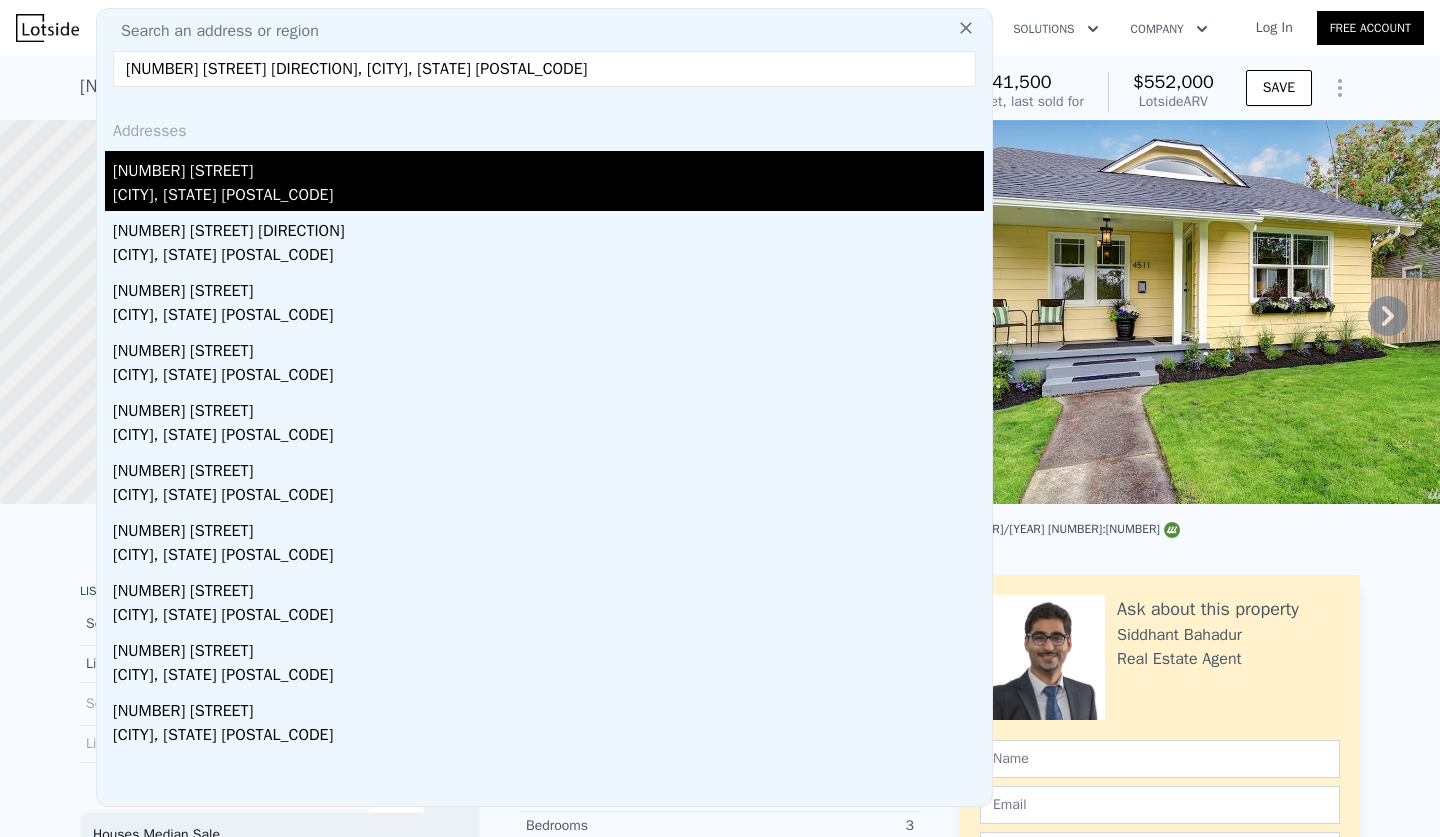click on "[NUMBER] [STREET]" at bounding box center (548, 167) 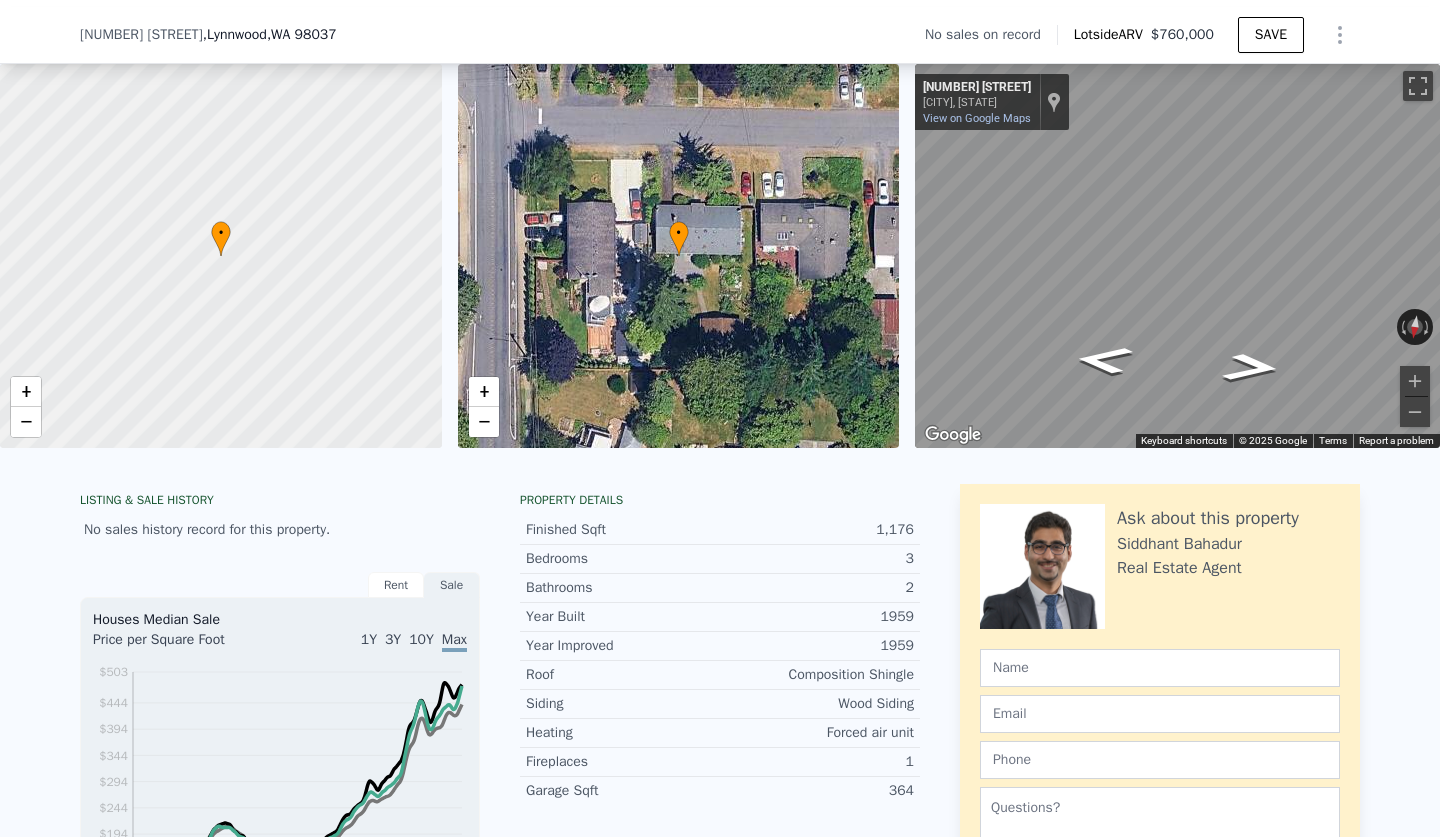 scroll, scrollTop: 631, scrollLeft: 0, axis: vertical 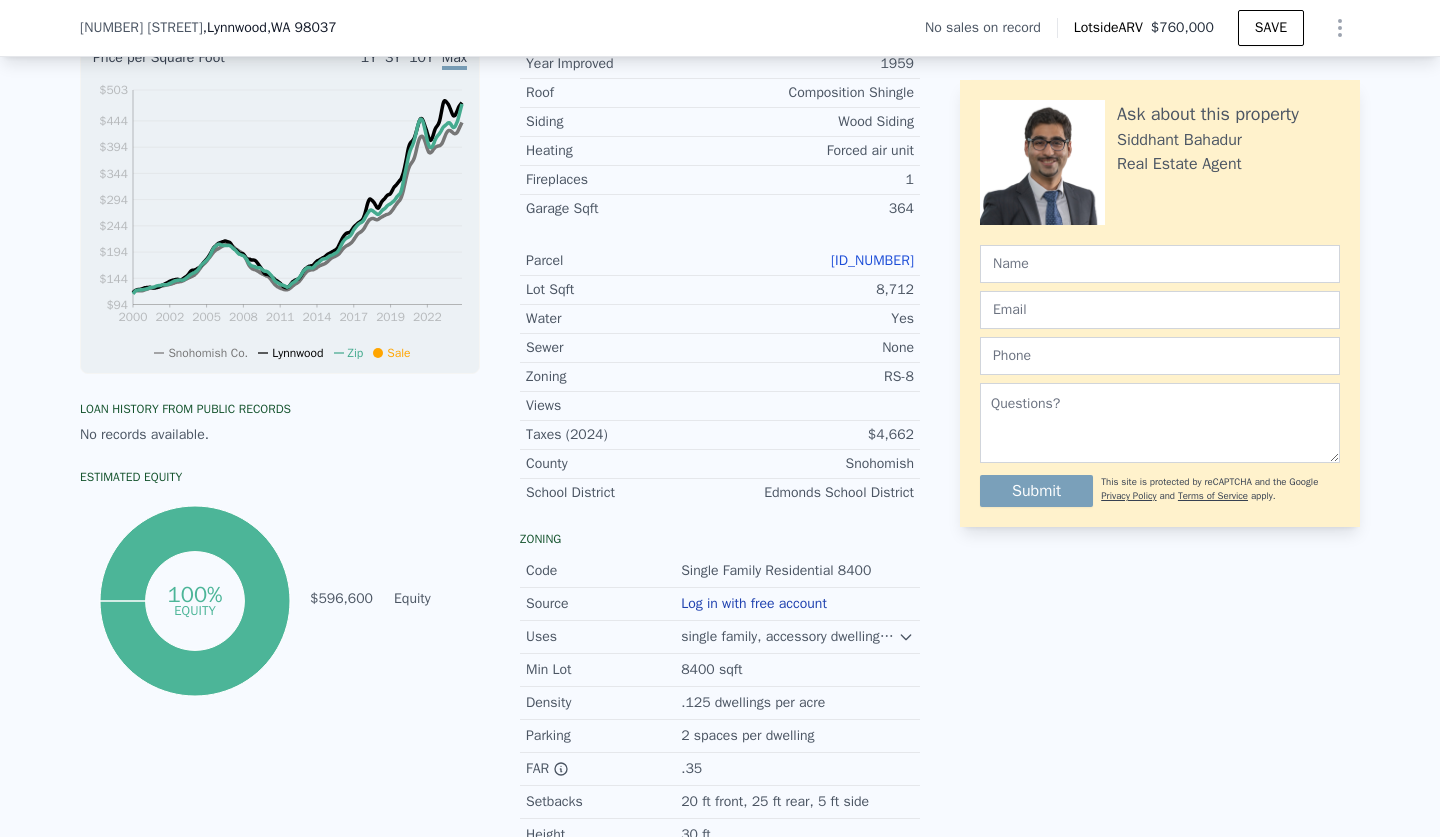 click on "[ID_NUMBER]" at bounding box center (872, 260) 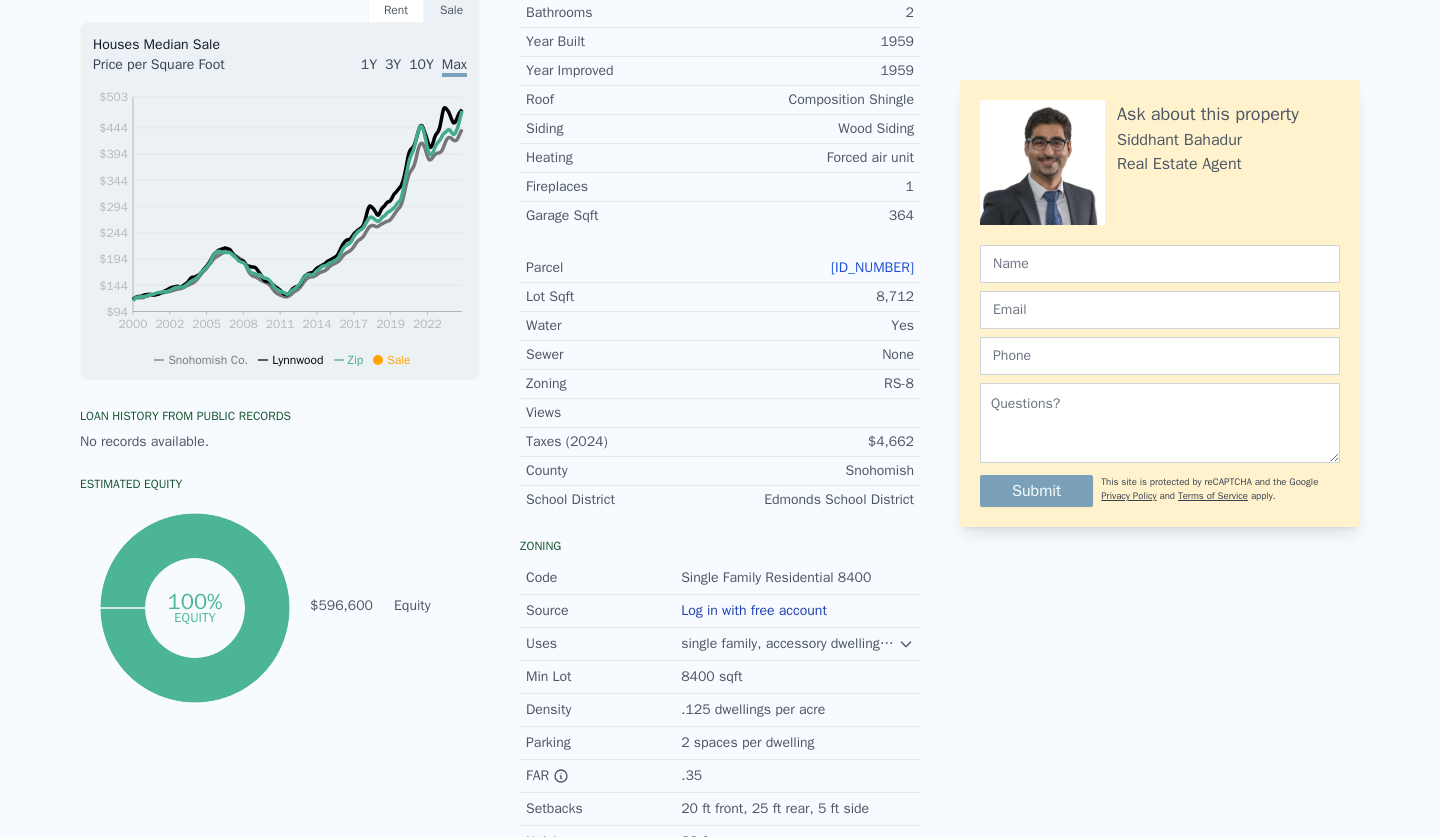 scroll, scrollTop: 0, scrollLeft: 0, axis: both 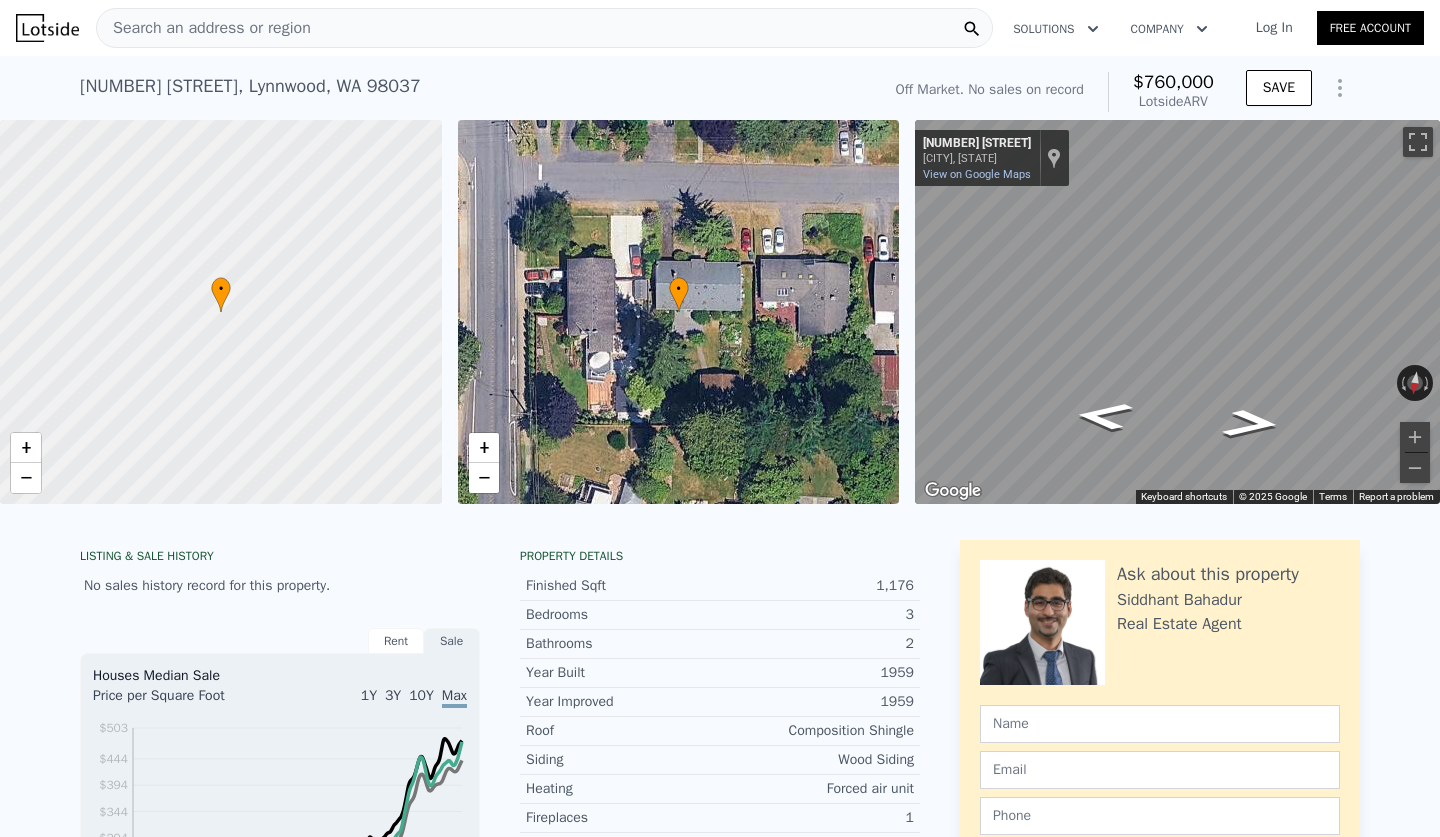 click on "Search an address or region" at bounding box center (544, 28) 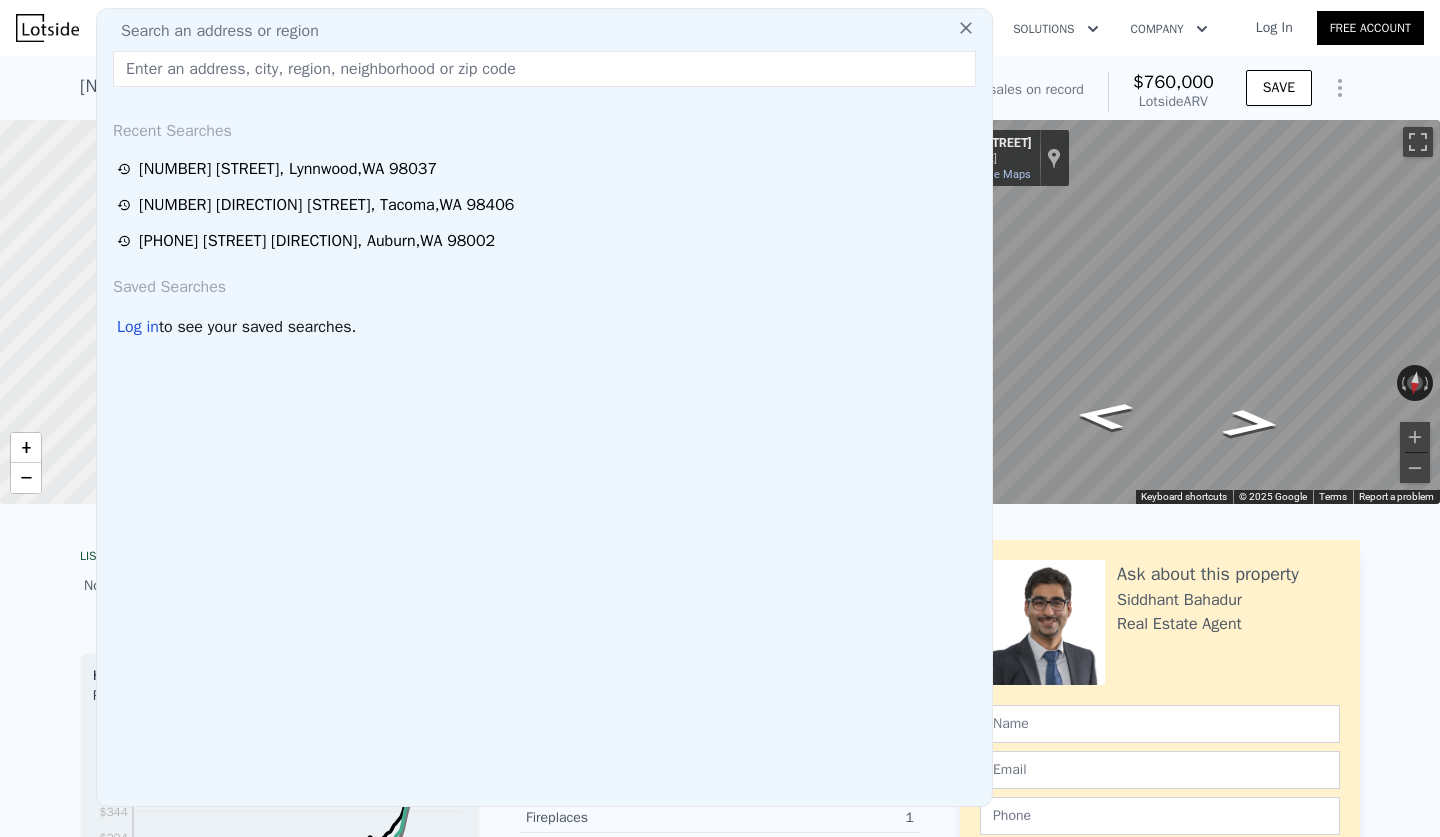 click at bounding box center (544, 69) 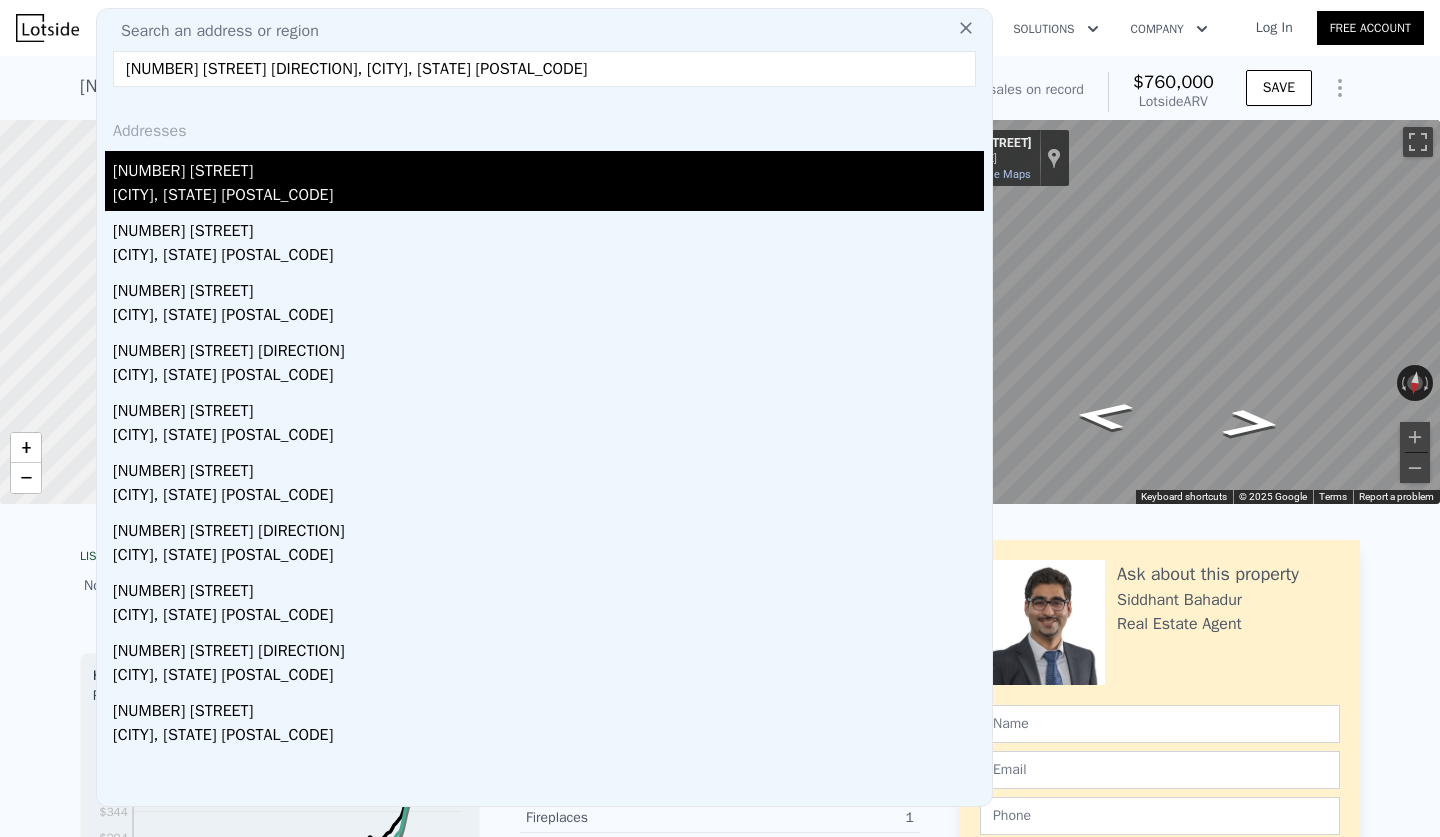type on "[NUMBER] [STREET] [DIRECTION], [CITY], [STATE] [POSTAL_CODE]" 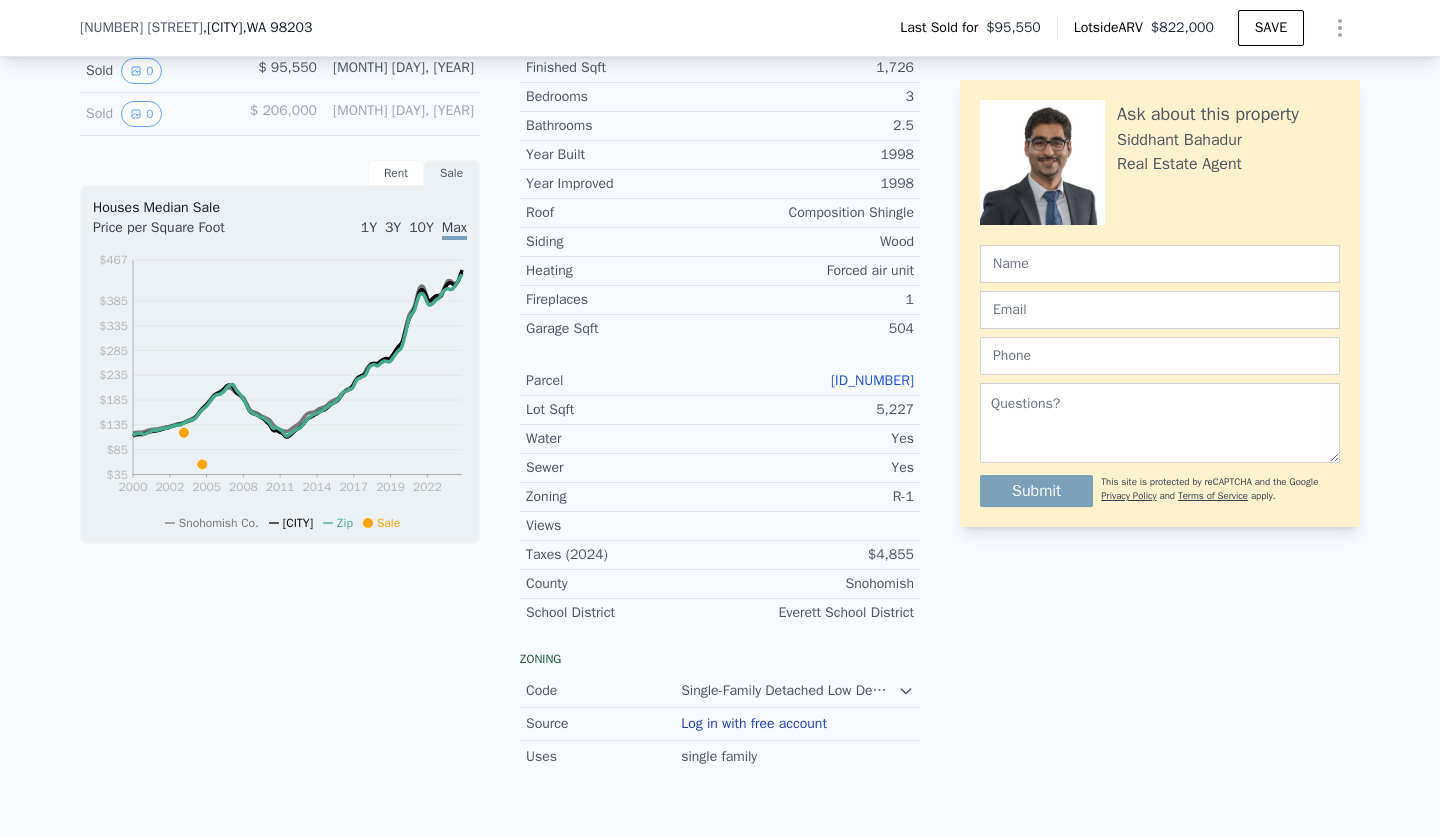 scroll, scrollTop: 398, scrollLeft: 0, axis: vertical 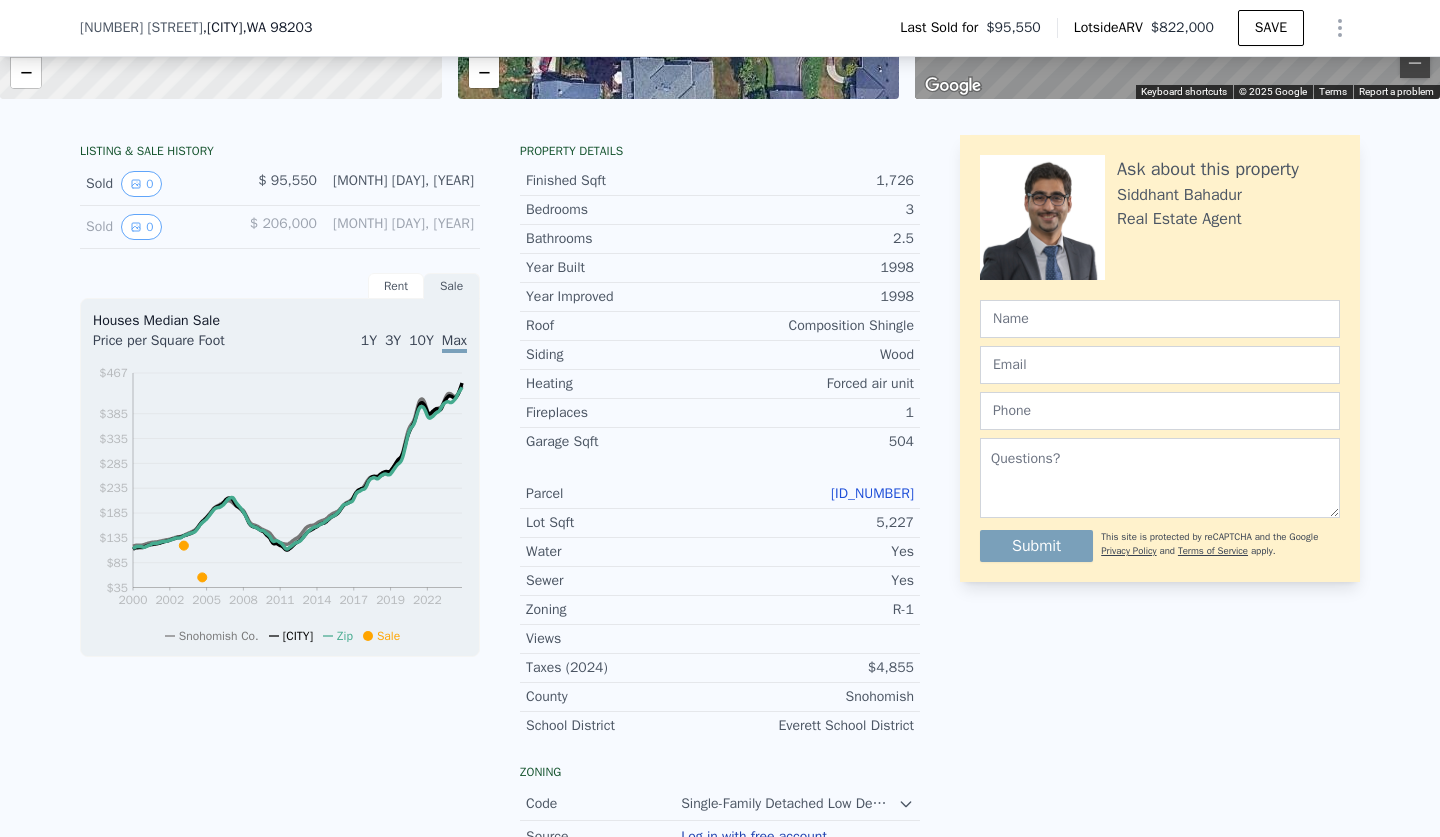 click on "[ID_NUMBER]" at bounding box center [872, 493] 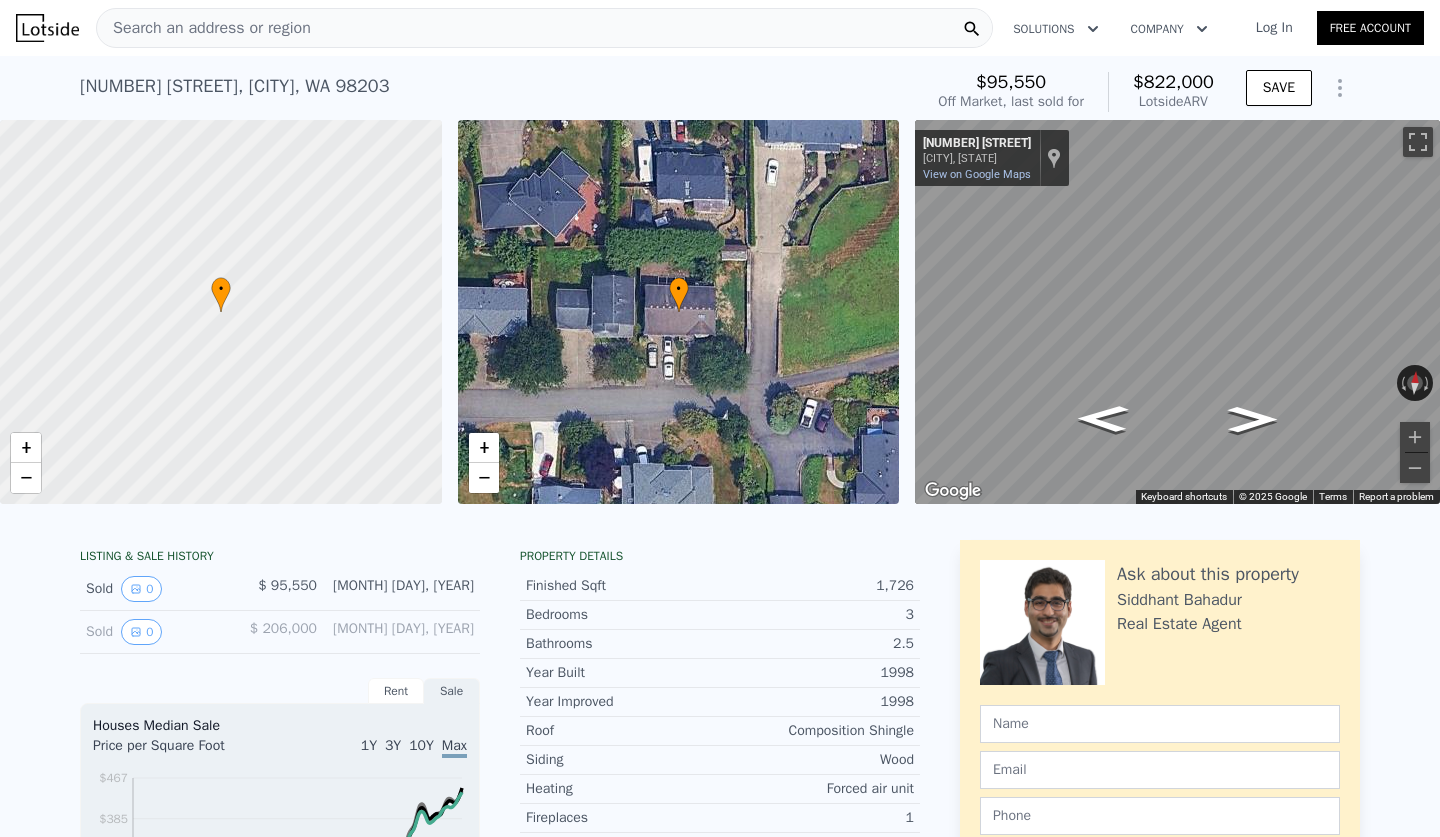 click on "Search an address or region" at bounding box center (544, 28) 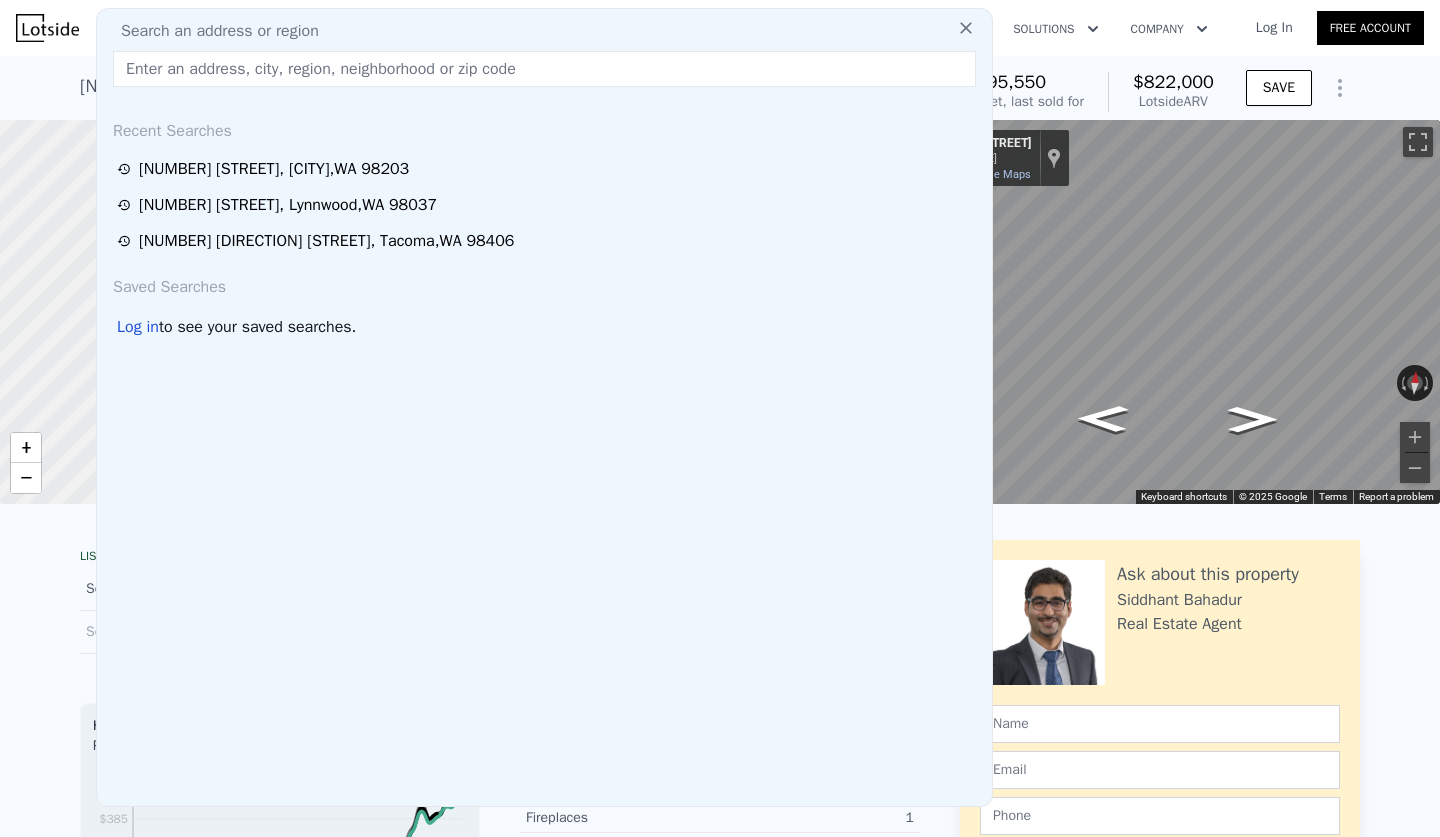 click at bounding box center (544, 69) 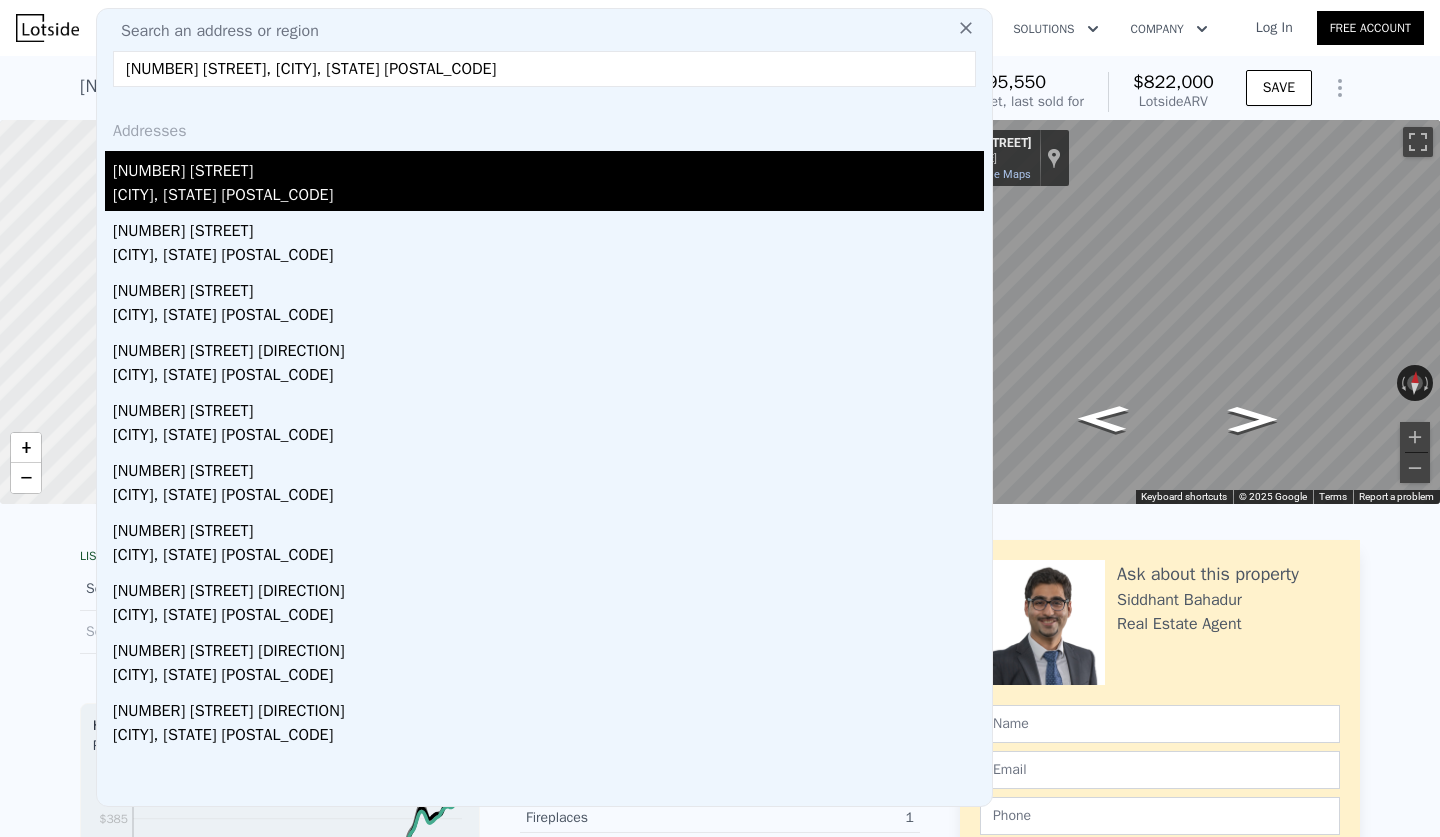 type on "7022 73rd Pl SE, Snohomish, WA 98290" 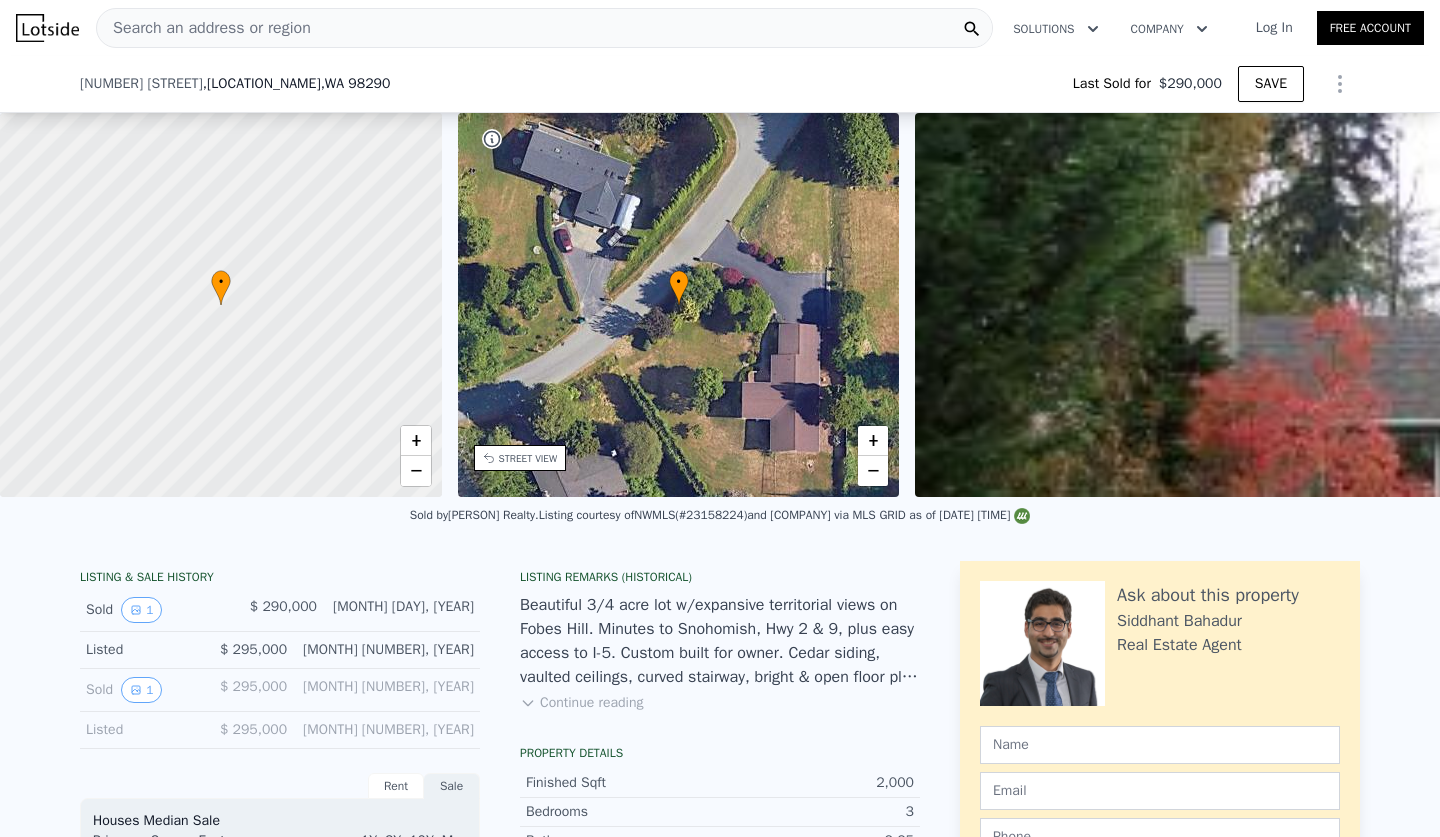 click on "Parcel 0051100001600" at bounding box center (720, 1067) 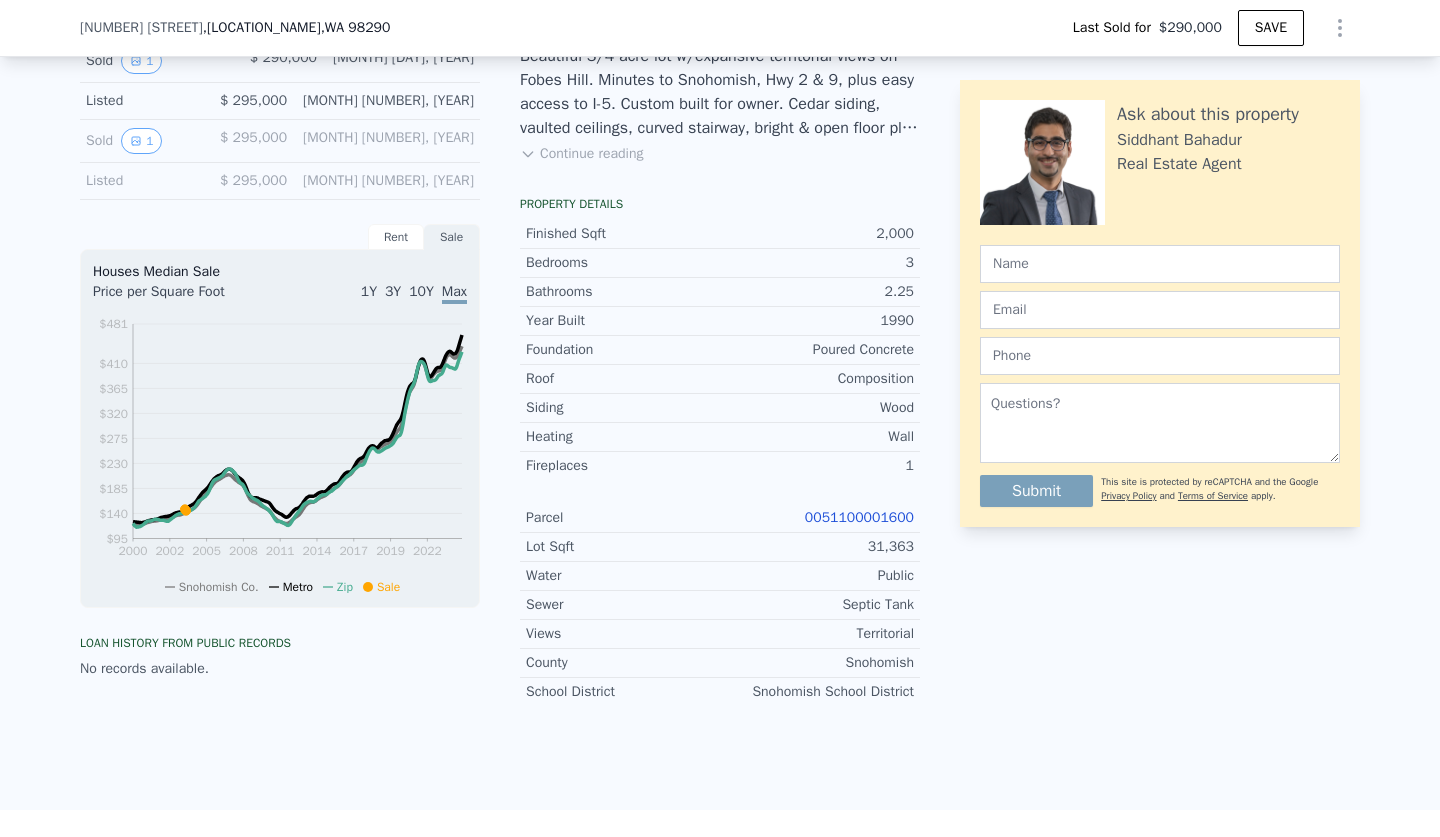 click on "0051100001600" at bounding box center (859, 517) 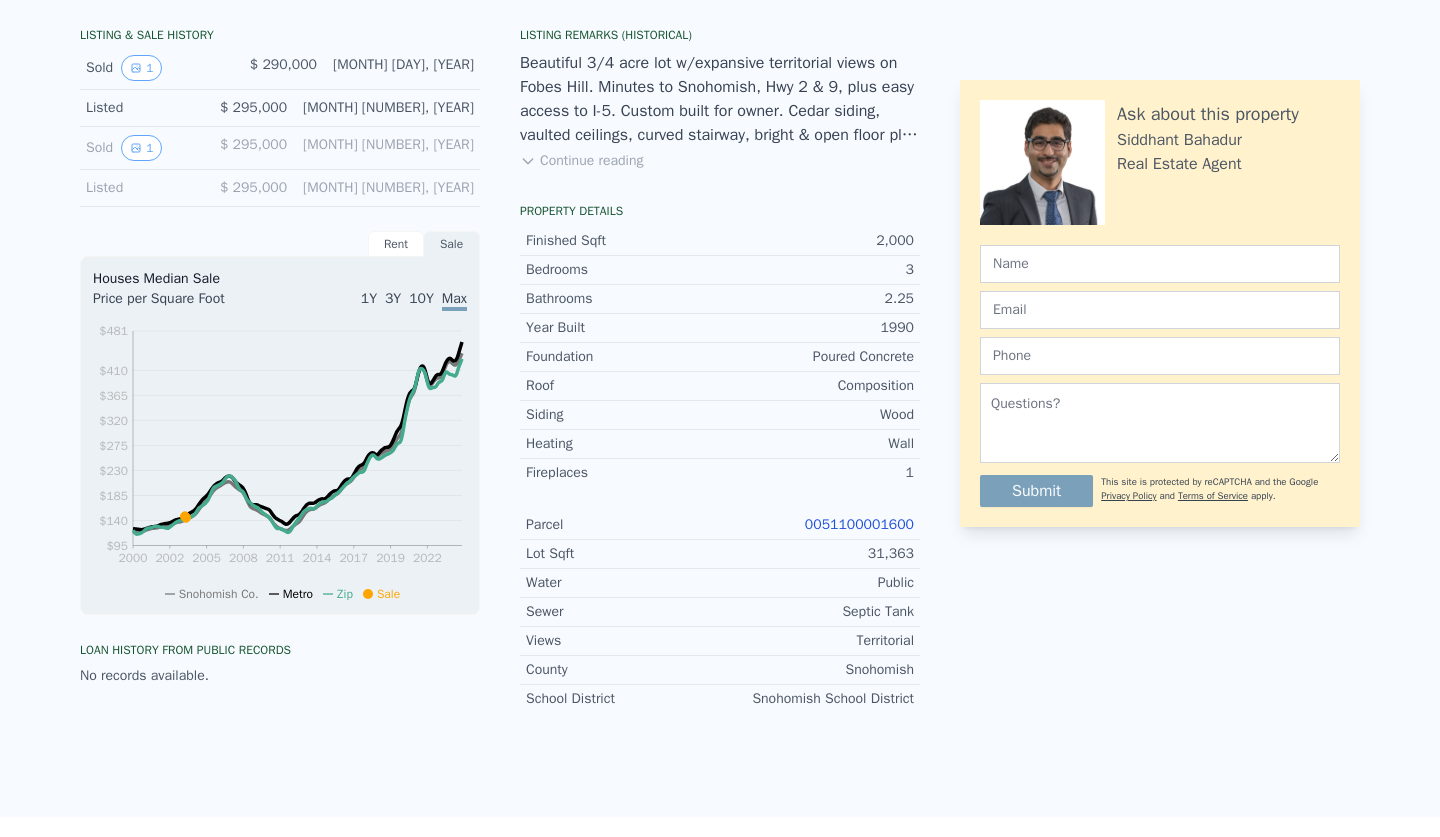 type on "$ 854,000" 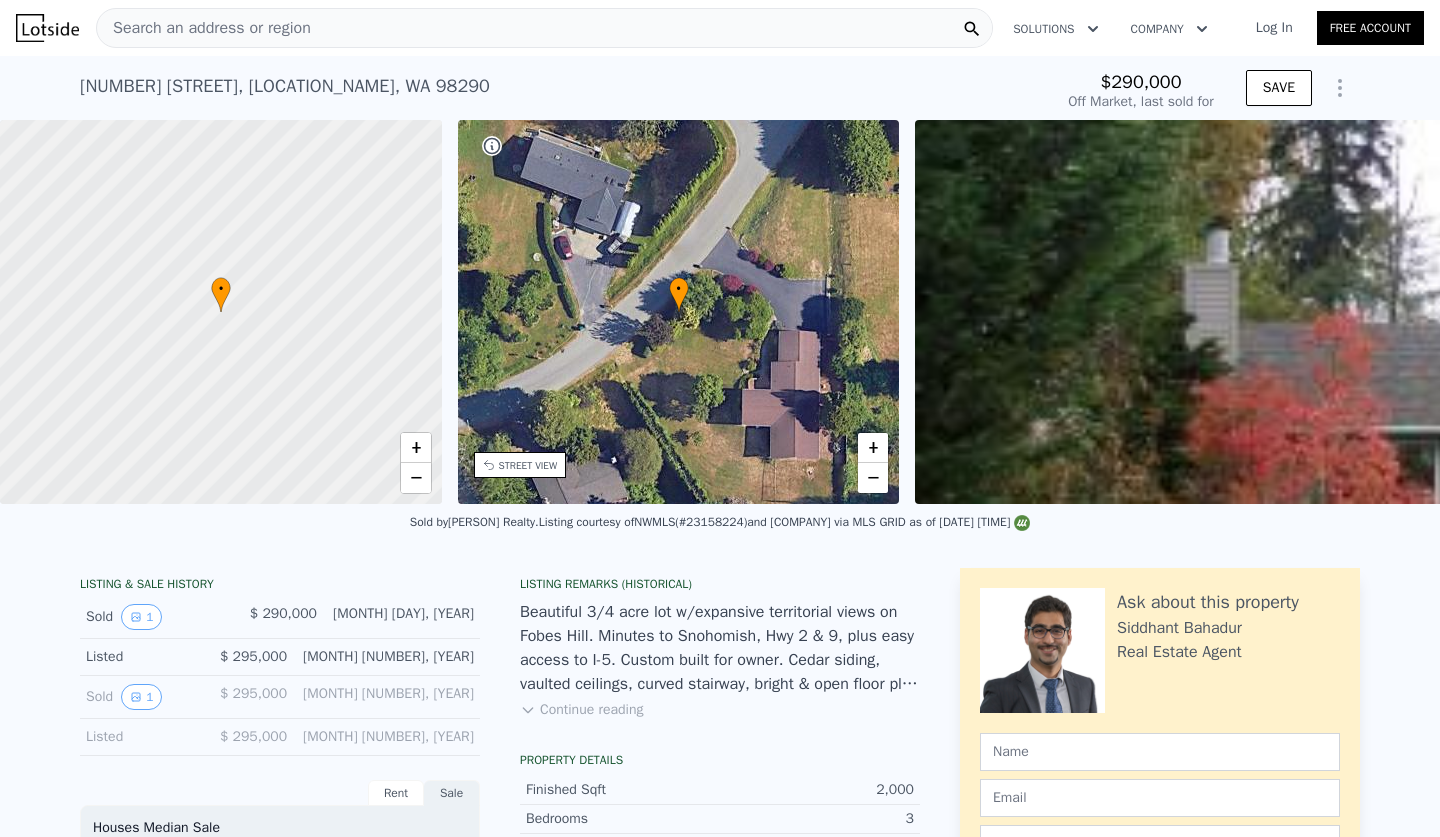 click on "Search an address or region" at bounding box center (544, 28) 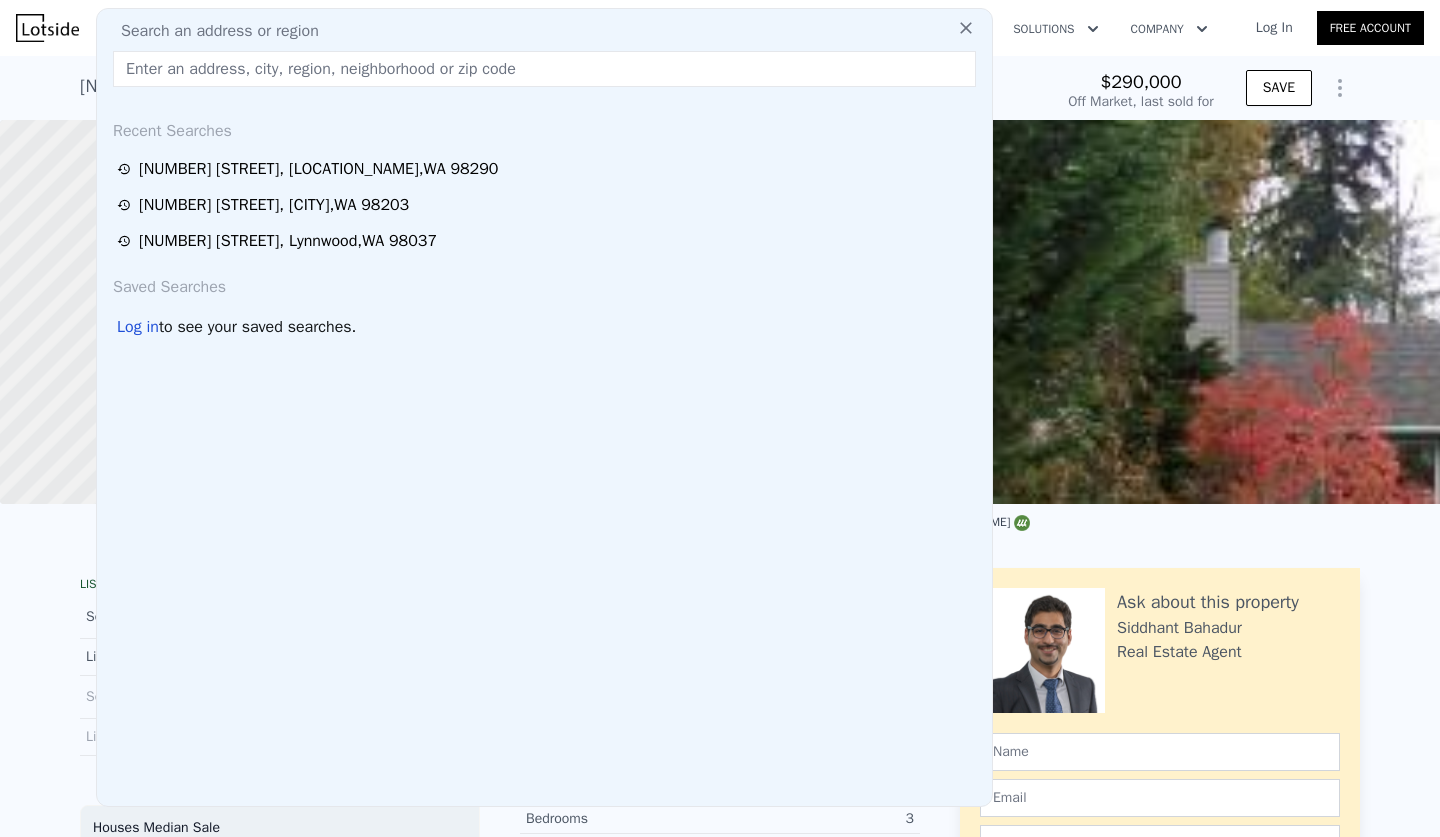 click at bounding box center (544, 69) 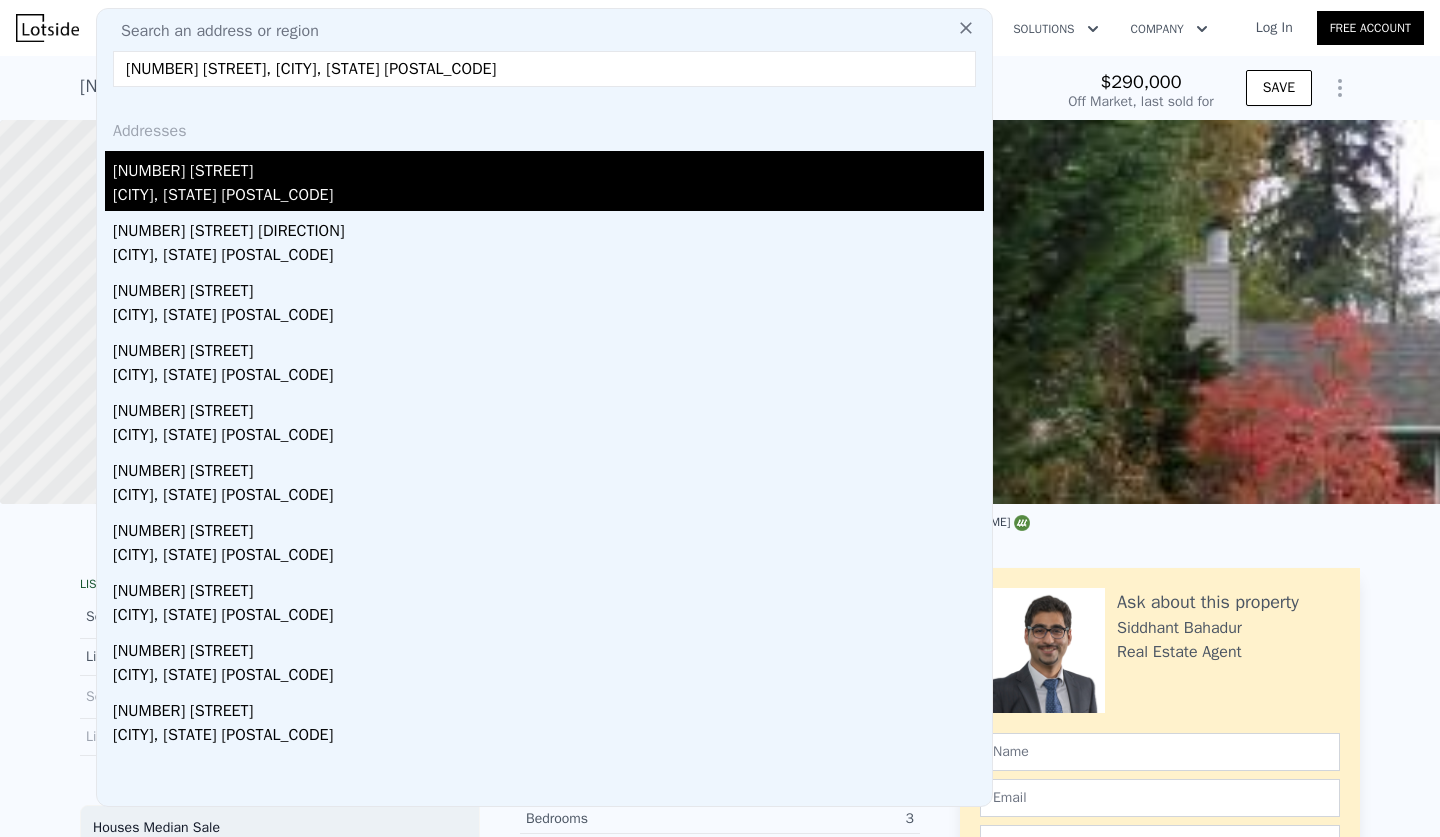 type on "4406 3rd St, Snohomish, WA 98290" 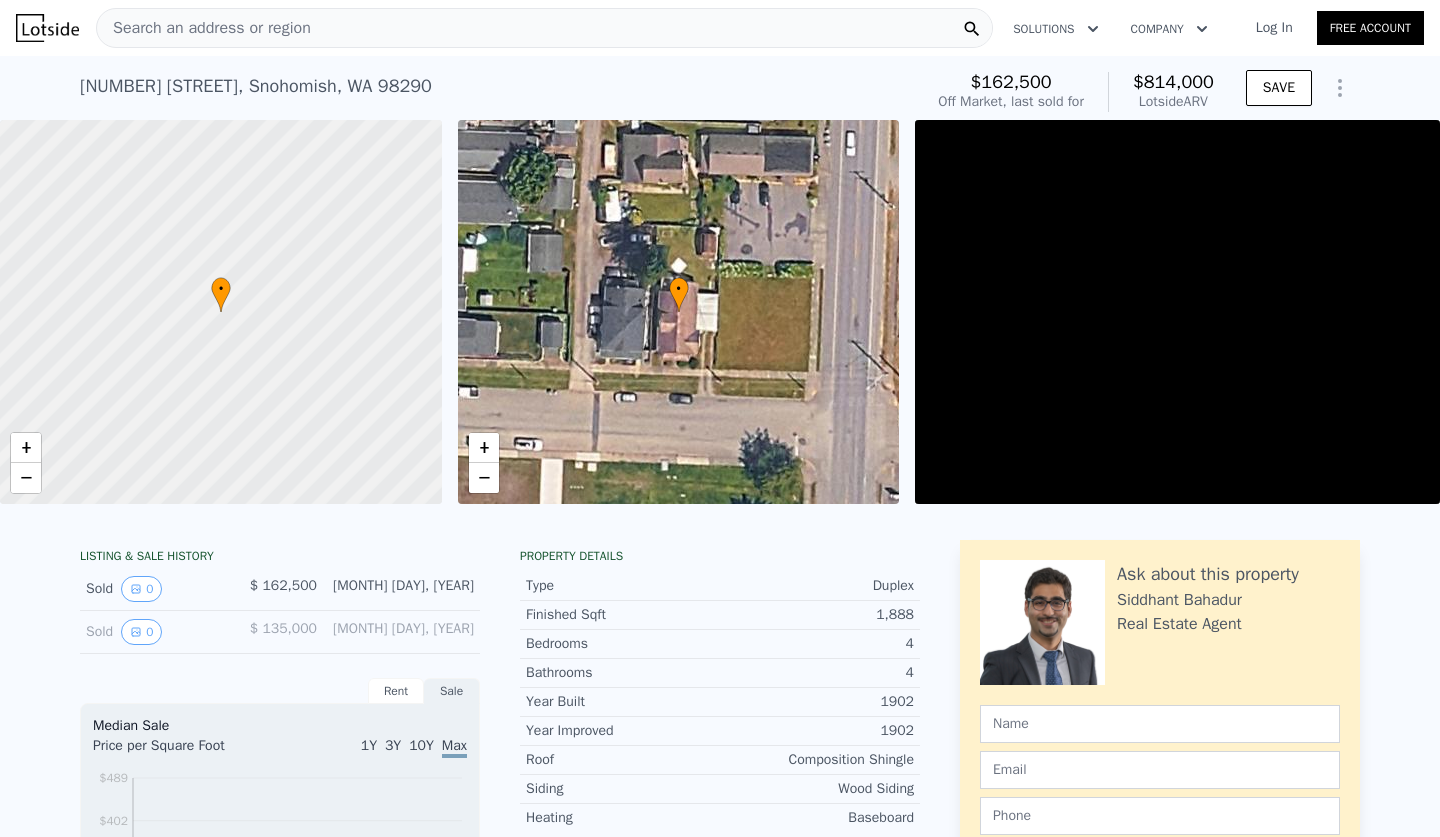 click on "004757-002-001-03" at bounding box center [872, 869] 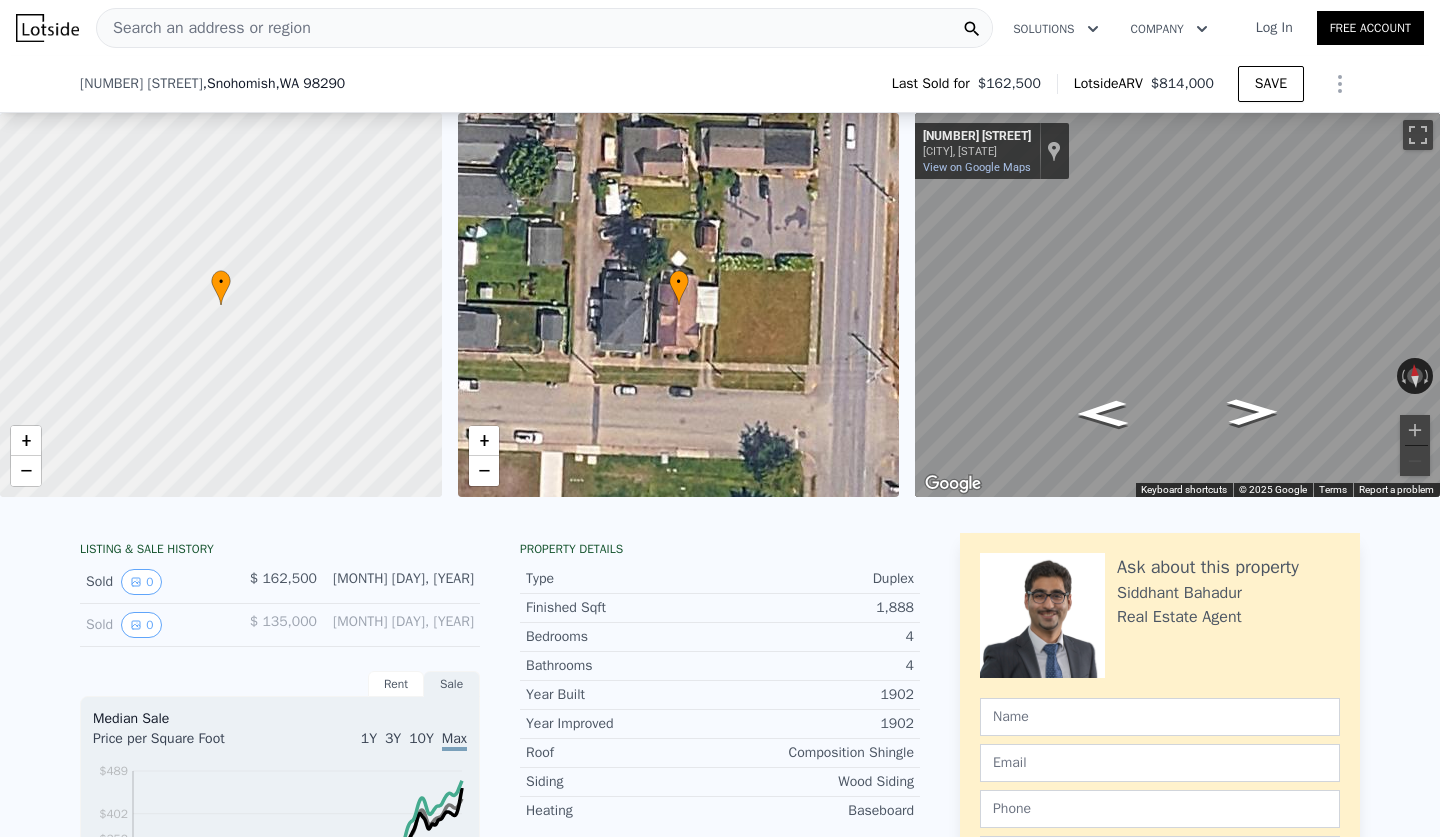 scroll, scrollTop: 531, scrollLeft: 0, axis: vertical 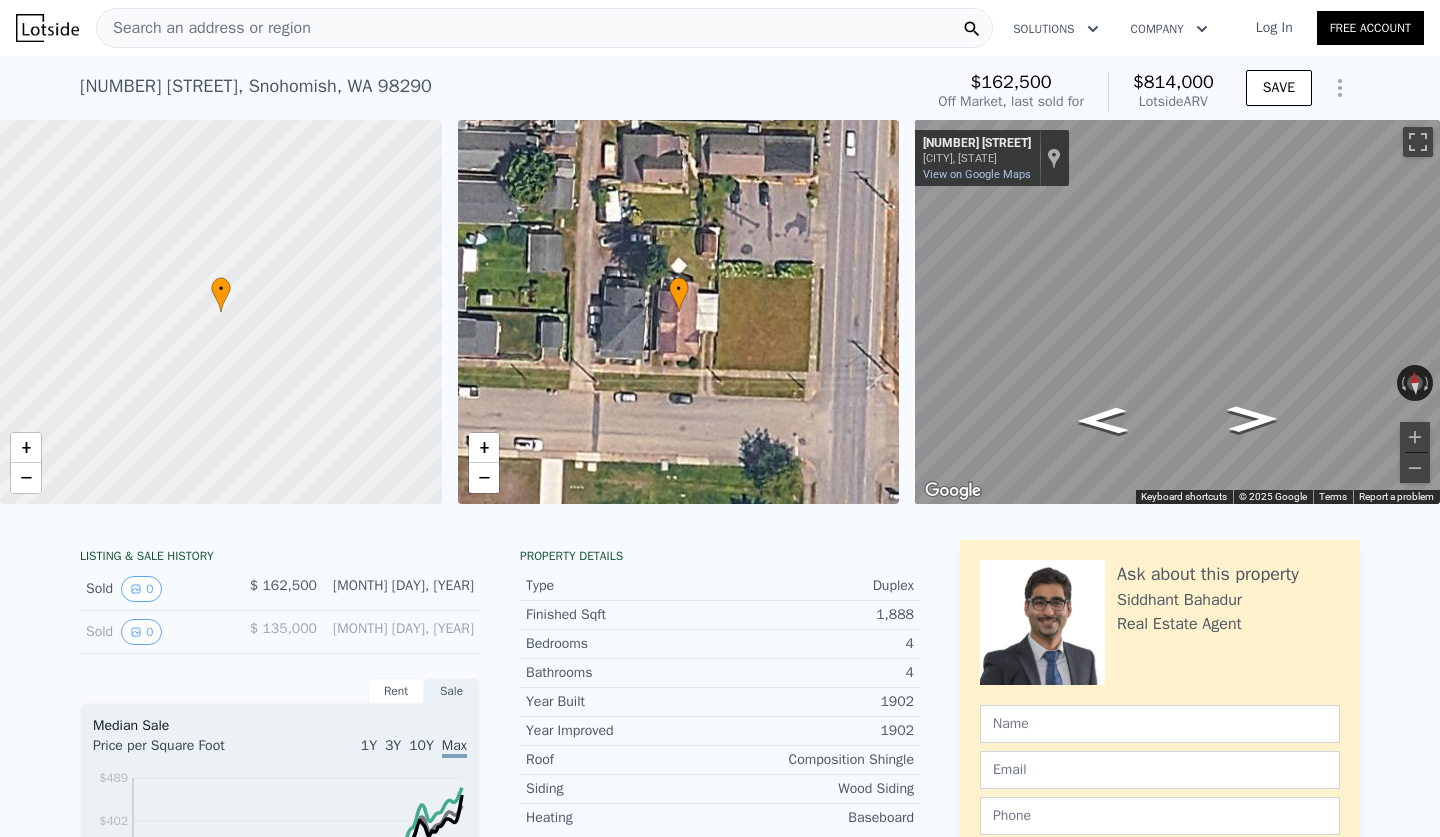 click on "Search an address or region" at bounding box center [544, 28] 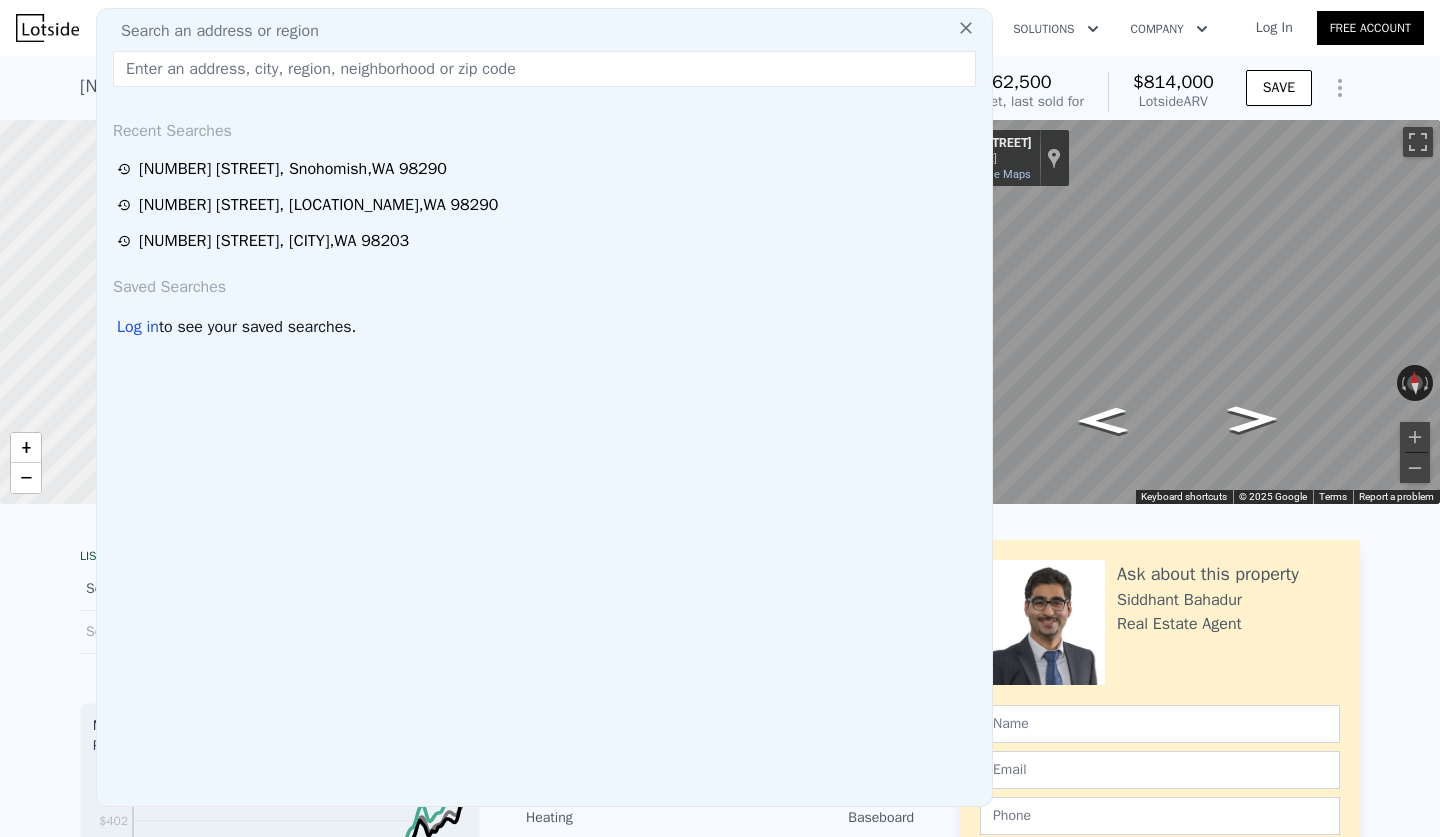 click on "Search an address or region" at bounding box center (544, 31) 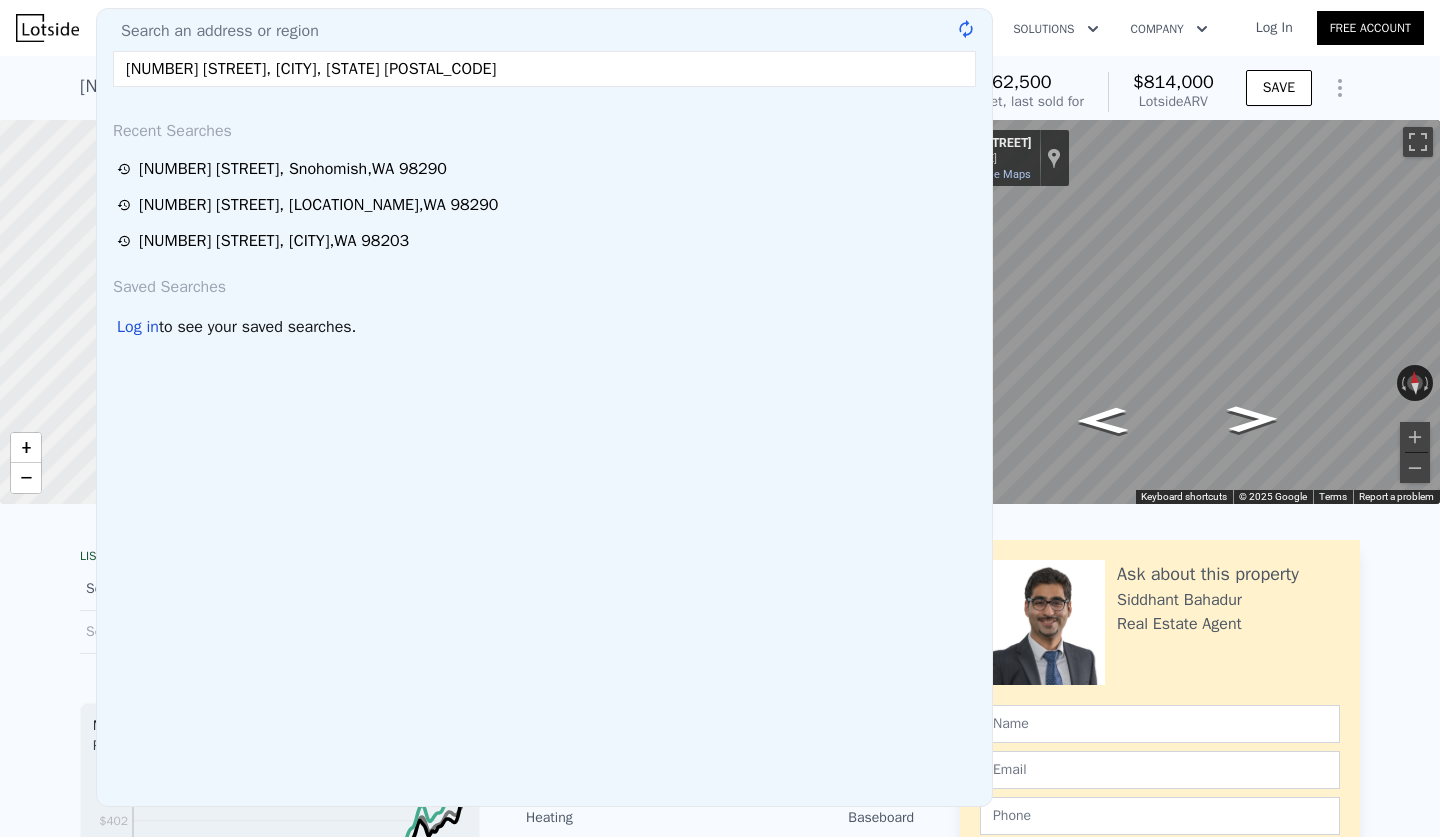 type on "23605 S Lake Roesiger Rd, Snohomish, WA 98290" 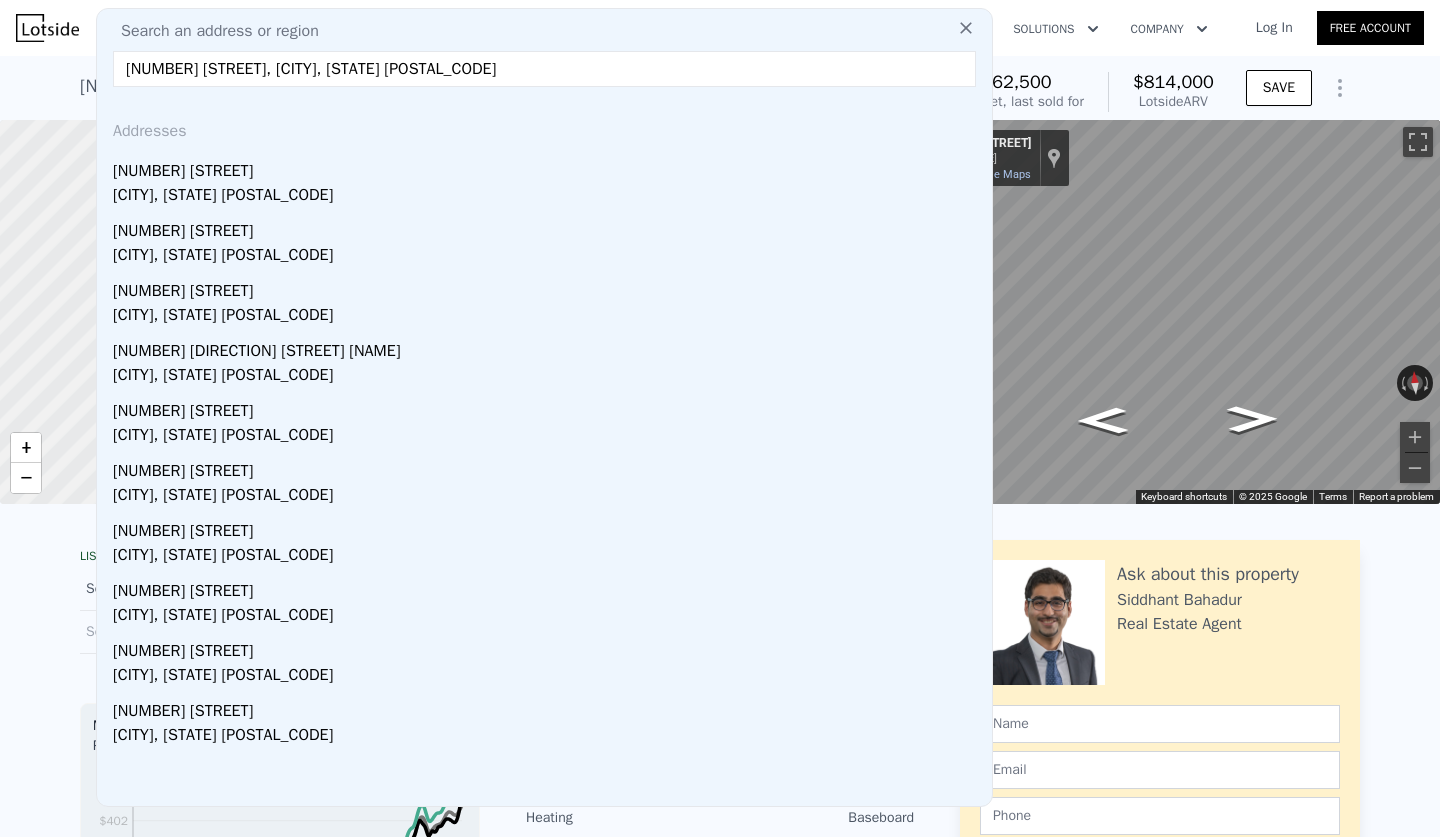 click on "23605 S Lake Roesiger Rd, Snohomish, WA 98290" at bounding box center [544, 69] 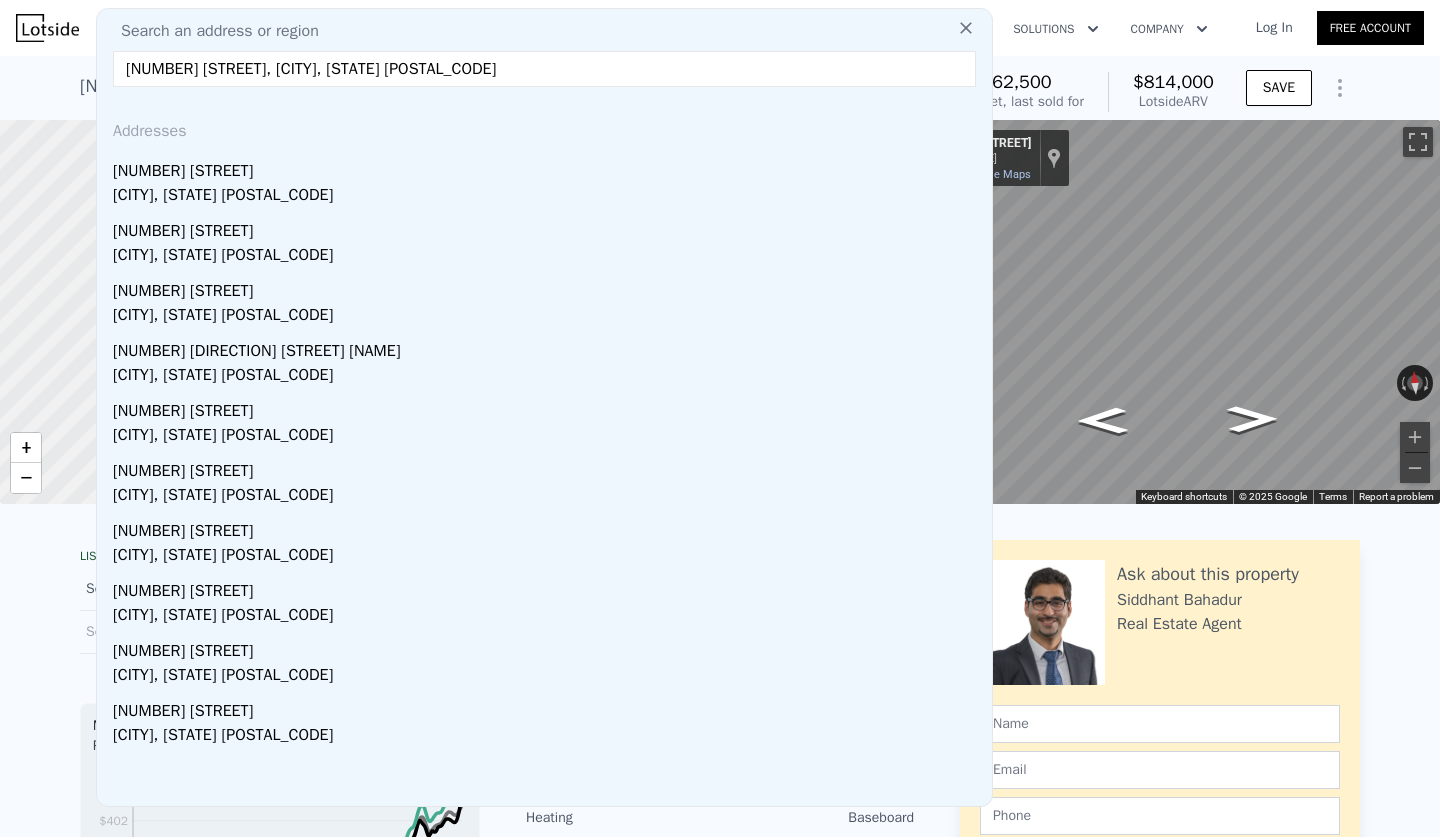 drag, startPoint x: 125, startPoint y: 63, endPoint x: 573, endPoint y: 72, distance: 448.0904 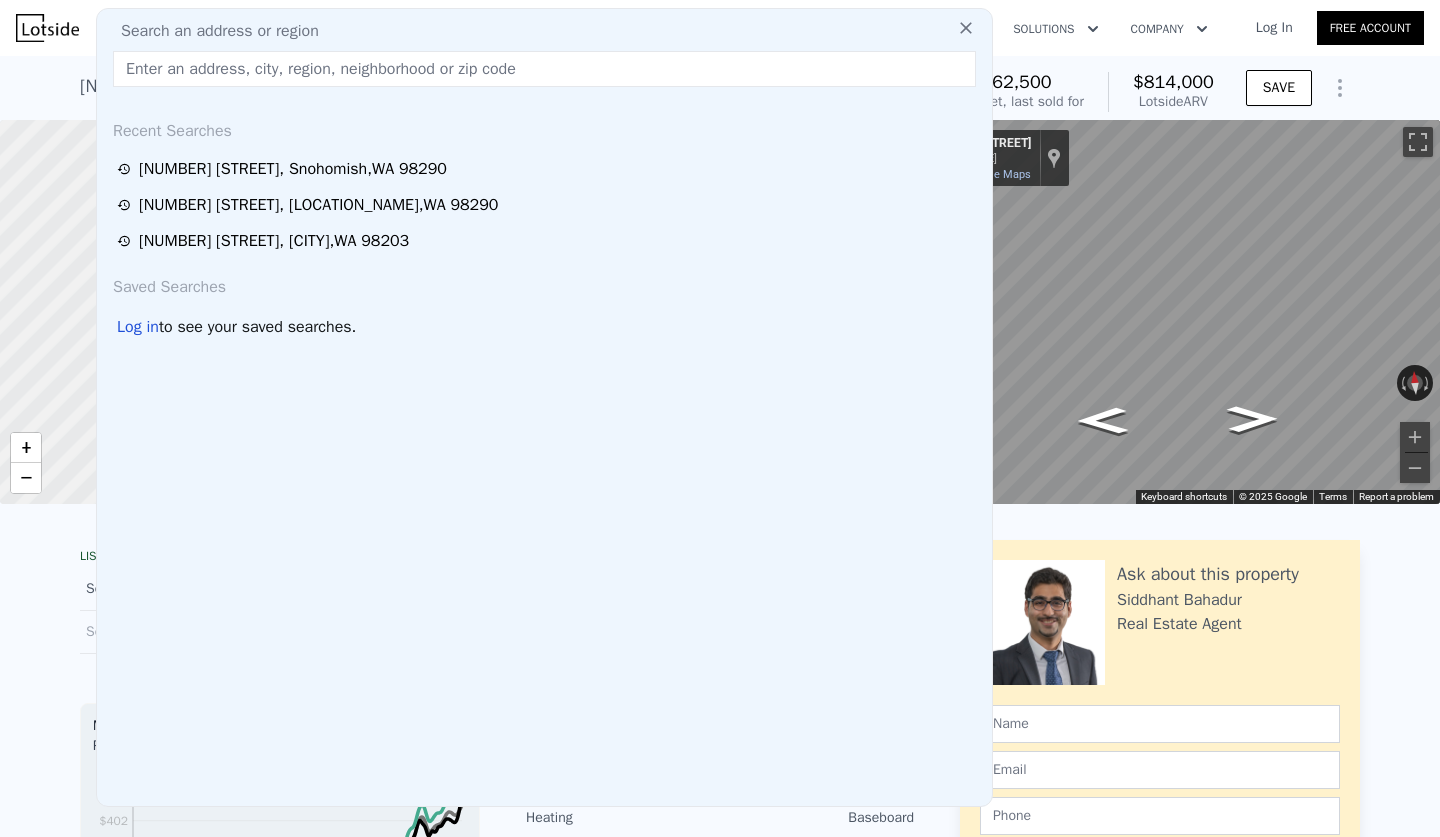 paste on "6121 Beverly Ln, Everett, WA 98203" 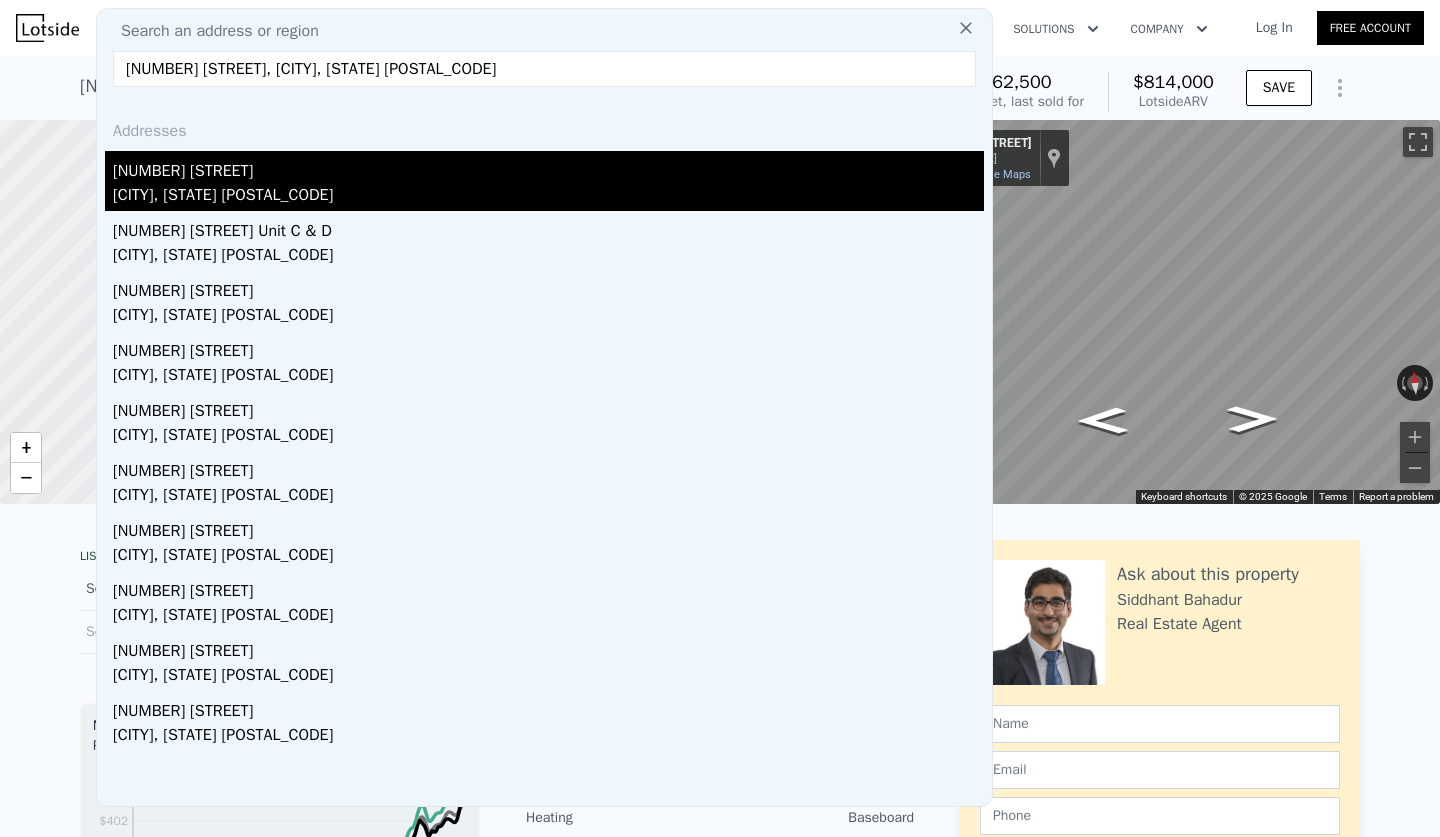 type on "6121 Beverly Ln, Everett, WA 98203" 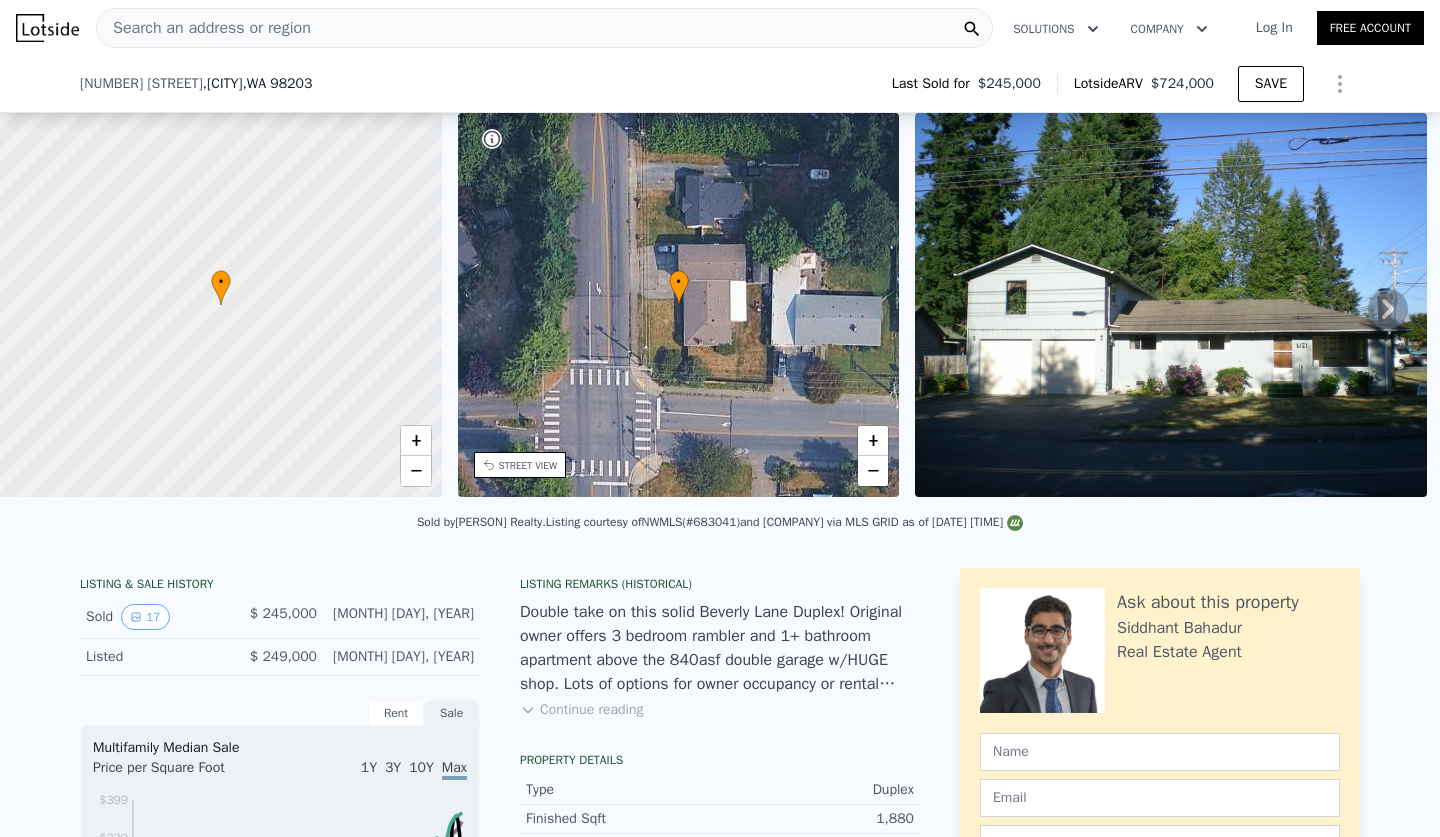 click on "005419-000-003-05" at bounding box center [817, 1132] 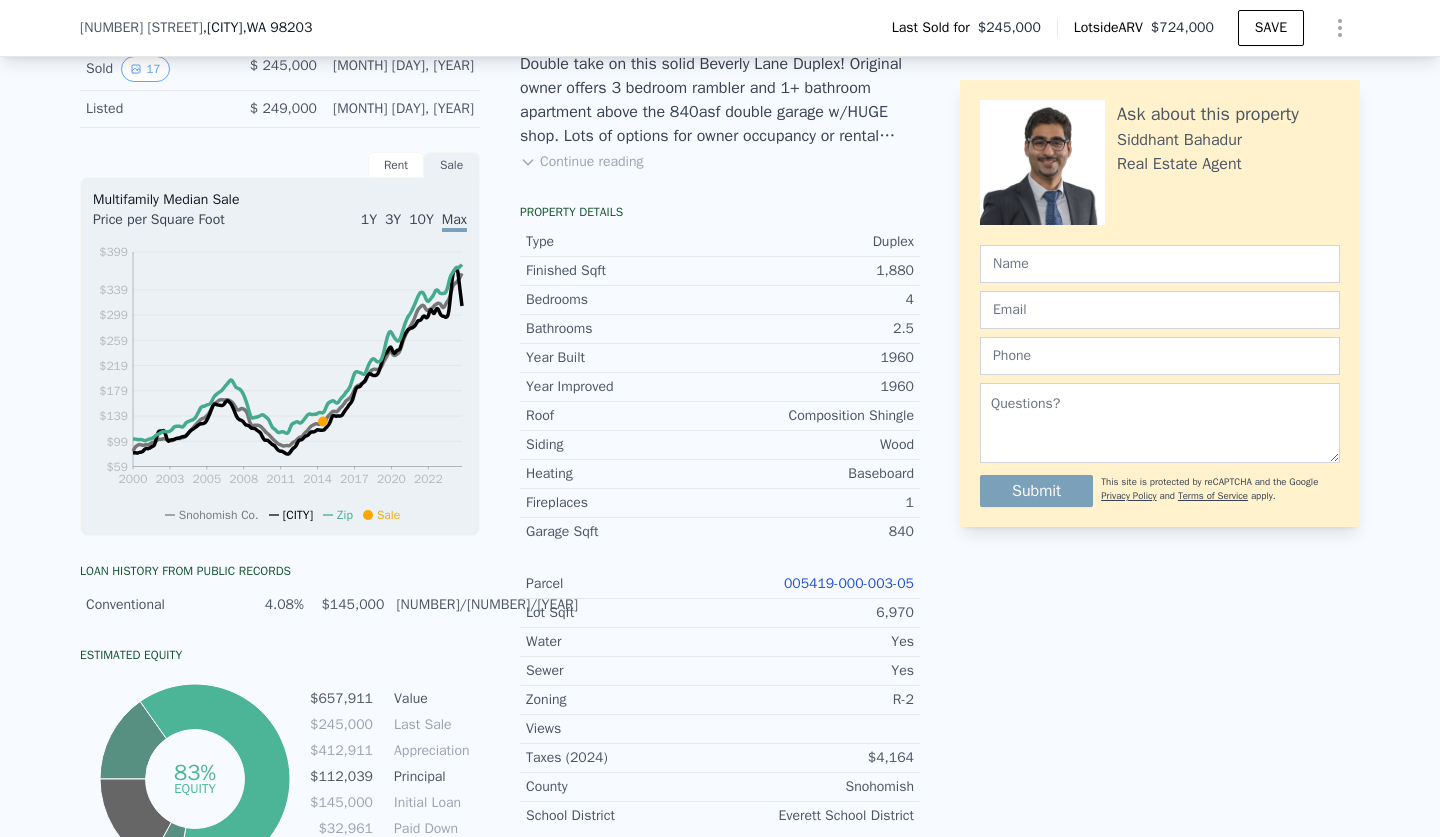 click on "005419-000-003-05" at bounding box center (849, 583) 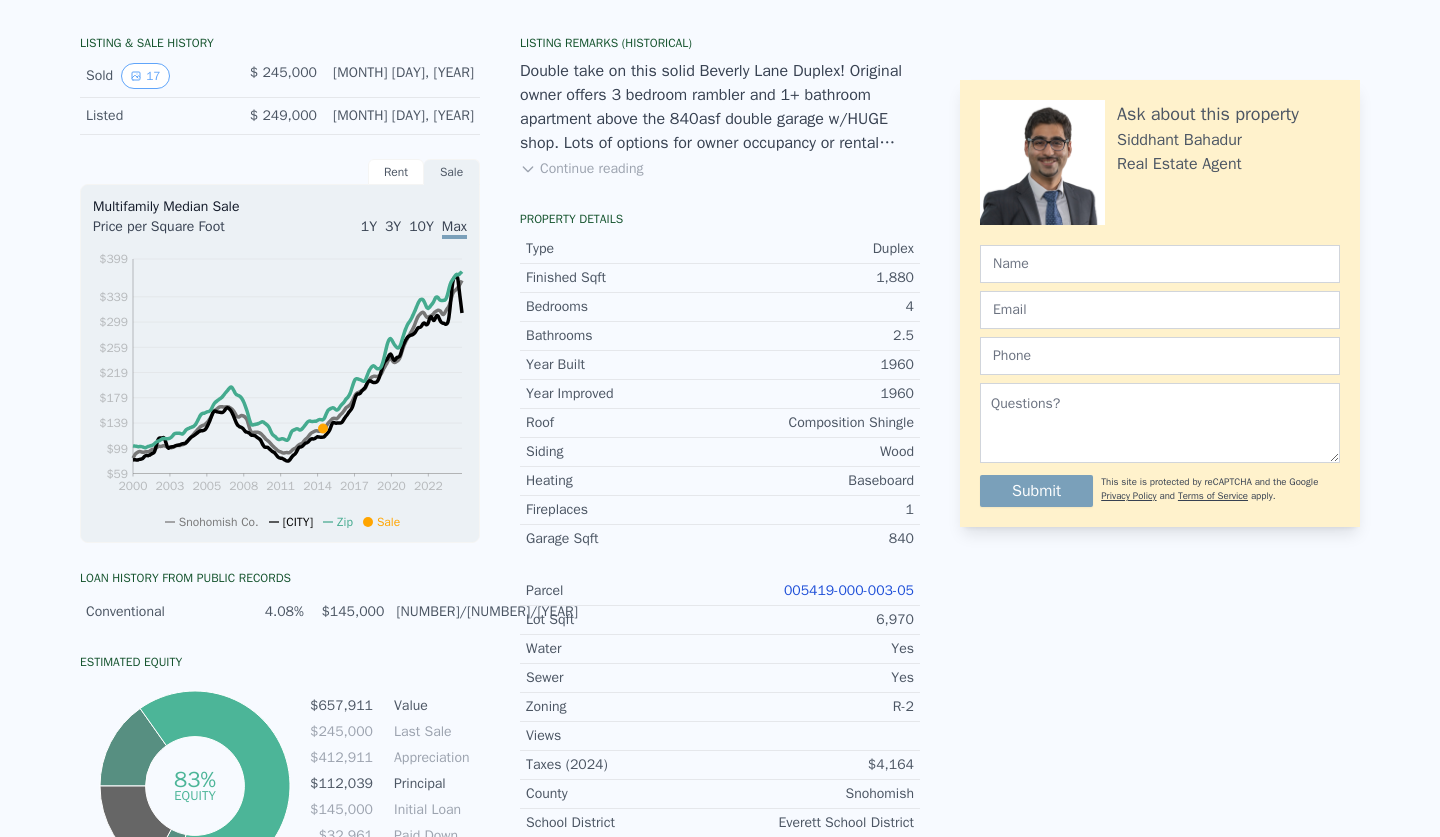 click on "Search an address or region" at bounding box center [544, -520] 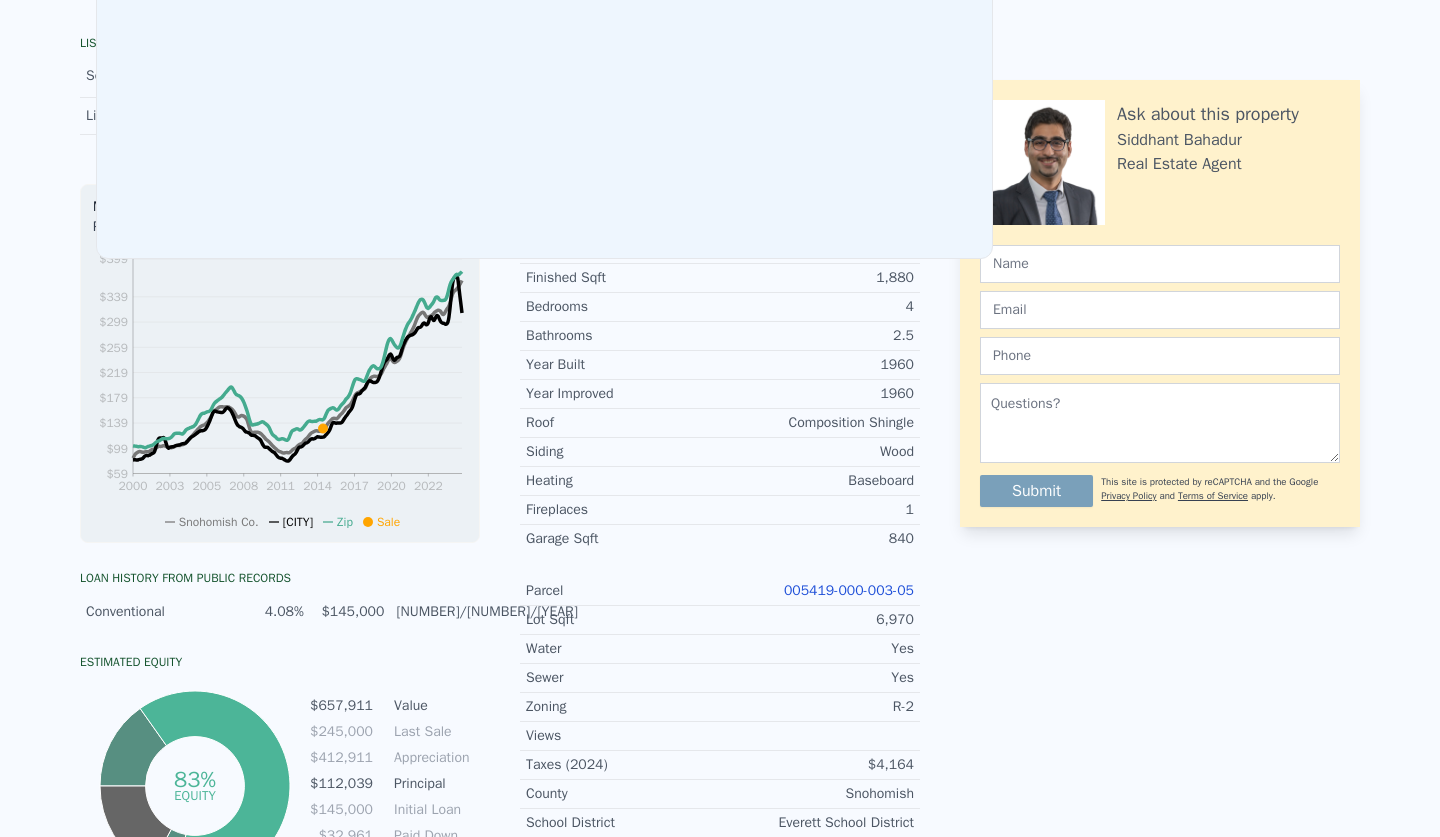 drag, startPoint x: 364, startPoint y: 42, endPoint x: 252, endPoint y: 30, distance: 112.64102 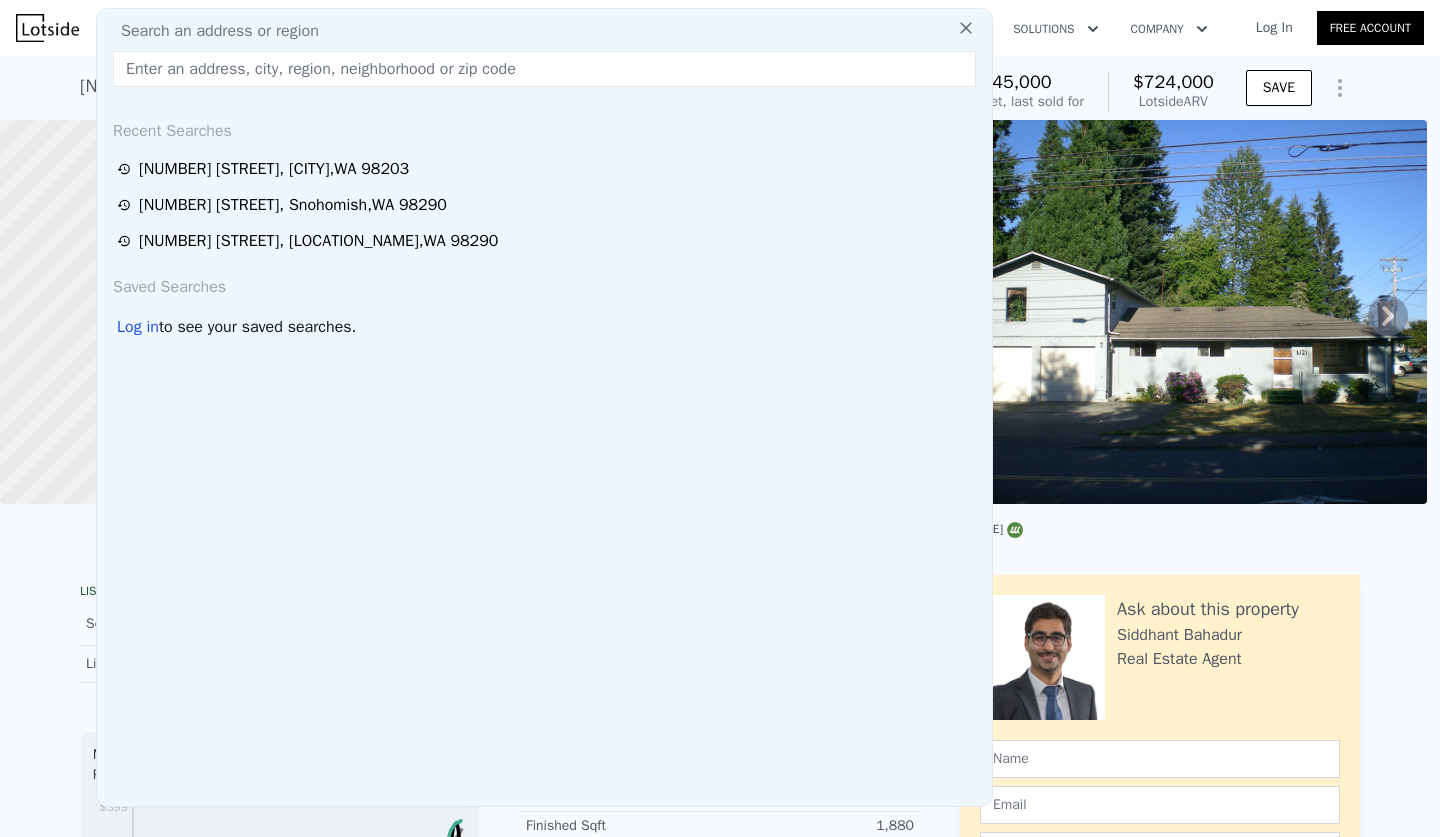 click on "Search an address or region" at bounding box center (212, 31) 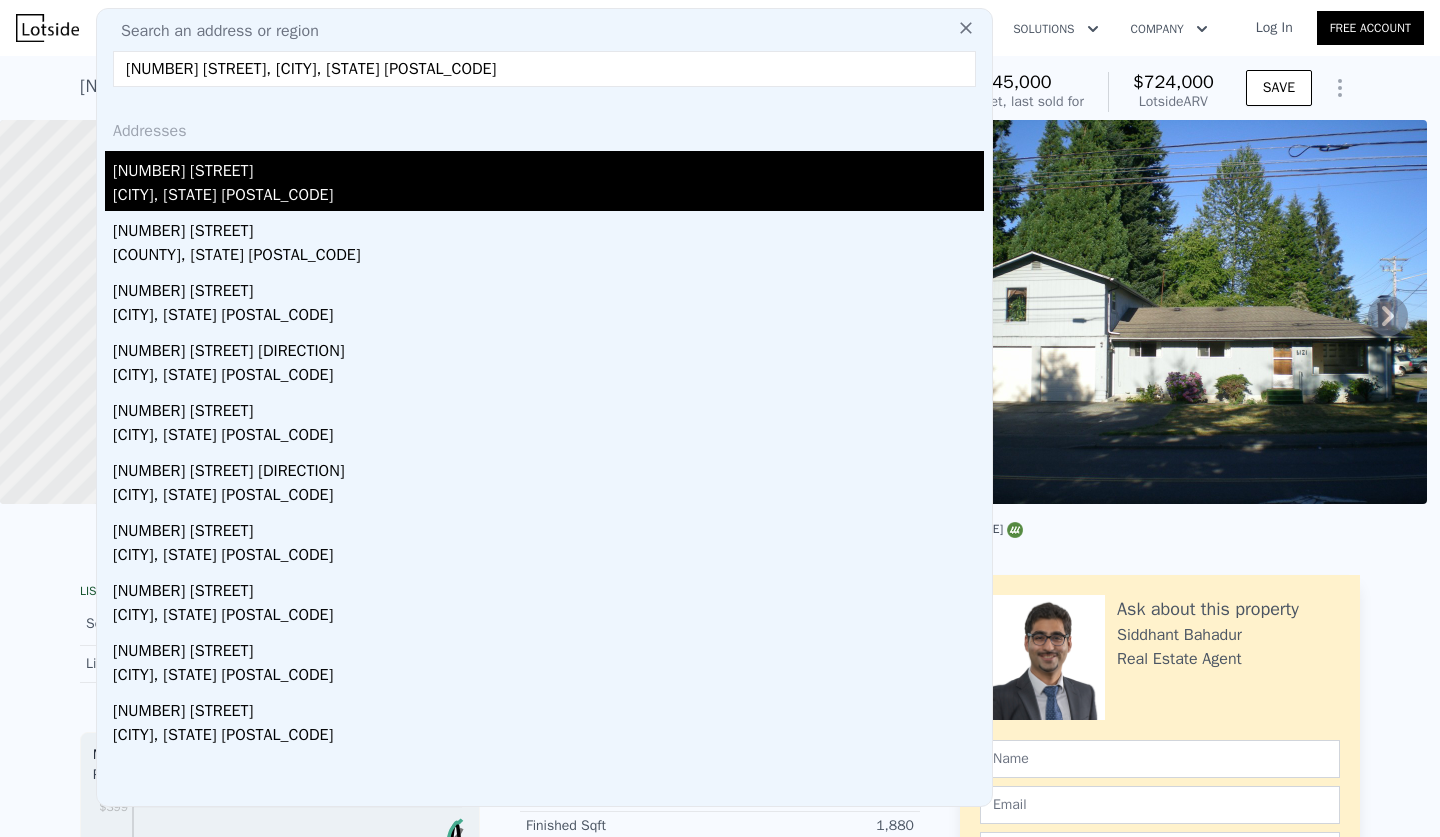 click on "7008 19th Ave NE" at bounding box center [548, 167] 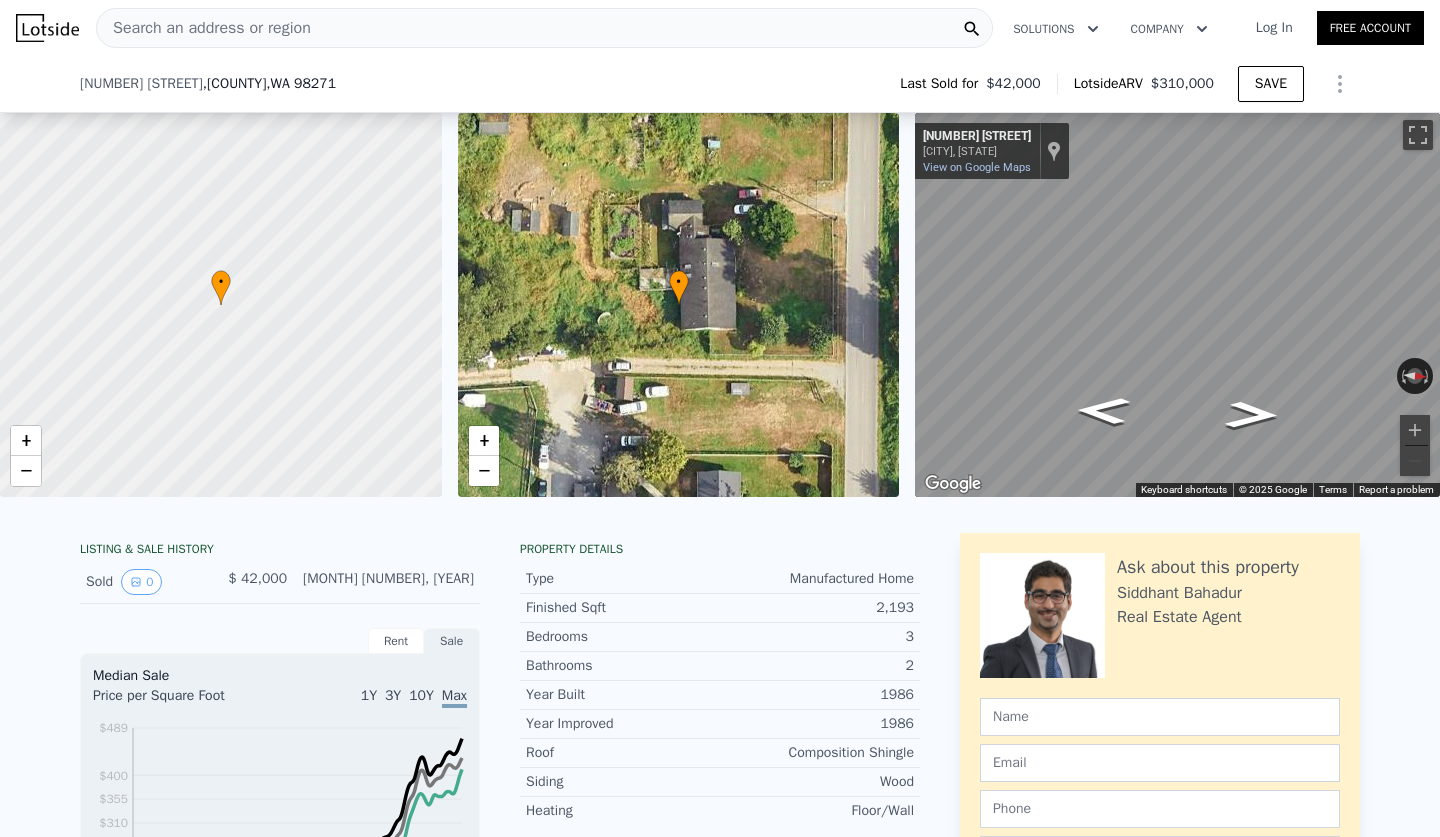 click on "006024-000-002-01" at bounding box center [849, 862] 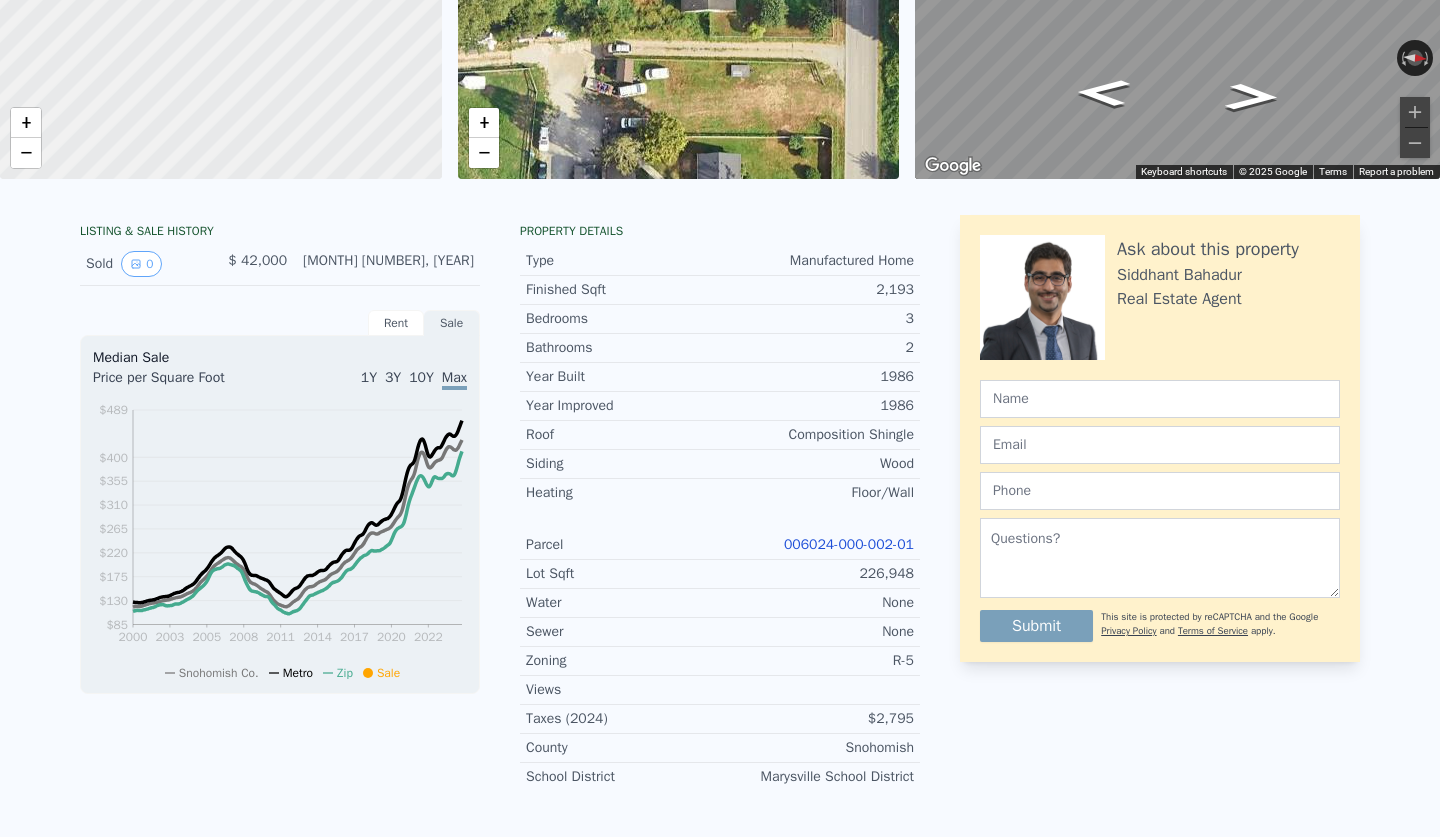 scroll, scrollTop: 0, scrollLeft: 0, axis: both 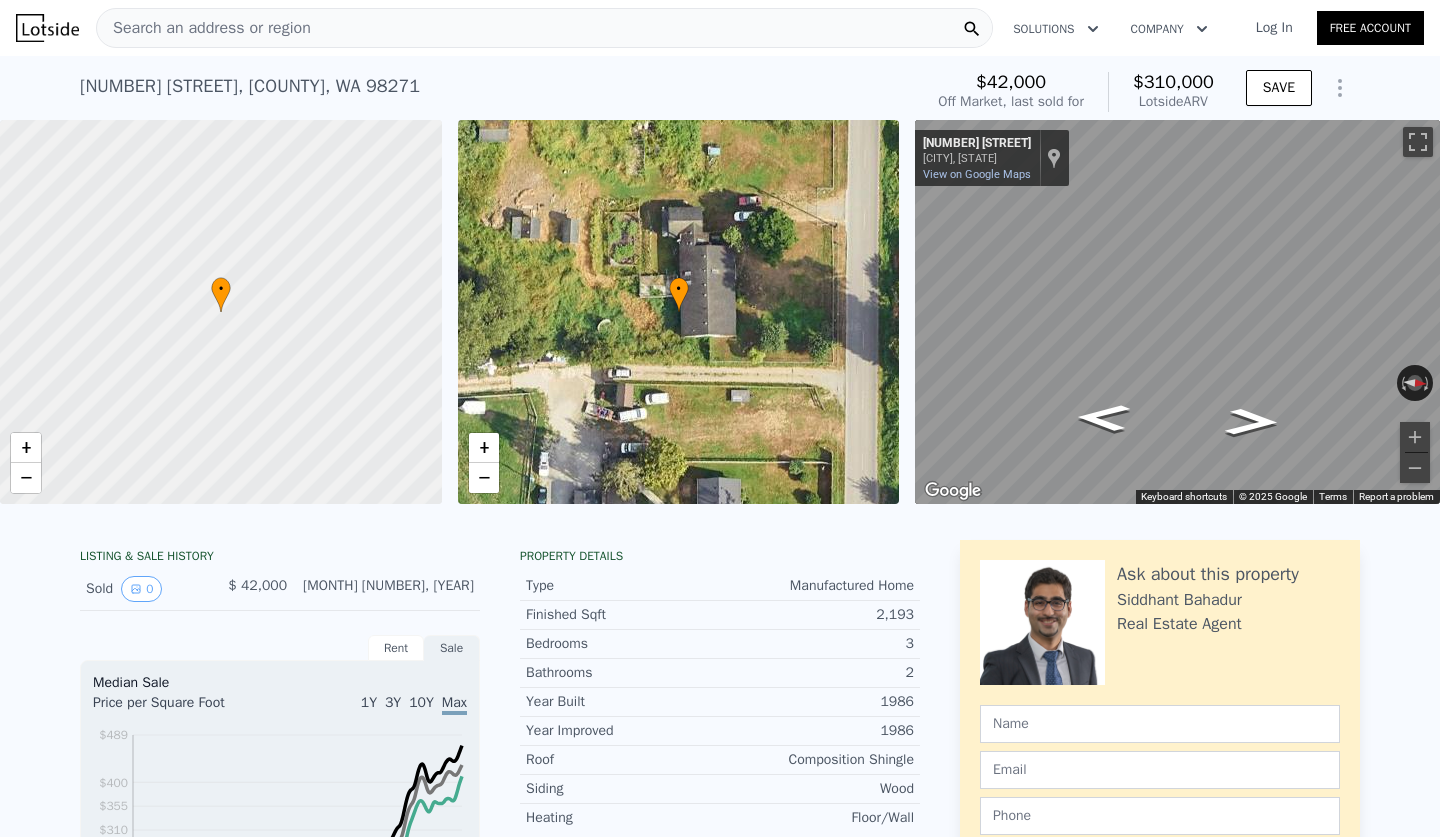 click on "Search an address or region" at bounding box center (204, 28) 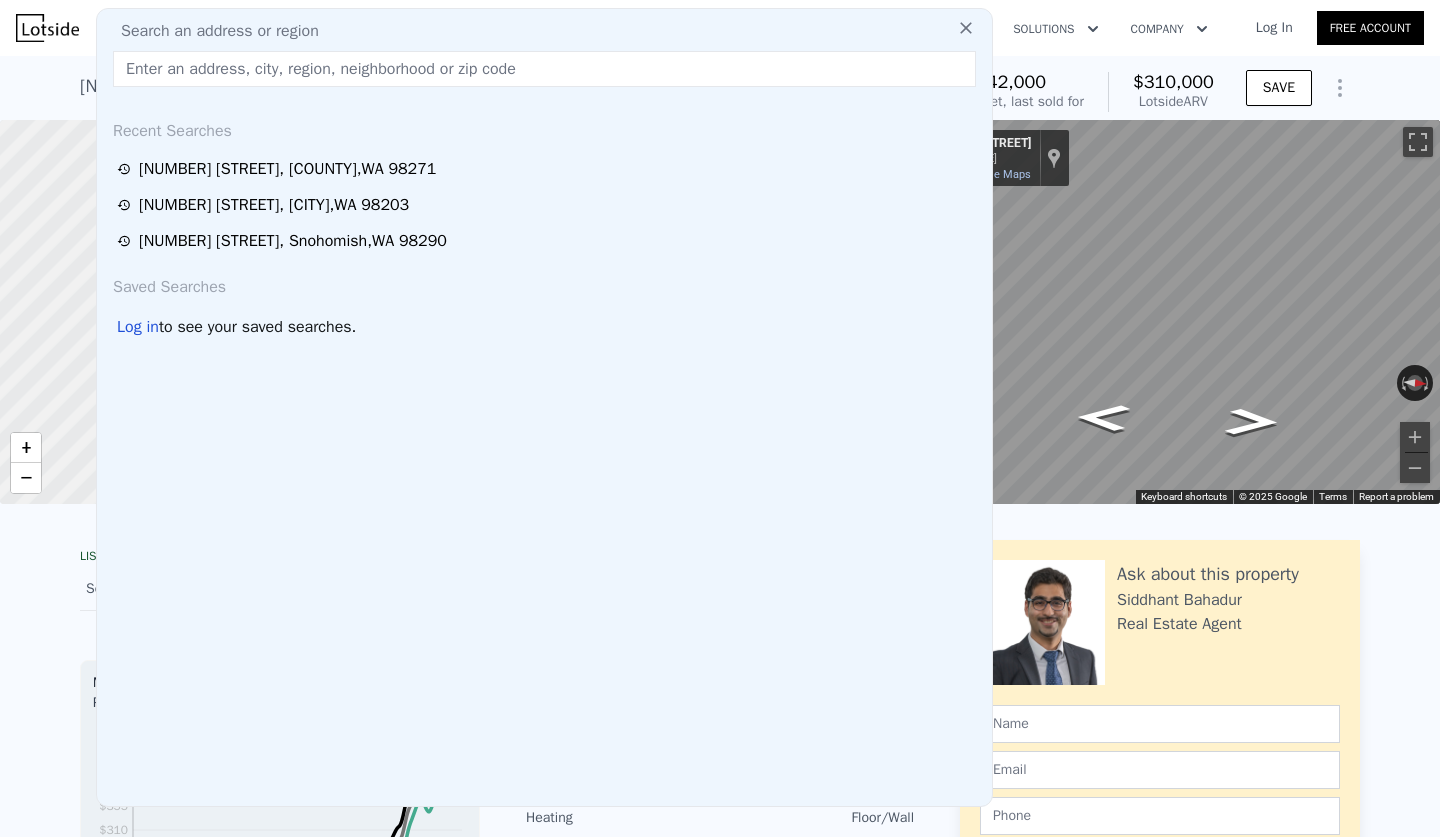 click on "Search an address or region" at bounding box center [544, 31] 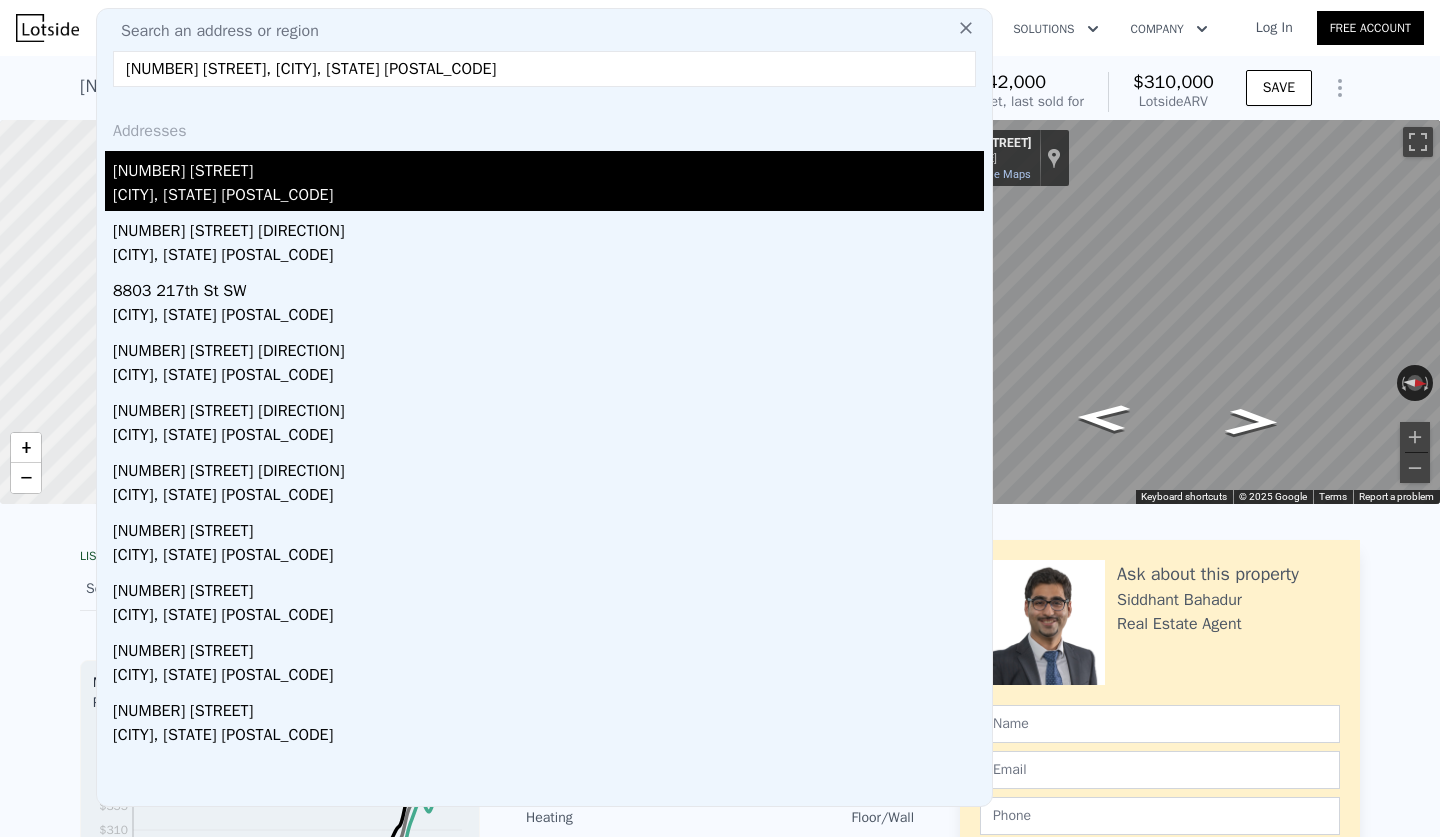 type on "9032 217th St SW, Edmonds, WA 98026" 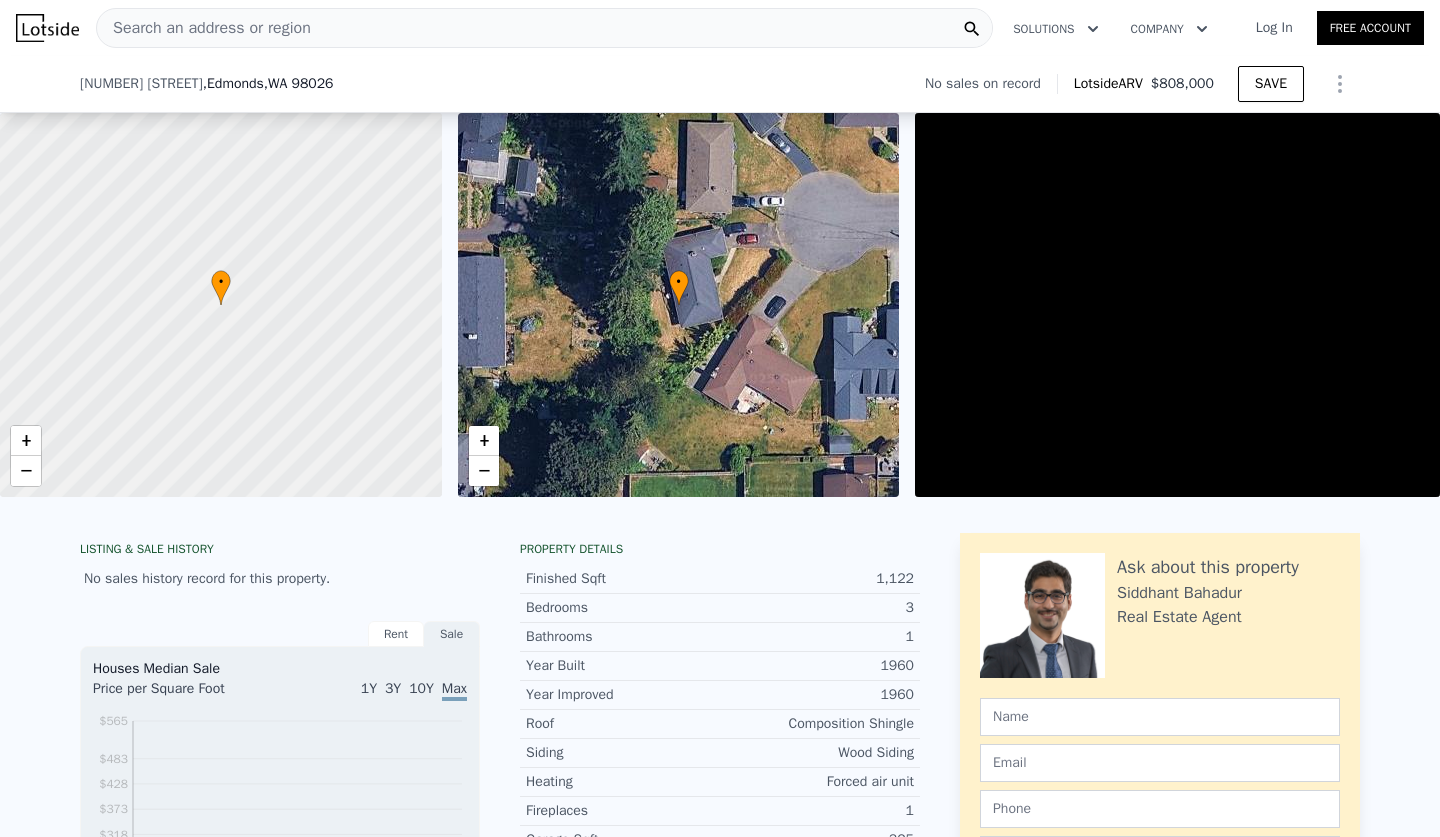 click on "005610-000-005-00" at bounding box center (817, 892) 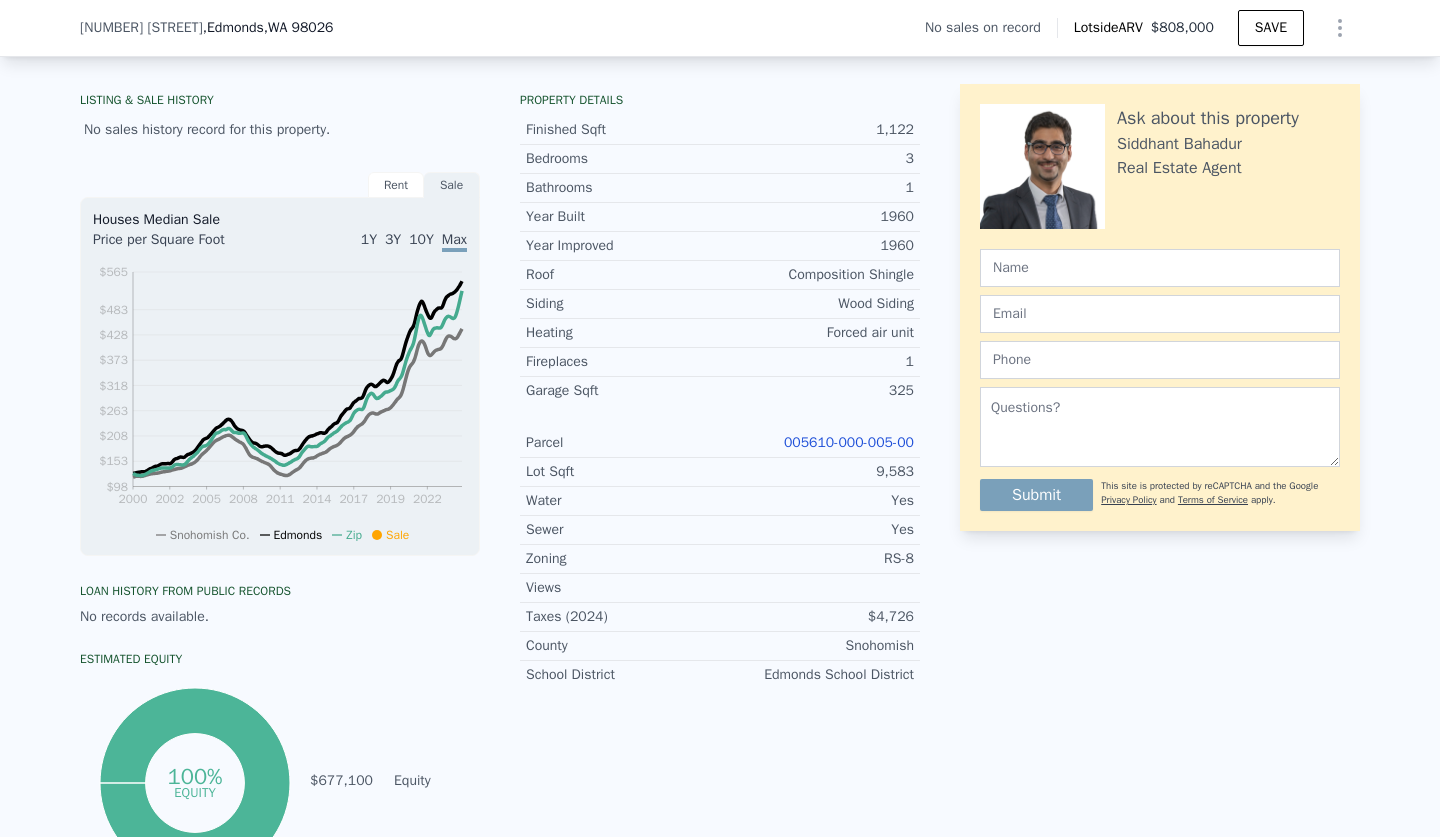 click on "005610-000-005-00" at bounding box center [849, 442] 